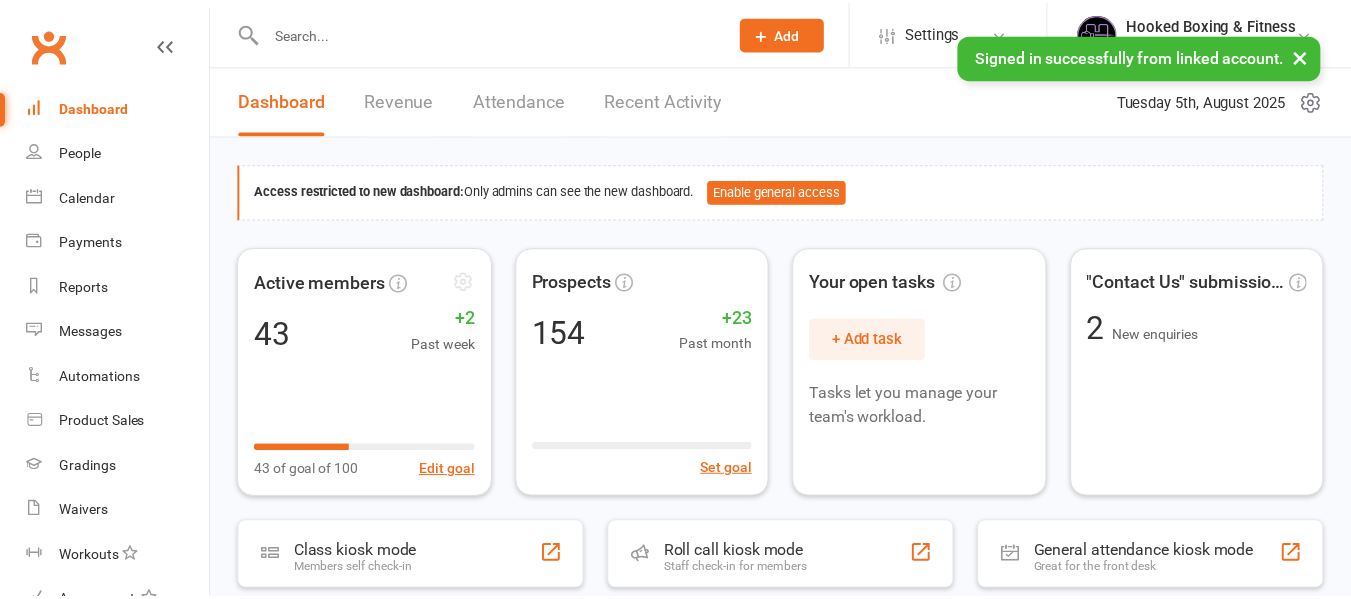 scroll, scrollTop: 0, scrollLeft: 0, axis: both 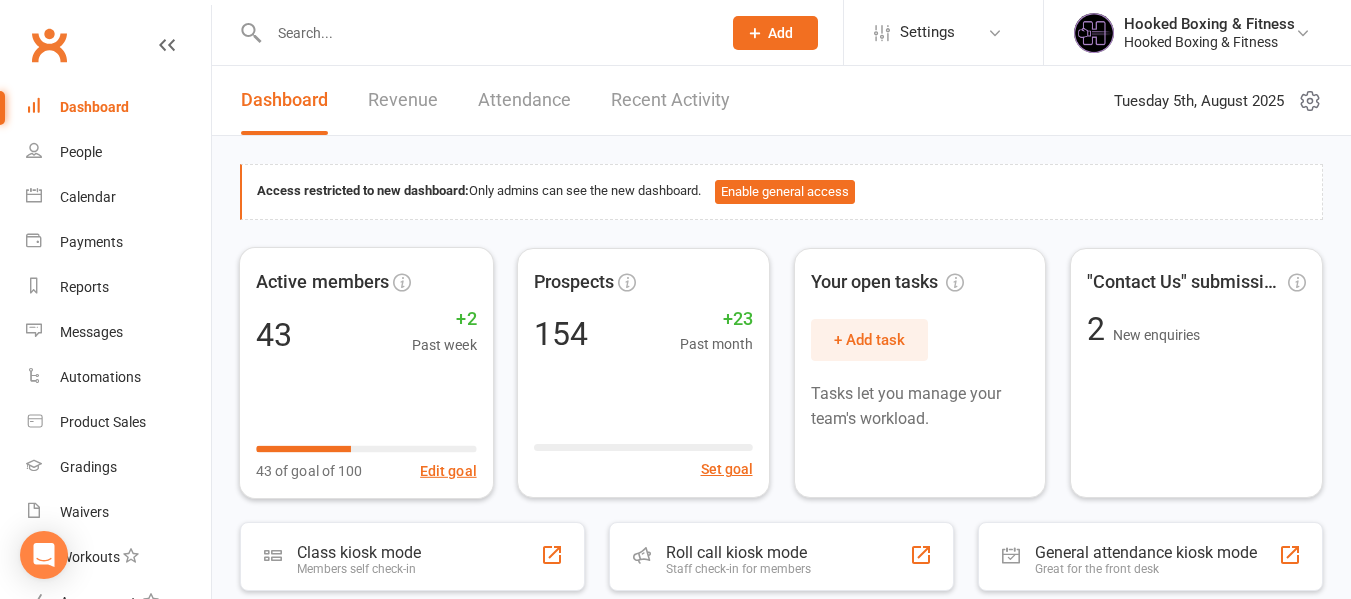 click at bounding box center (485, 33) 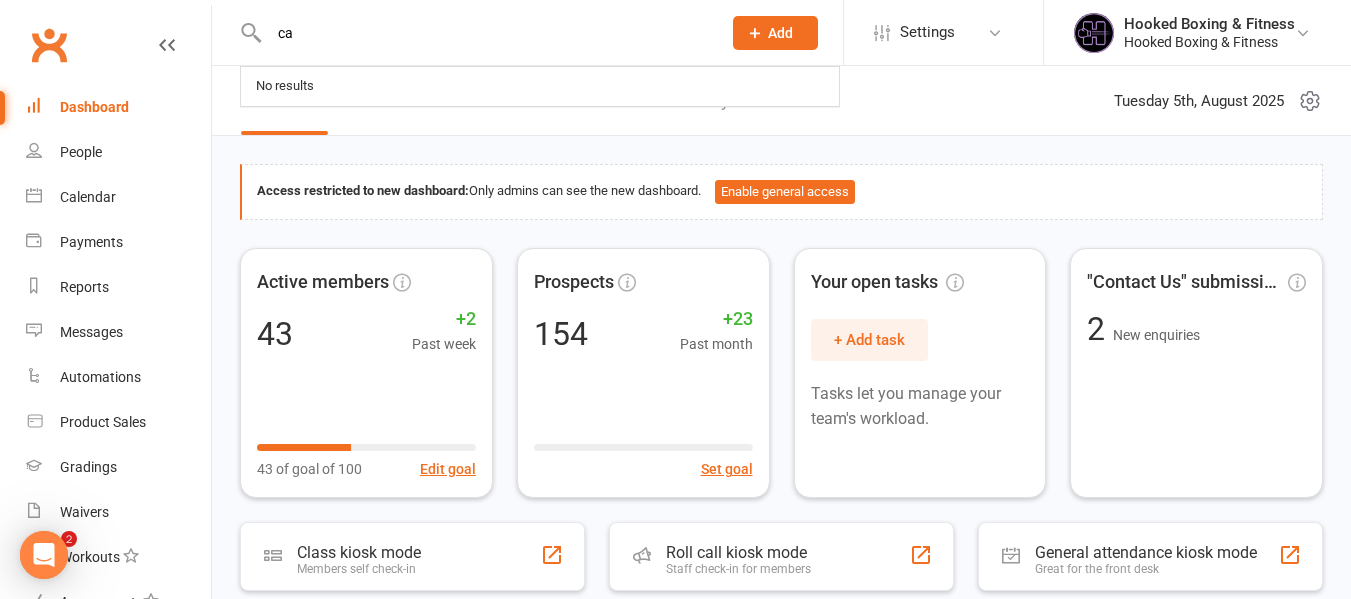 scroll, scrollTop: 0, scrollLeft: 0, axis: both 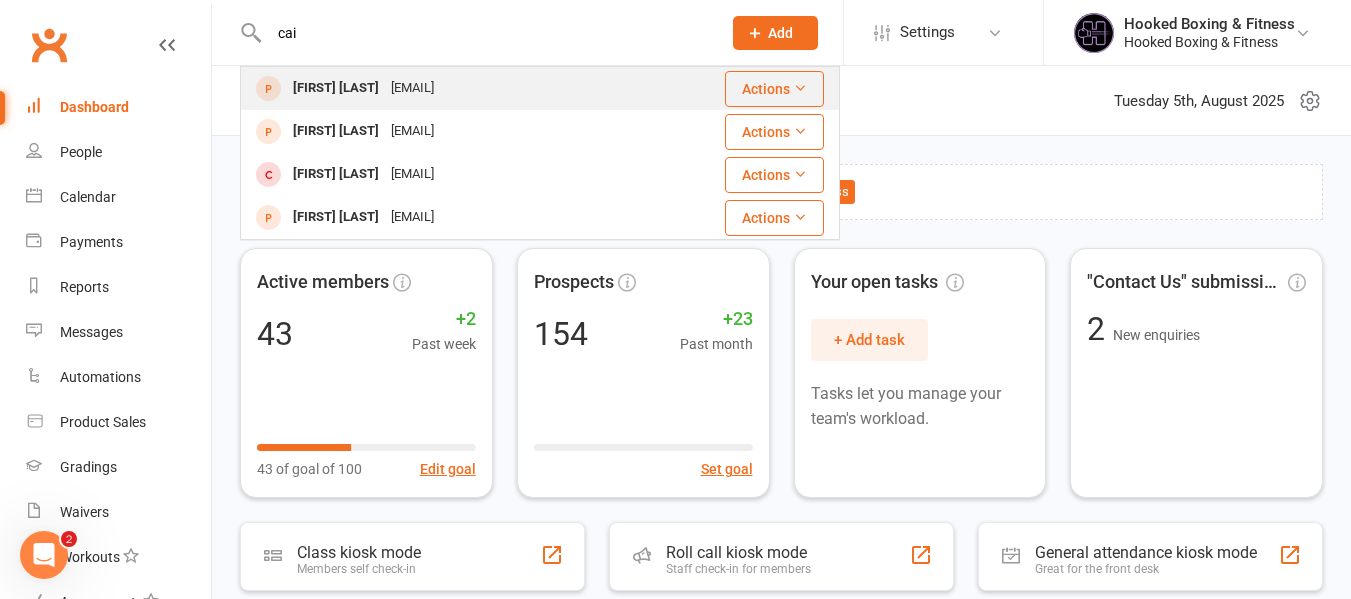 type on "cai" 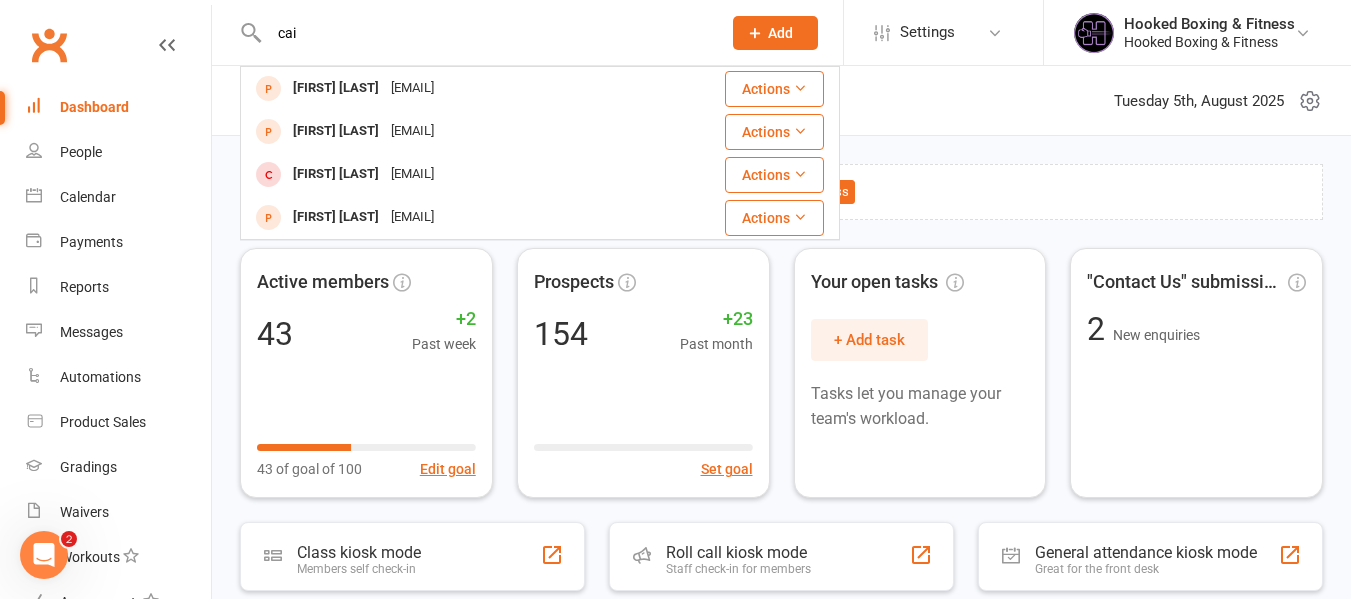 click on "[EMAIL]" at bounding box center (412, 88) 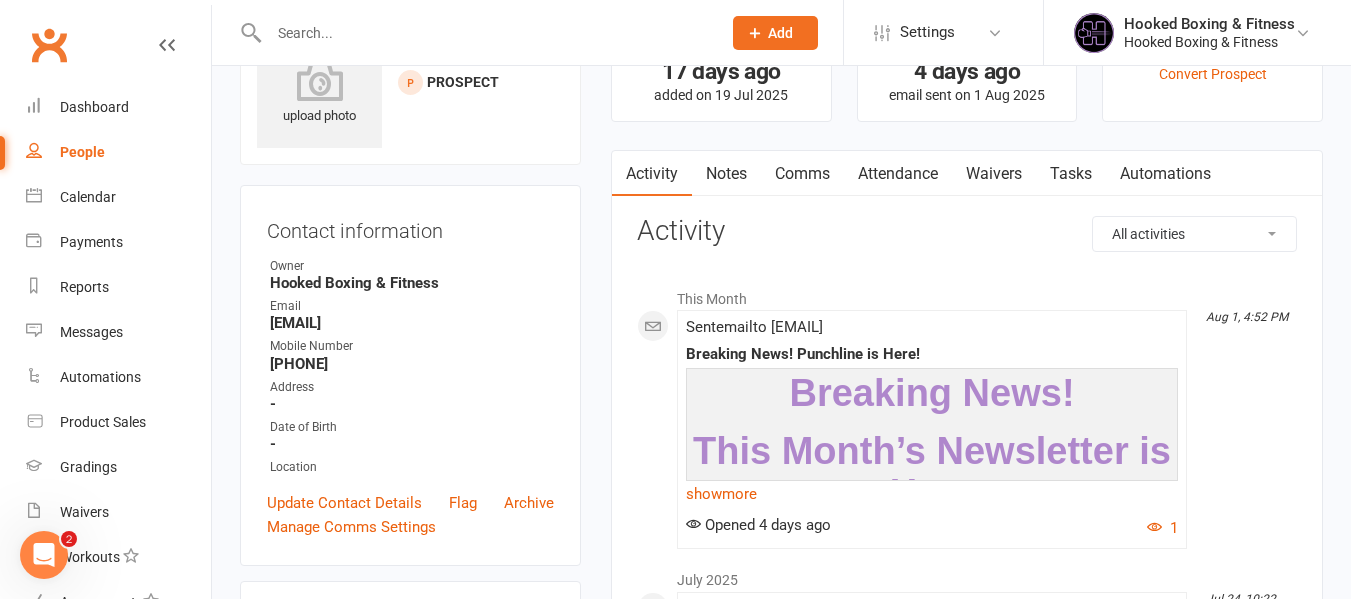 scroll, scrollTop: 100, scrollLeft: 0, axis: vertical 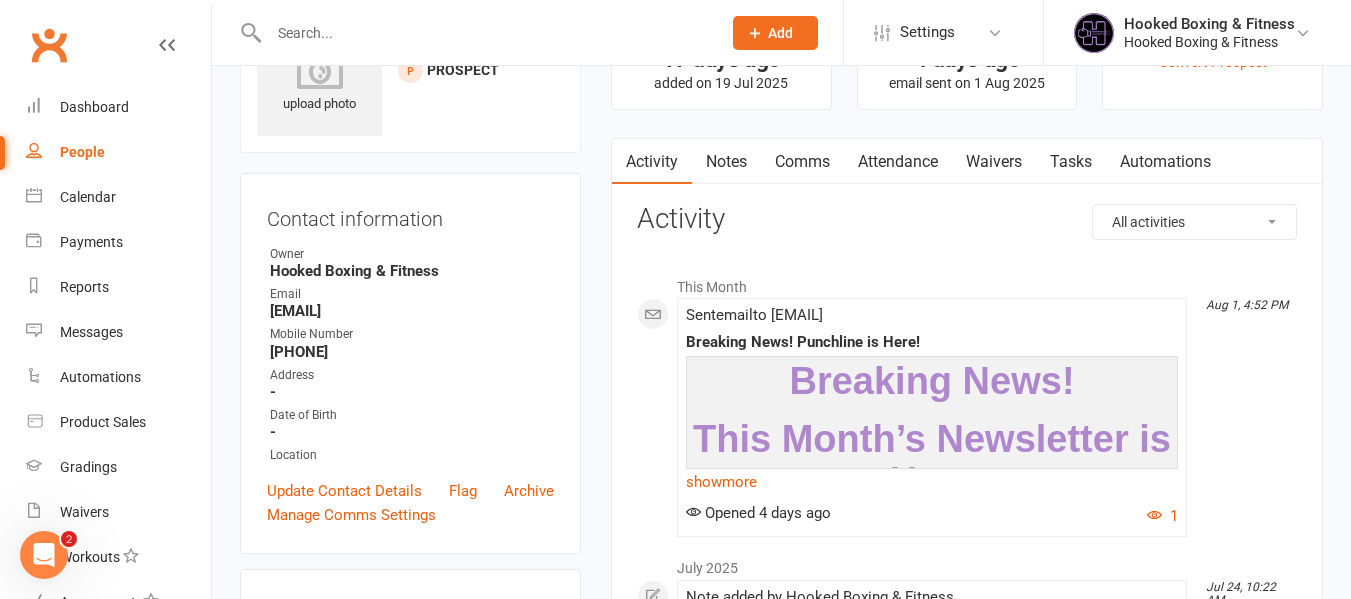 click on "Notes" at bounding box center [726, 162] 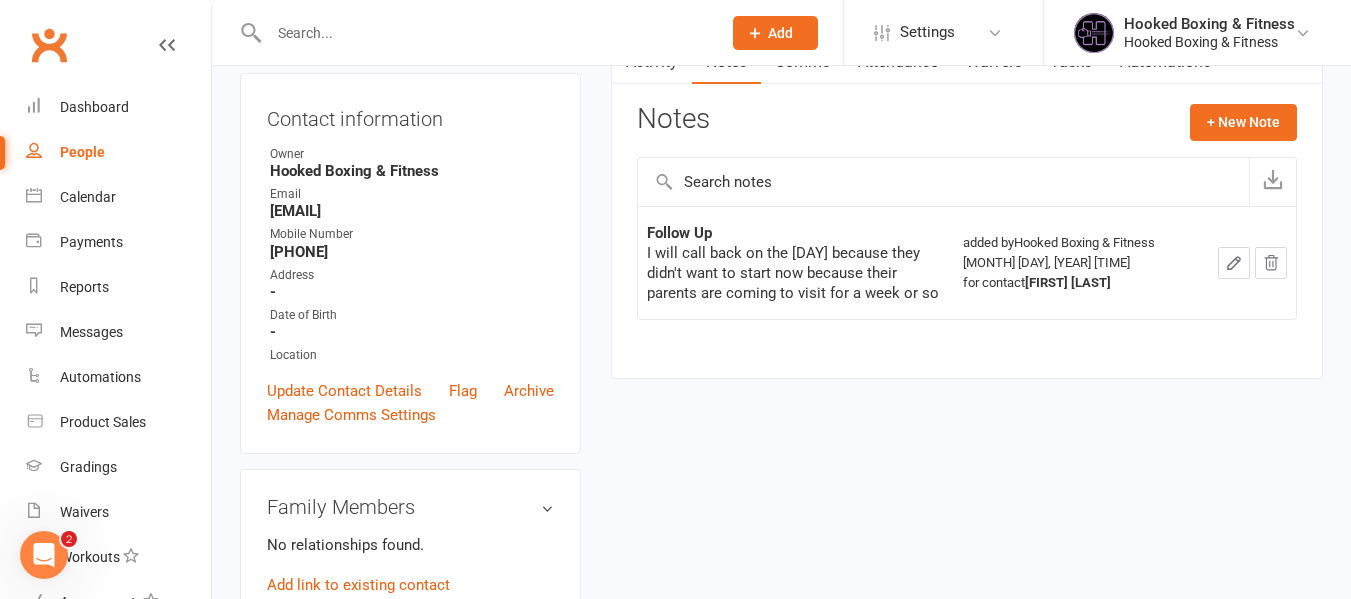 scroll, scrollTop: 100, scrollLeft: 0, axis: vertical 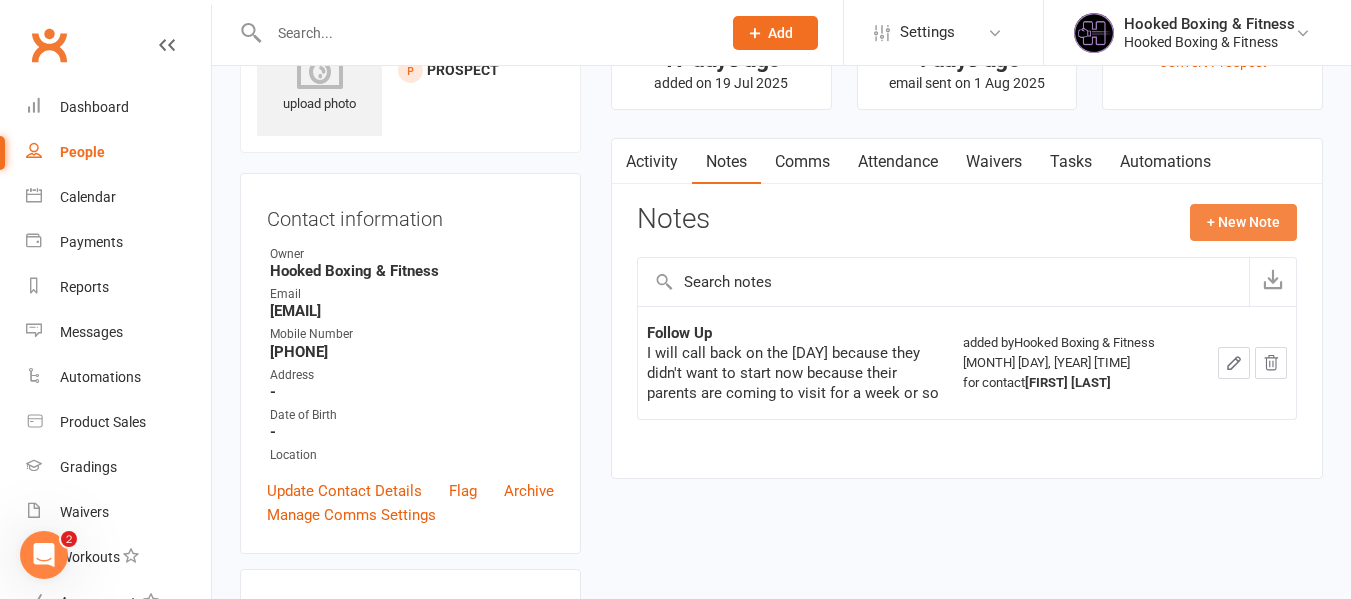 click on "+ New Note" at bounding box center (1243, 222) 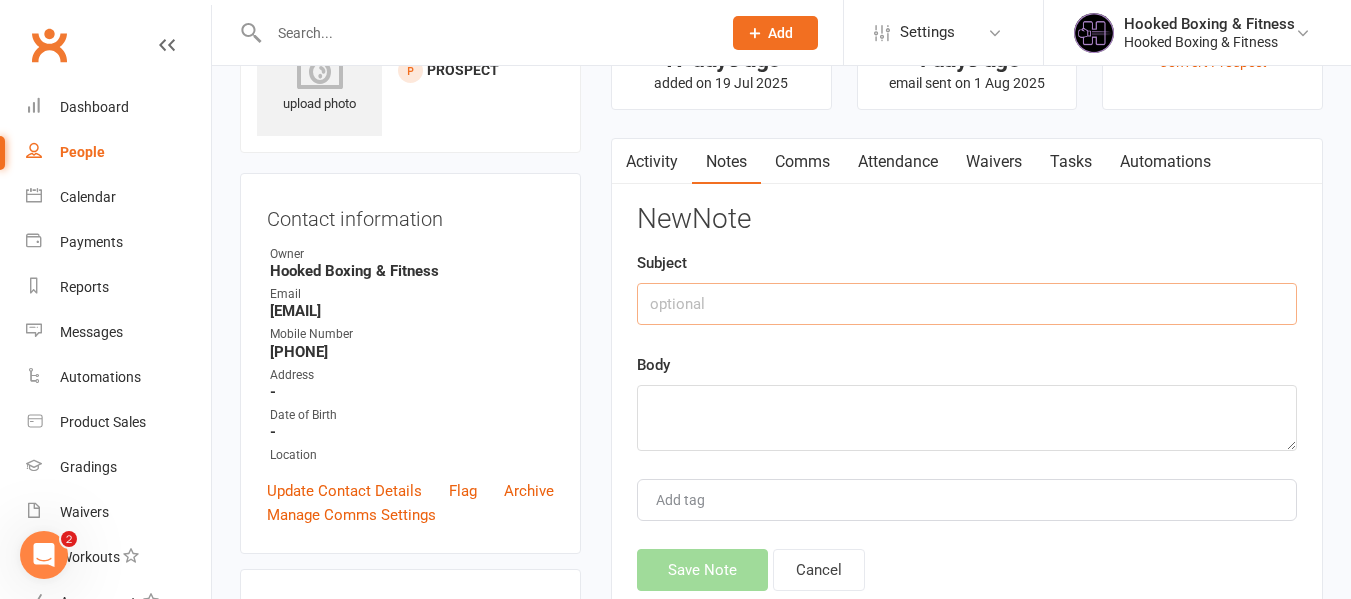 click at bounding box center [967, 304] 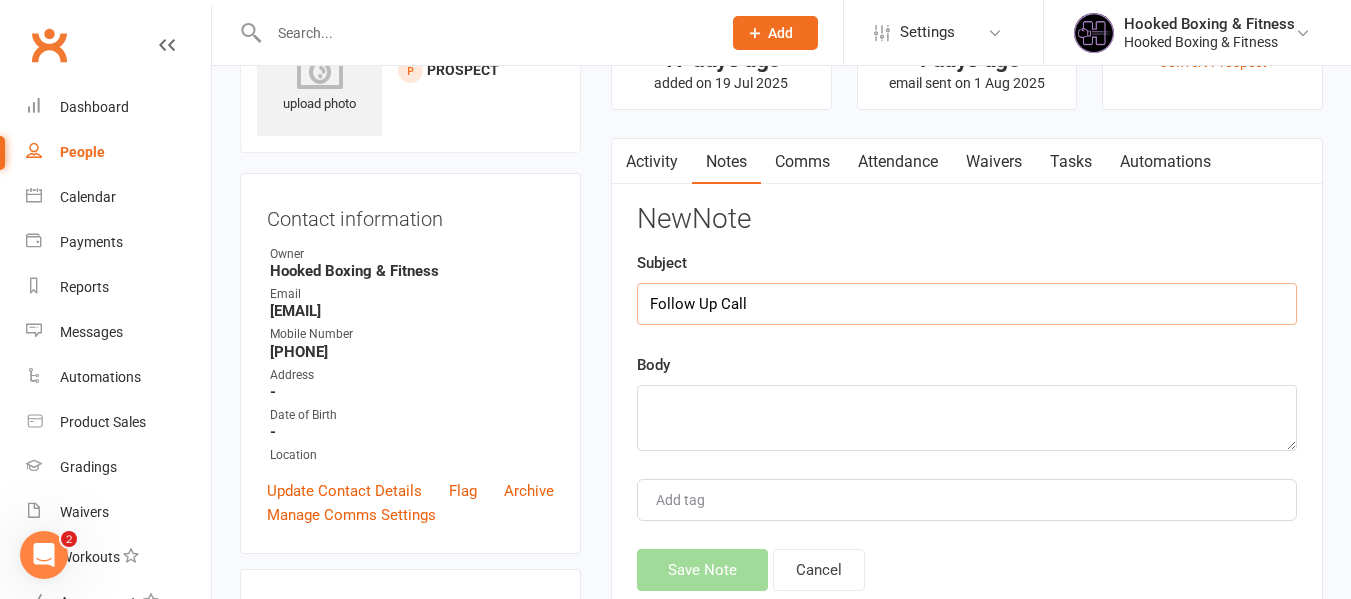 click on "Follow Up Call" at bounding box center (967, 304) 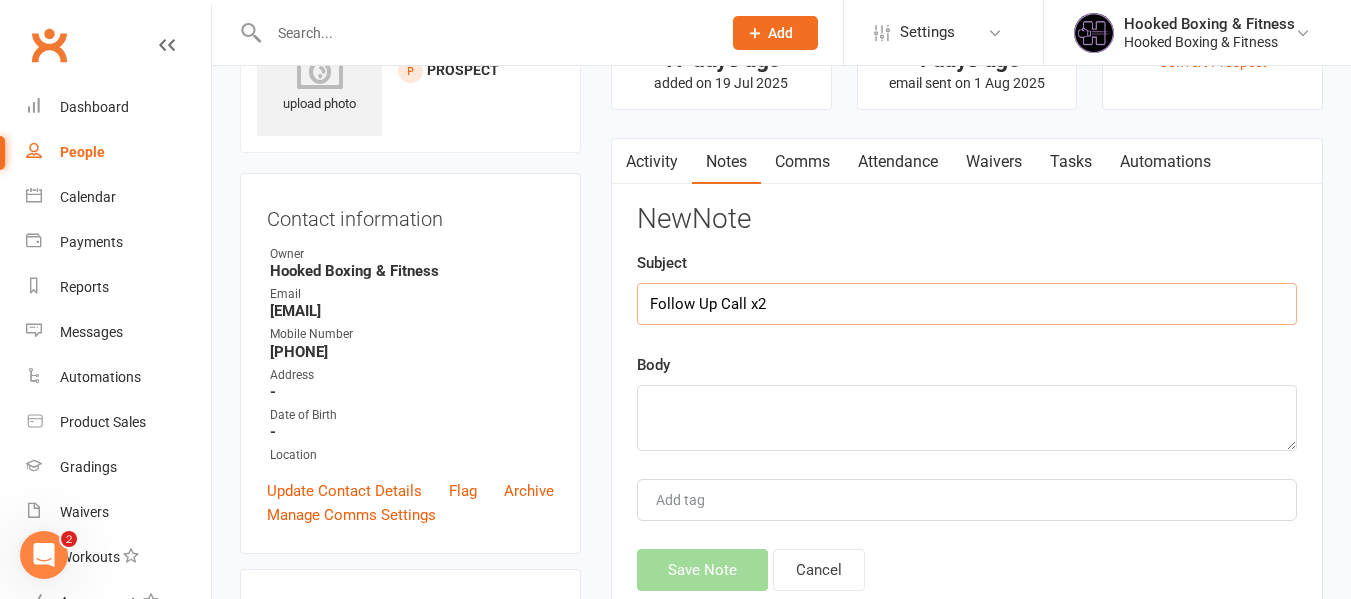 type on "Follow Up Call x2" 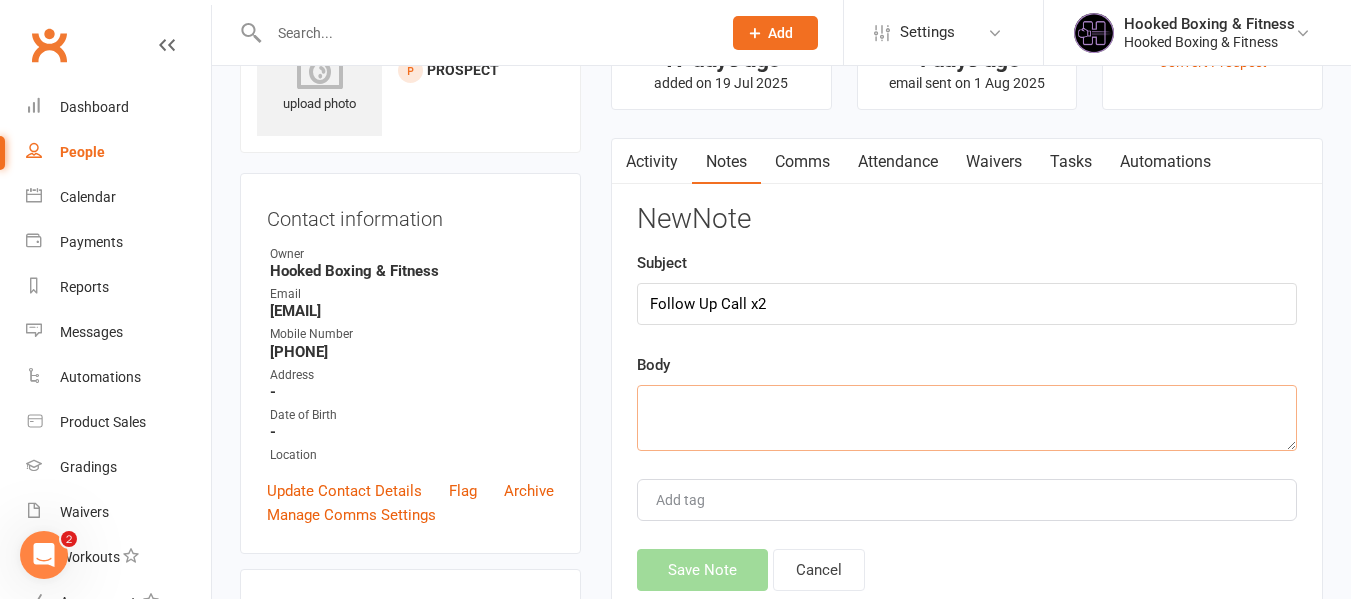 scroll, scrollTop: 0, scrollLeft: 0, axis: both 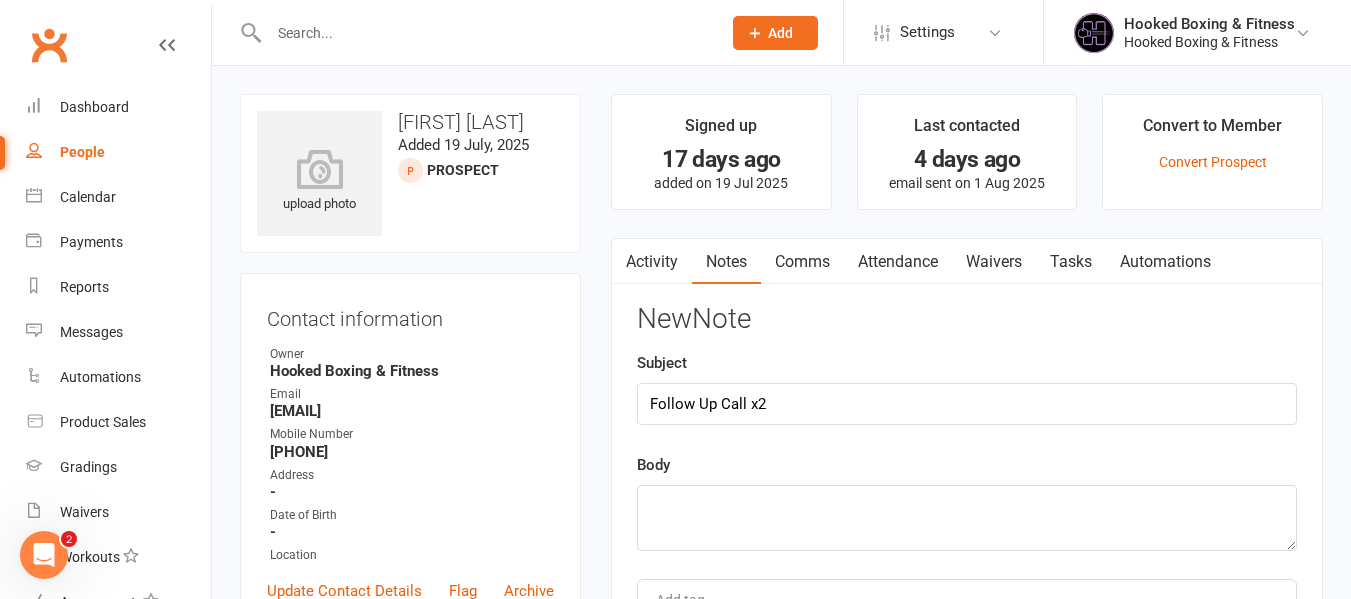 drag, startPoint x: 973, startPoint y: 271, endPoint x: 877, endPoint y: 321, distance: 108.24047 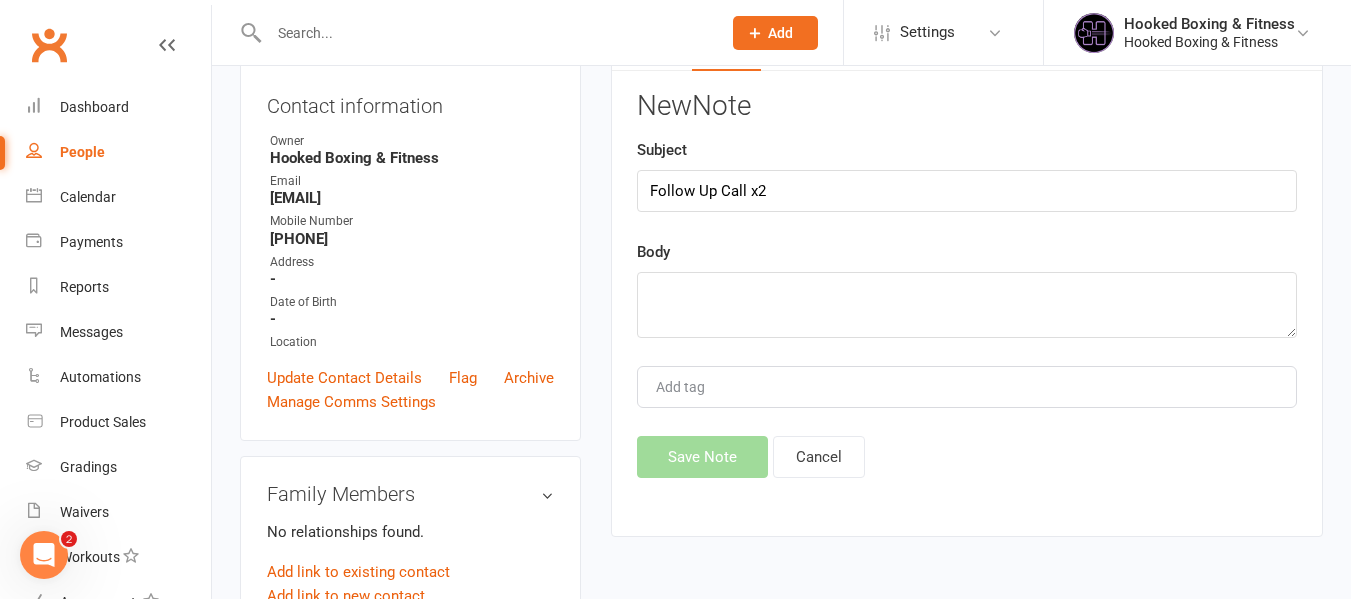 scroll, scrollTop: 0, scrollLeft: 0, axis: both 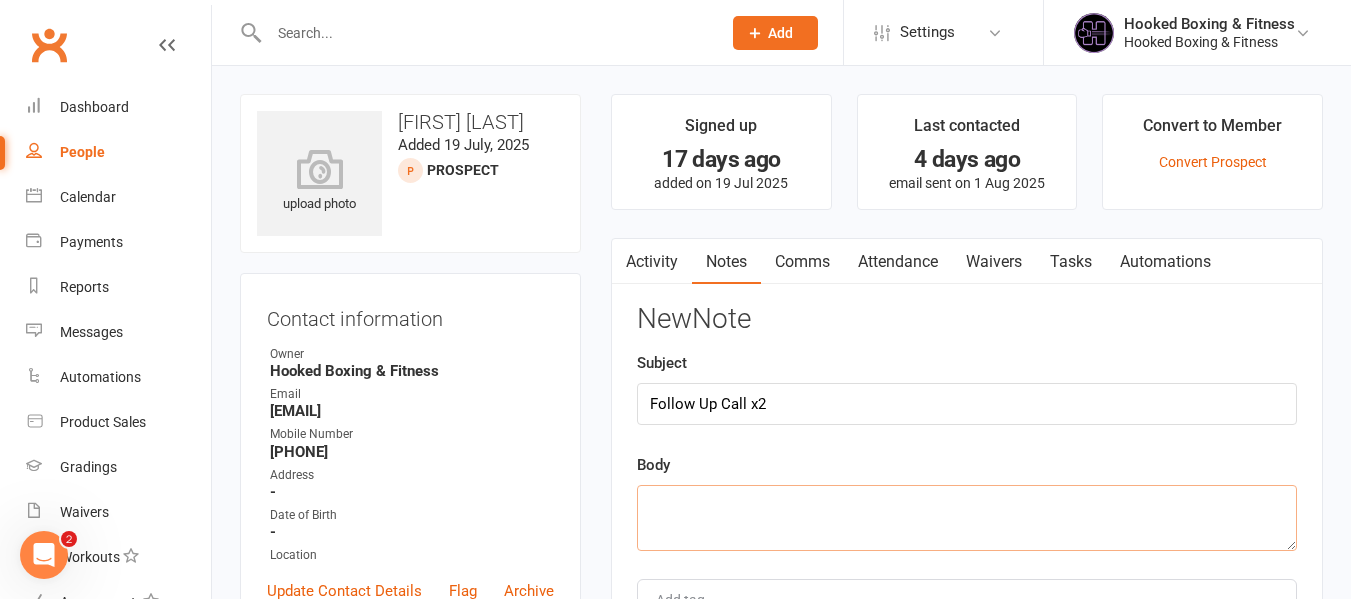 click at bounding box center [967, 518] 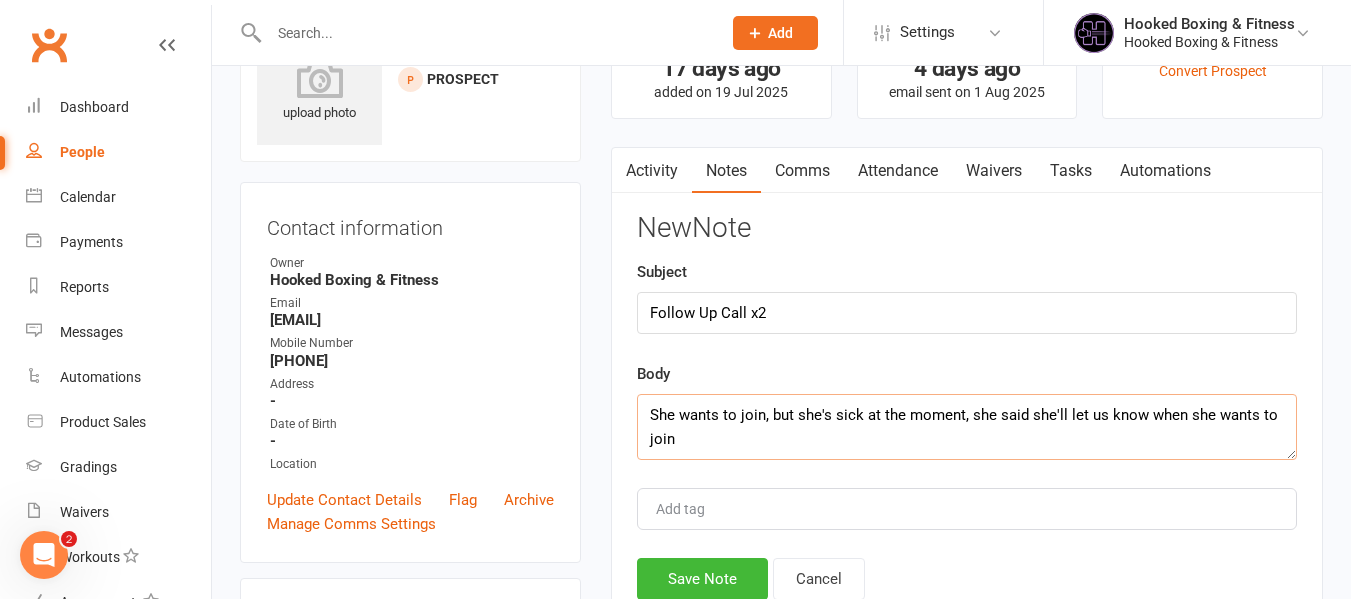 scroll, scrollTop: 200, scrollLeft: 0, axis: vertical 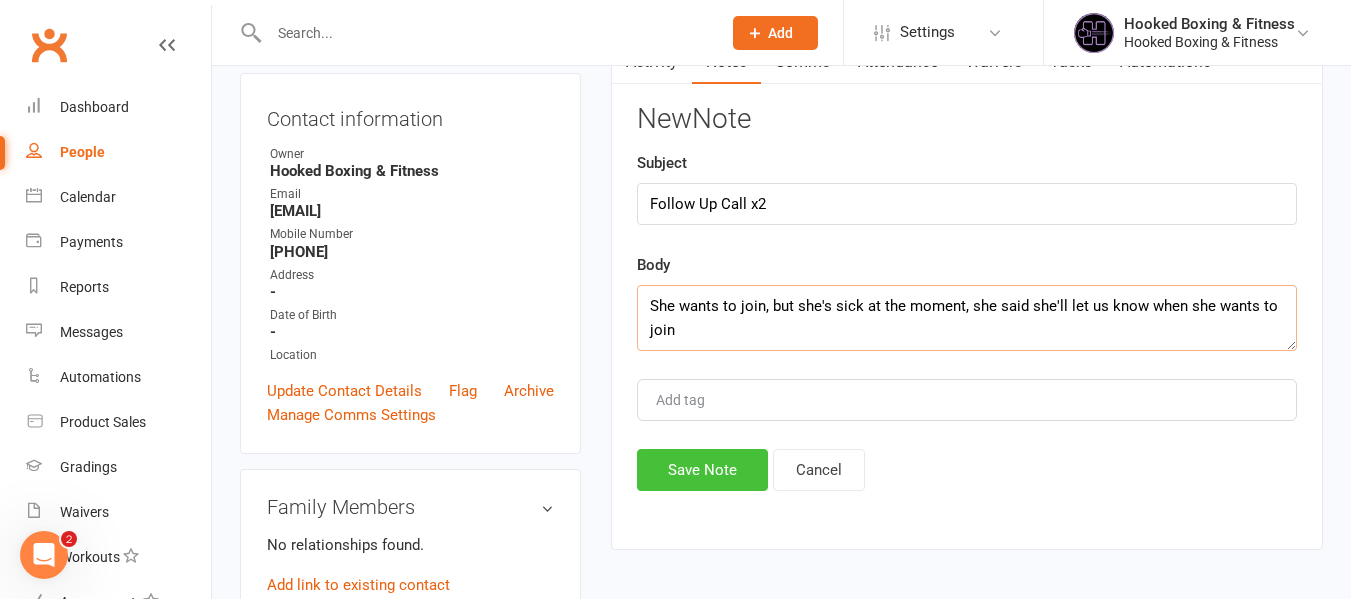 type on "She wants to join, but she's sick at the moment, she said she'll let us know when she wants to join" 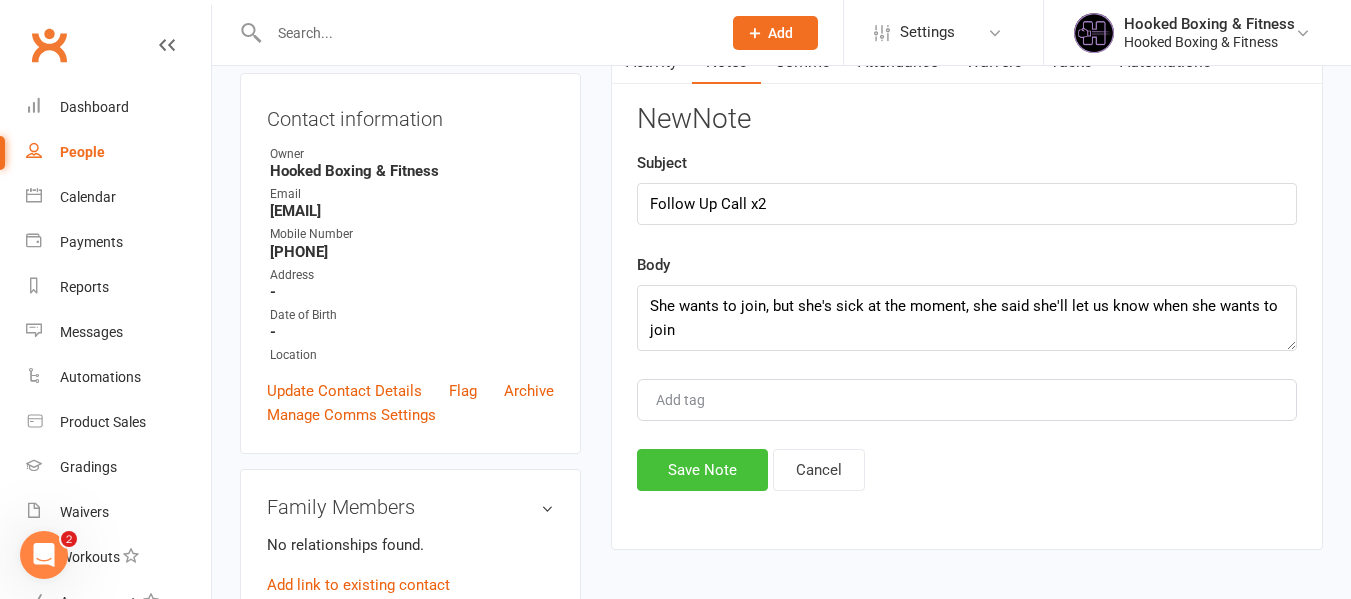 click on "Save Note" at bounding box center (702, 470) 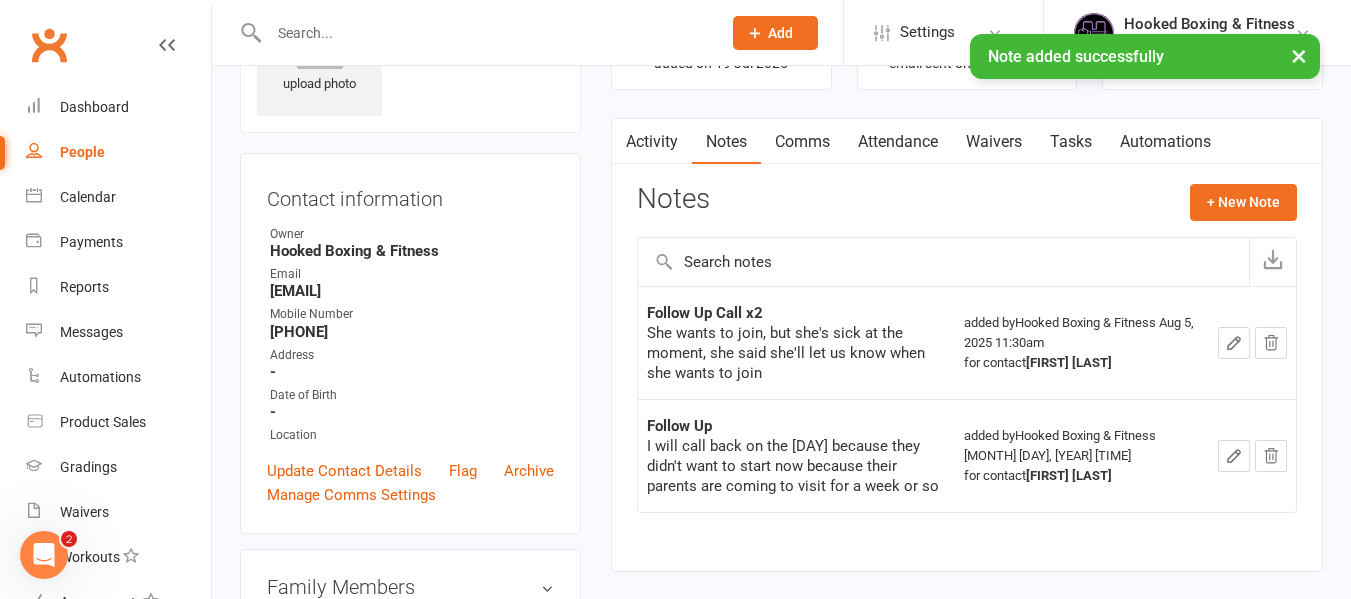 scroll, scrollTop: 0, scrollLeft: 0, axis: both 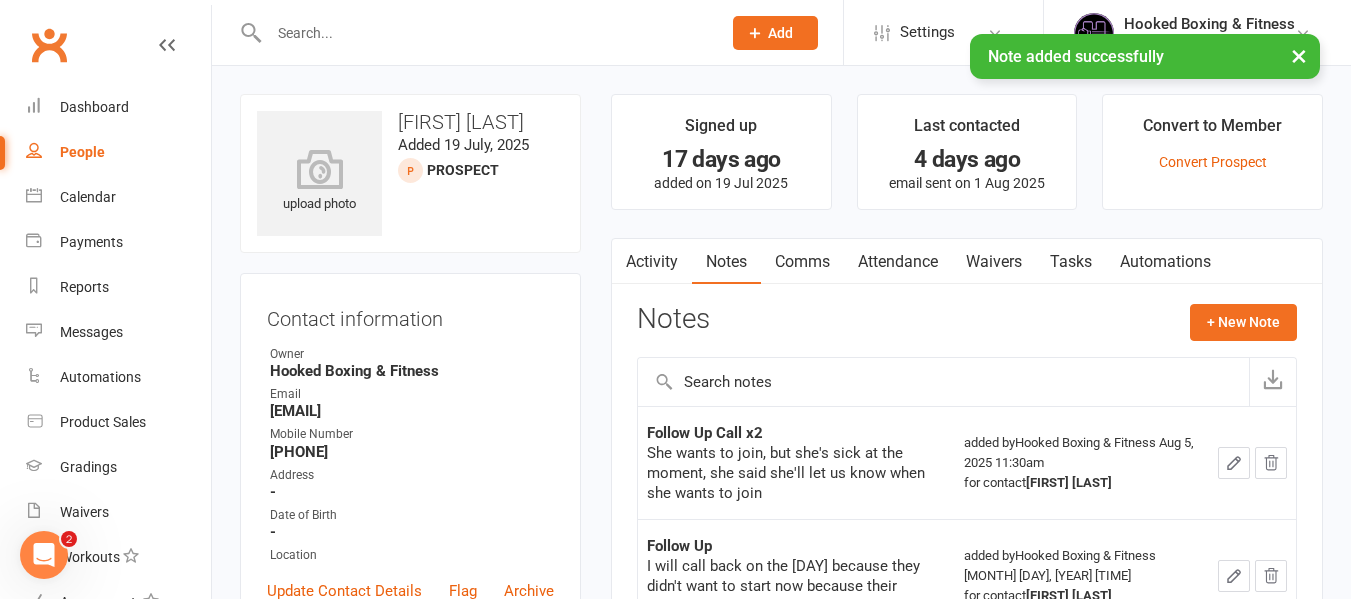 click on "Waivers" at bounding box center [994, 262] 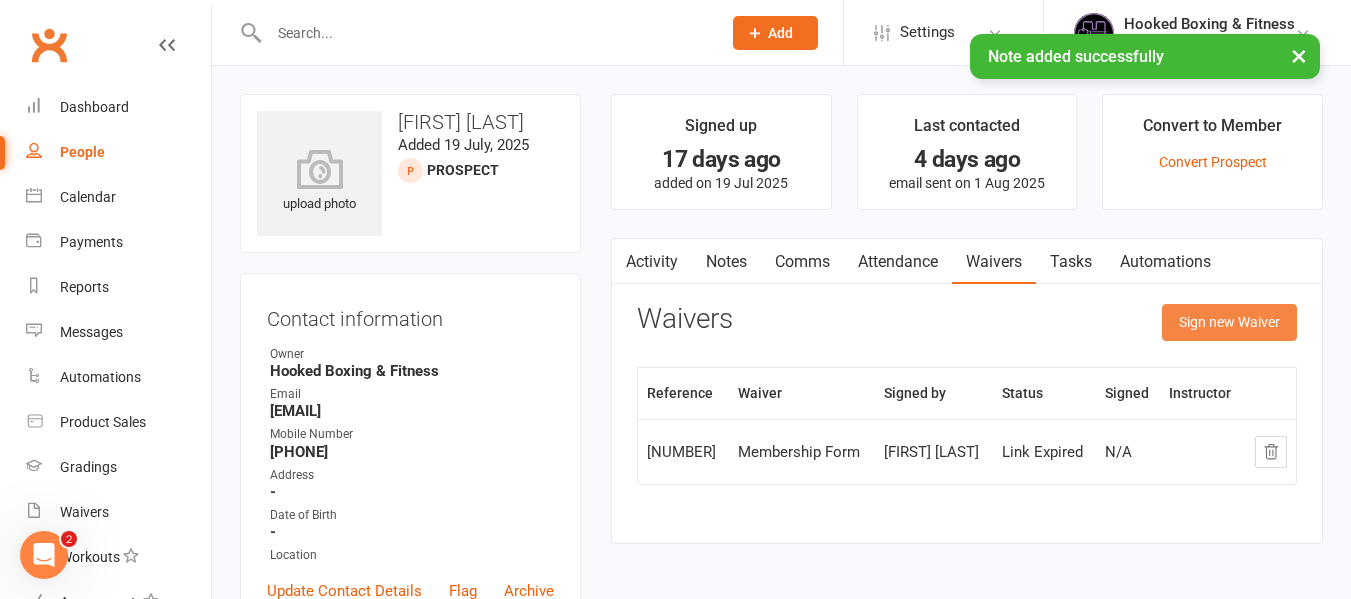 click on "Sign new Waiver" at bounding box center [1229, 322] 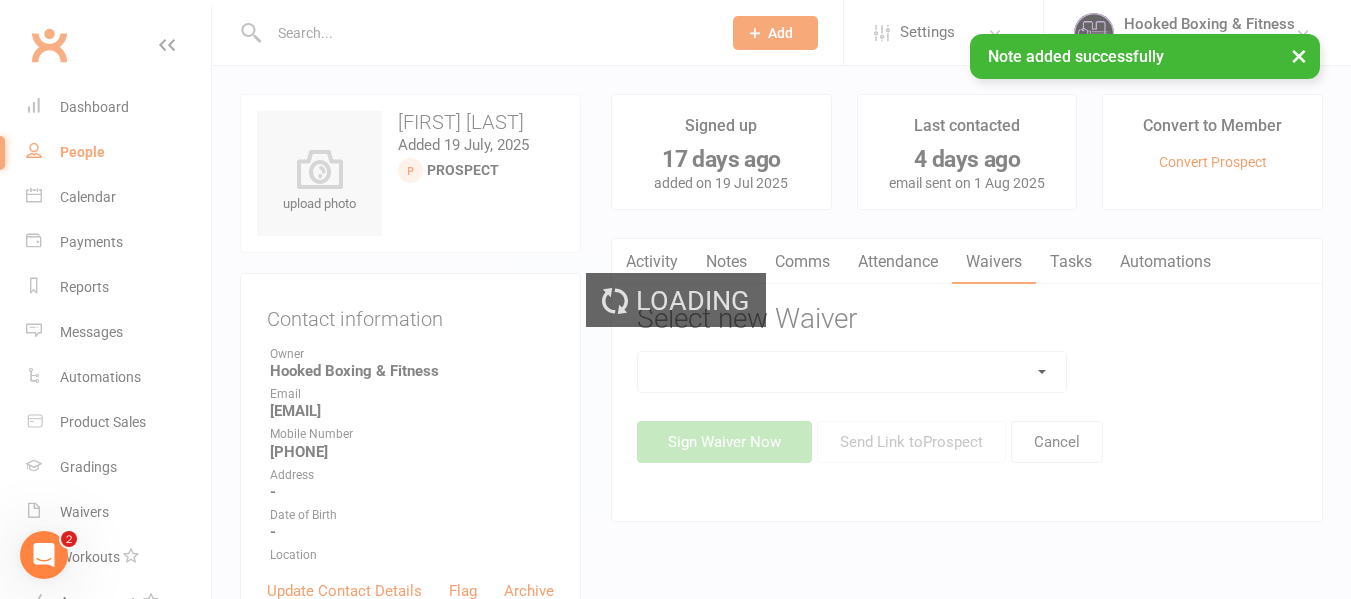 drag, startPoint x: 1060, startPoint y: 328, endPoint x: 1025, endPoint y: 369, distance: 53.90733 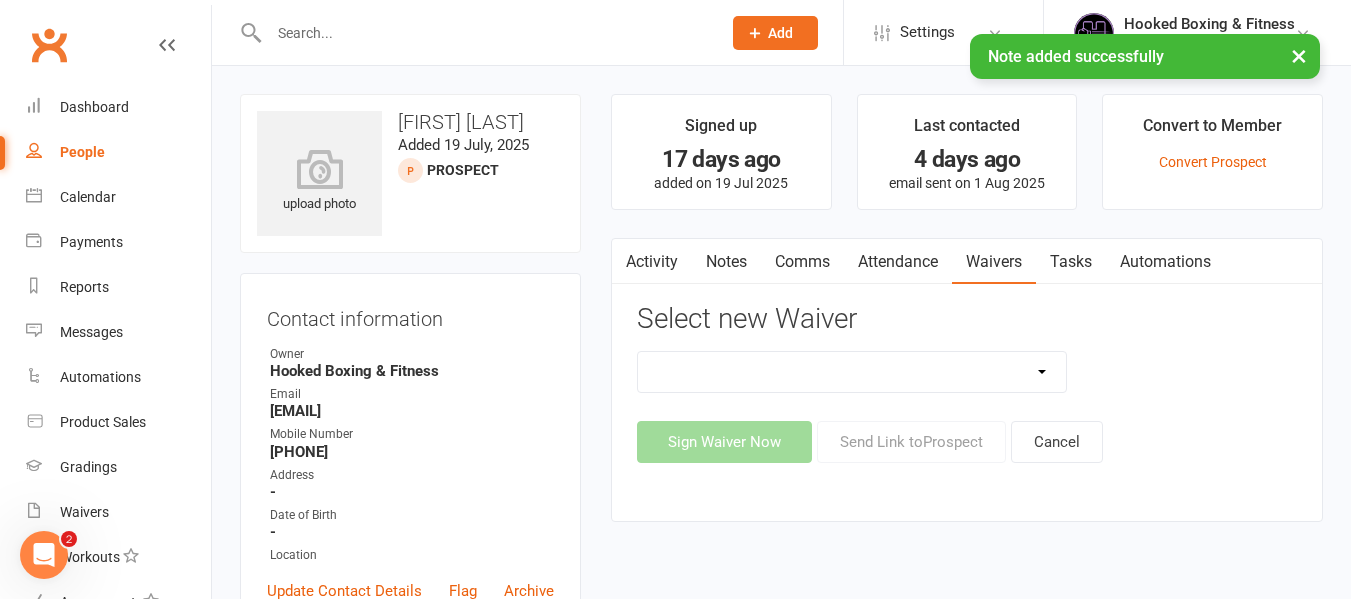 click on "24 Hour Intro Offer Christina Promo: Two Weeks Free! Easter Special 2 Weeks Free Hooked B&F - Terms and Conditions Waiver Membership Form NEW YEARS SPECIAL 50% OFF THE FIRST 4 WEEKS PRE-LAUNCH Discount Purchase Form STRIKERS Discount Purchase Form" at bounding box center [852, 372] 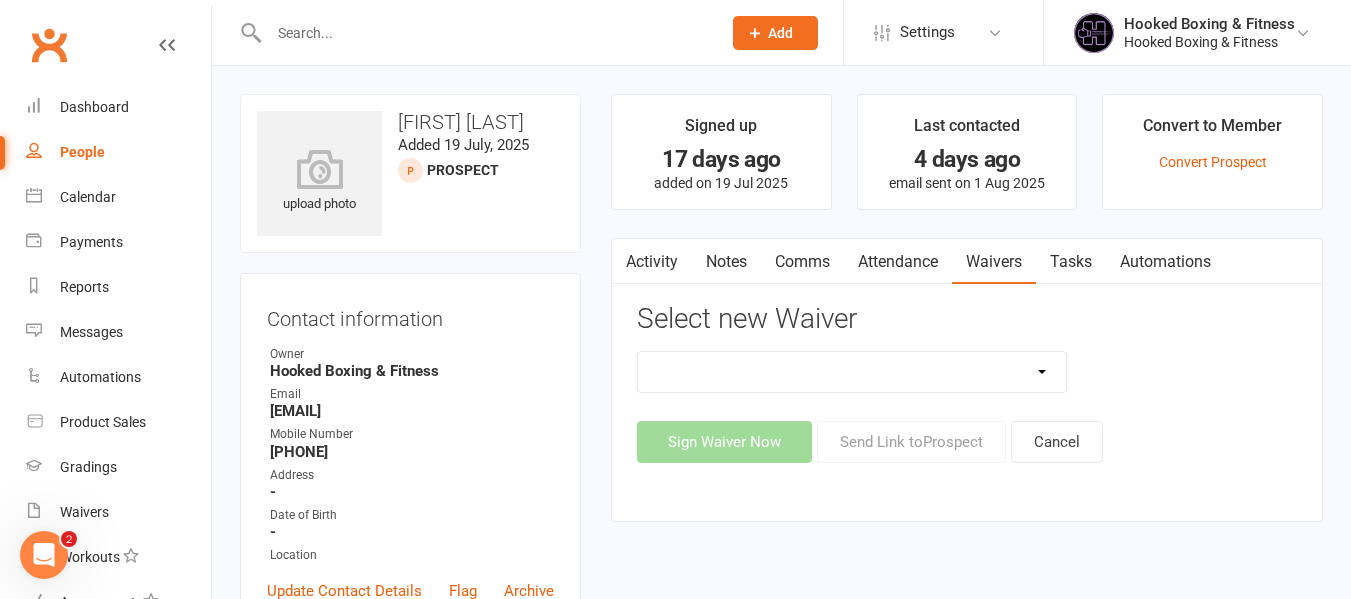 select on "[NUMBER]" 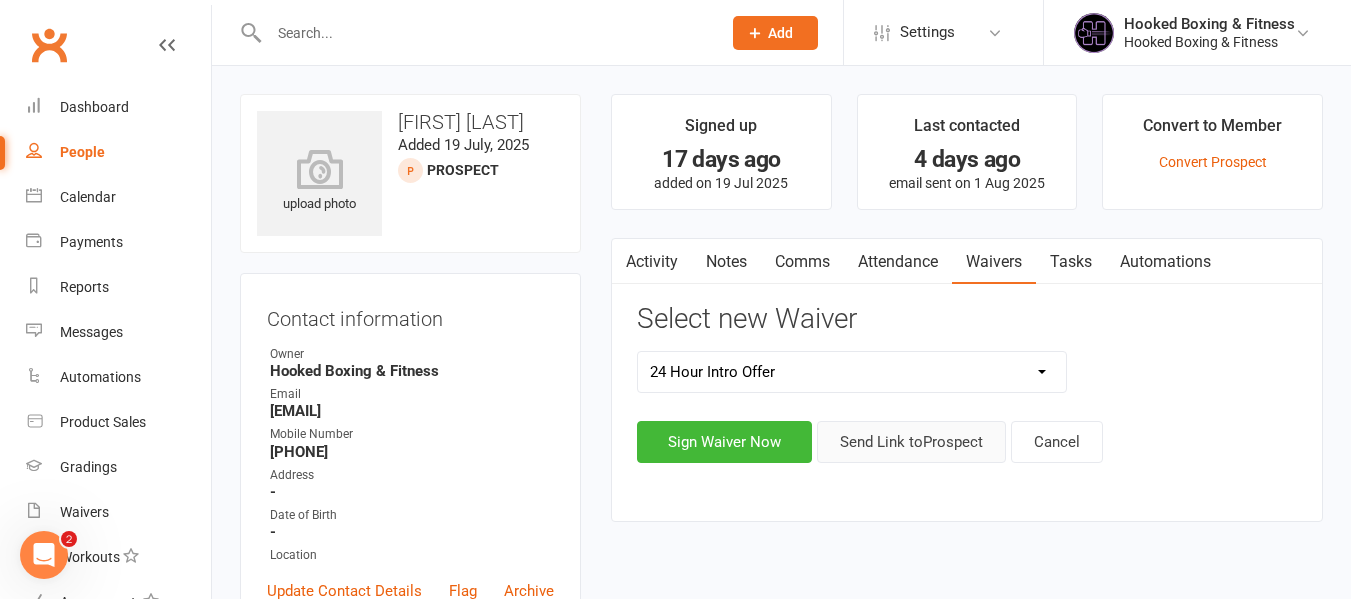 click on "Send Link to  Prospect" at bounding box center [911, 442] 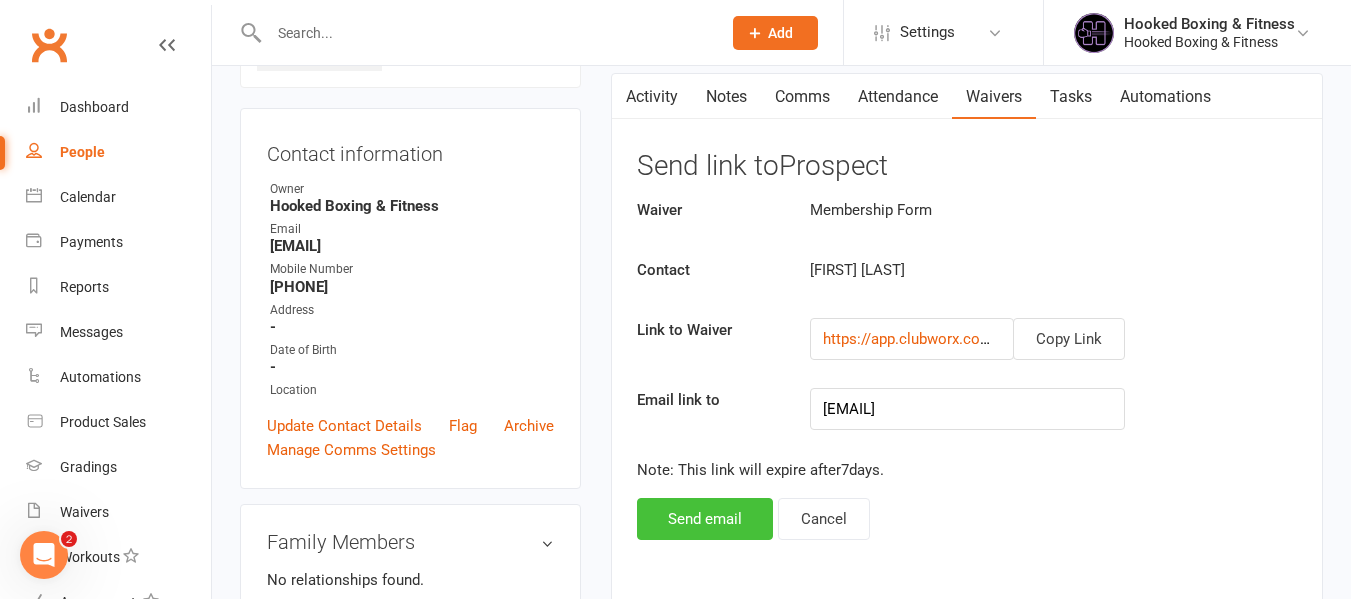 scroll, scrollTop: 200, scrollLeft: 0, axis: vertical 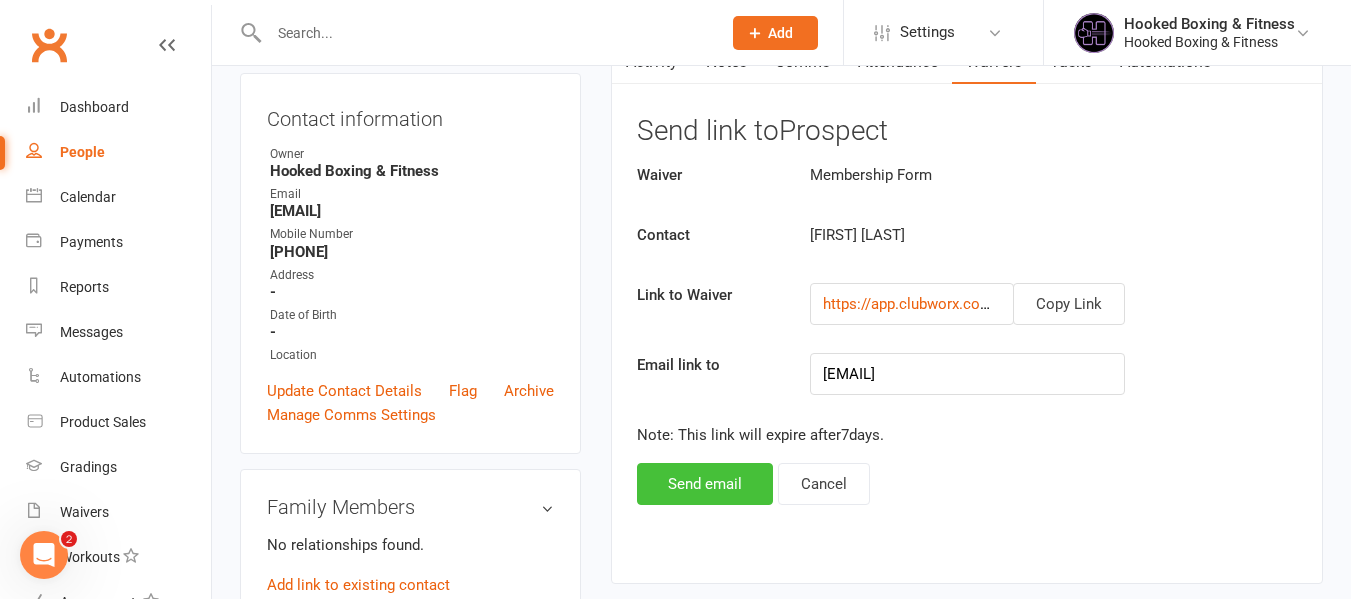click on "Send email" at bounding box center (705, 484) 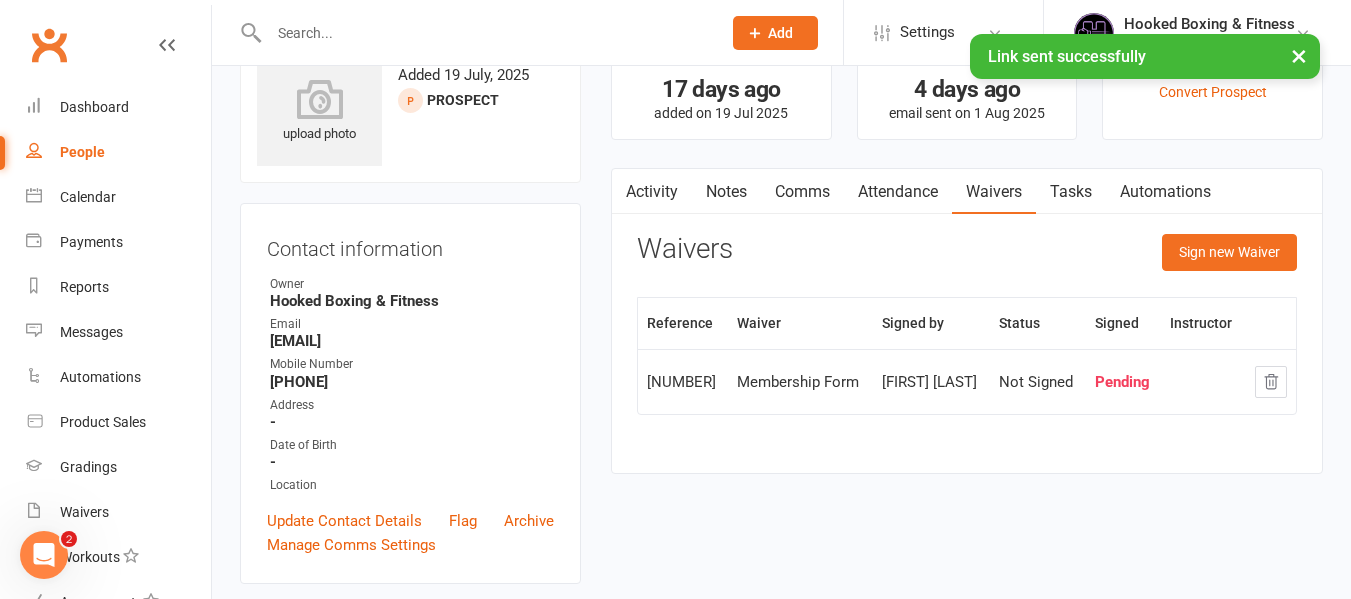 scroll, scrollTop: 0, scrollLeft: 0, axis: both 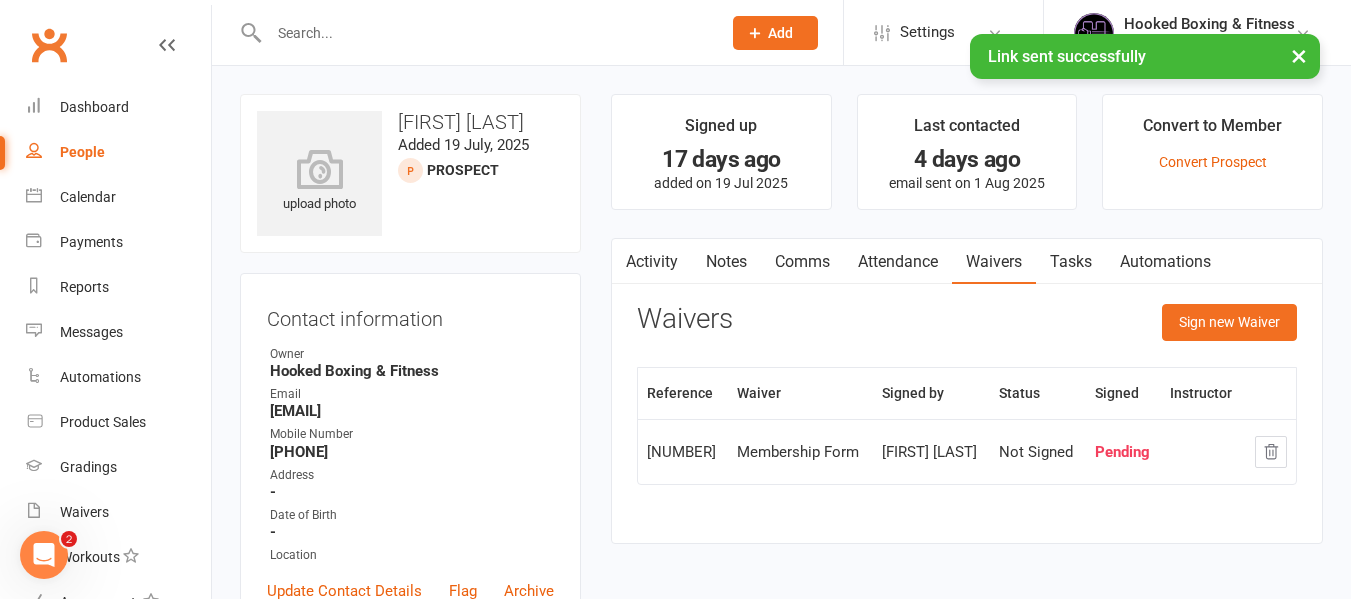 click 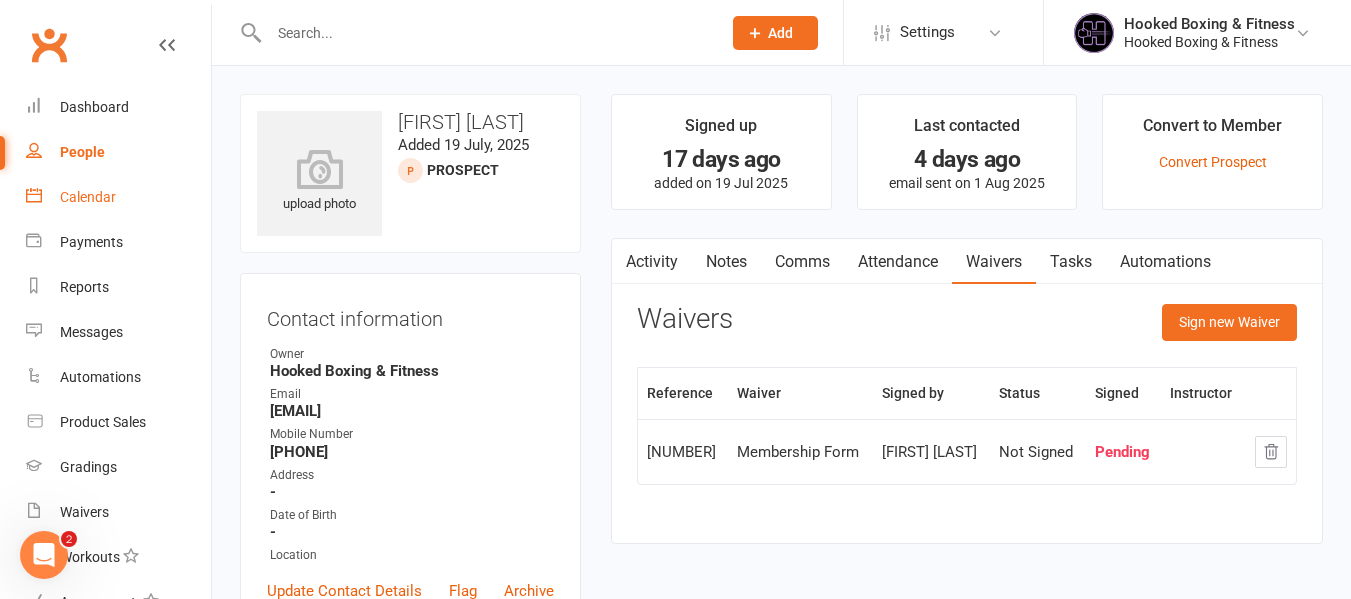 click on "Calendar" at bounding box center (118, 197) 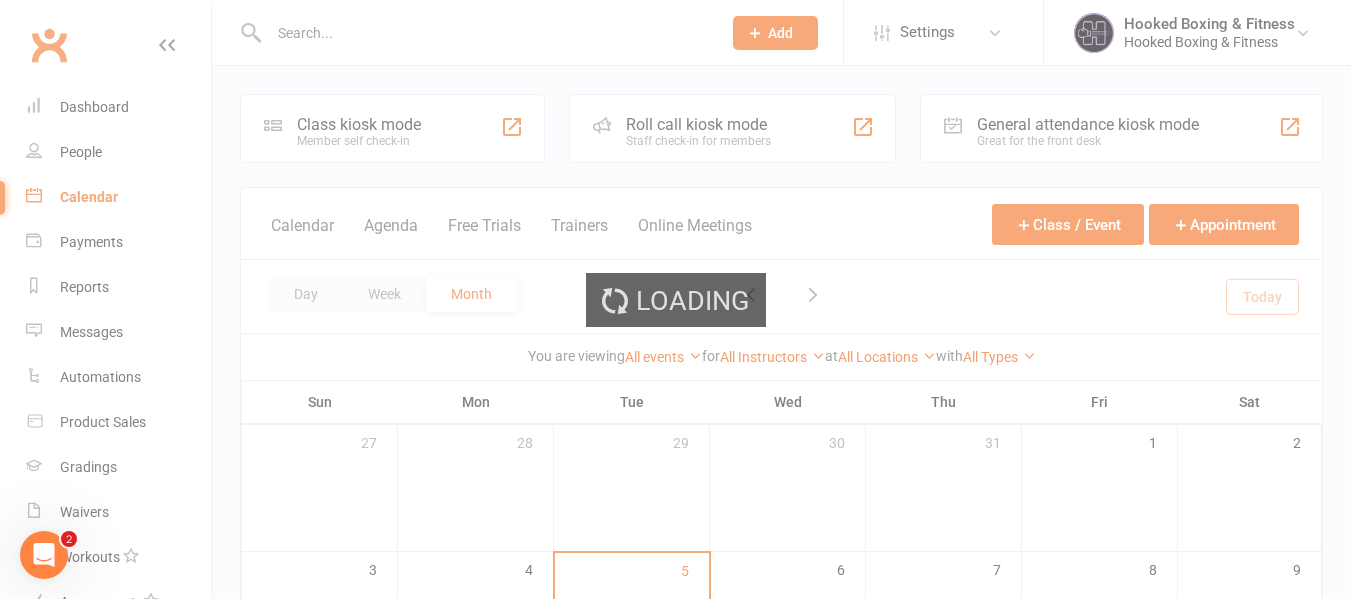 click on "Loading" at bounding box center (675, 299) 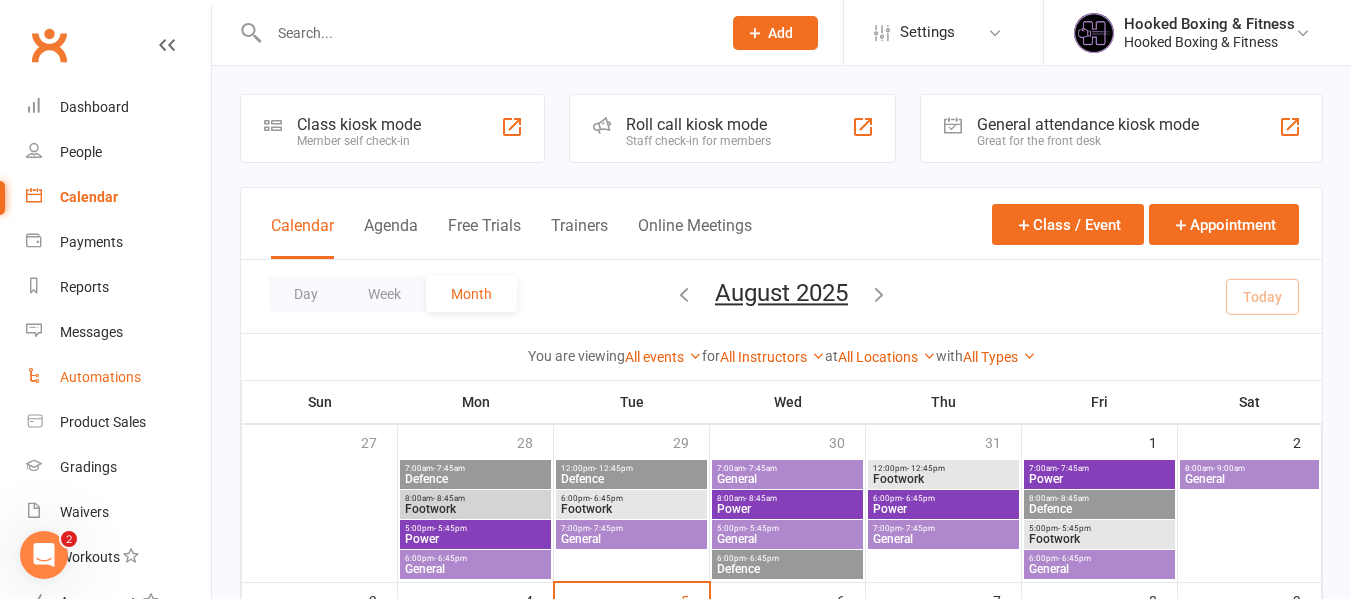click on "Automations" at bounding box center (100, 377) 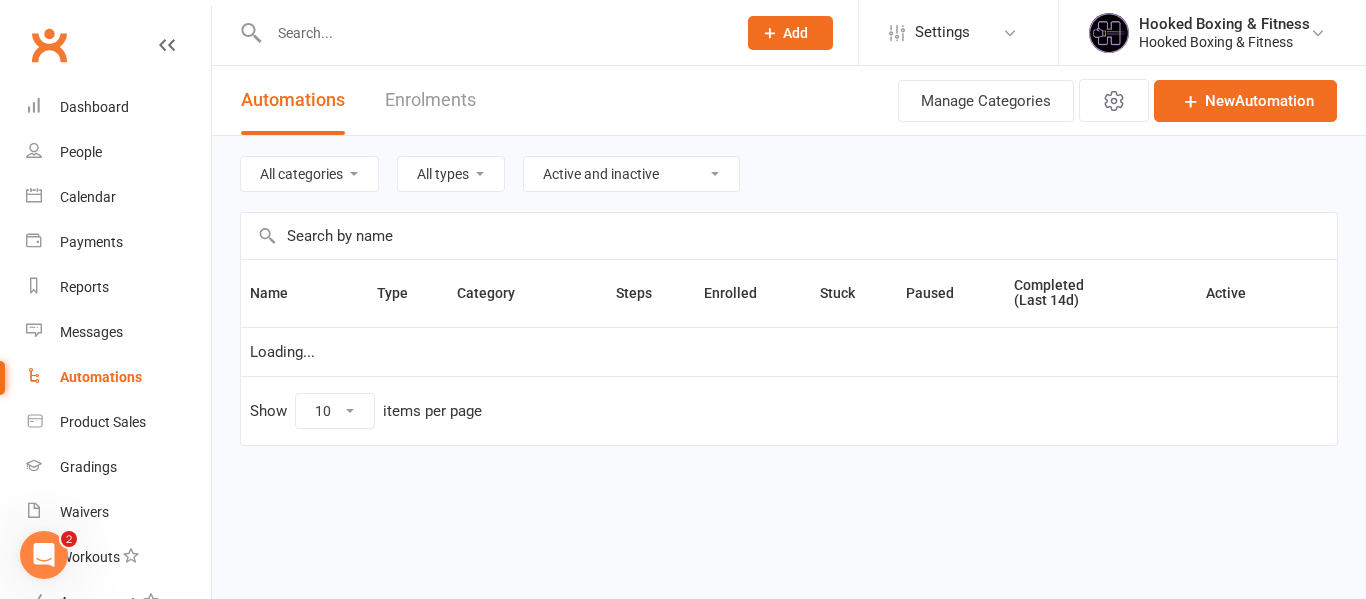select on "50" 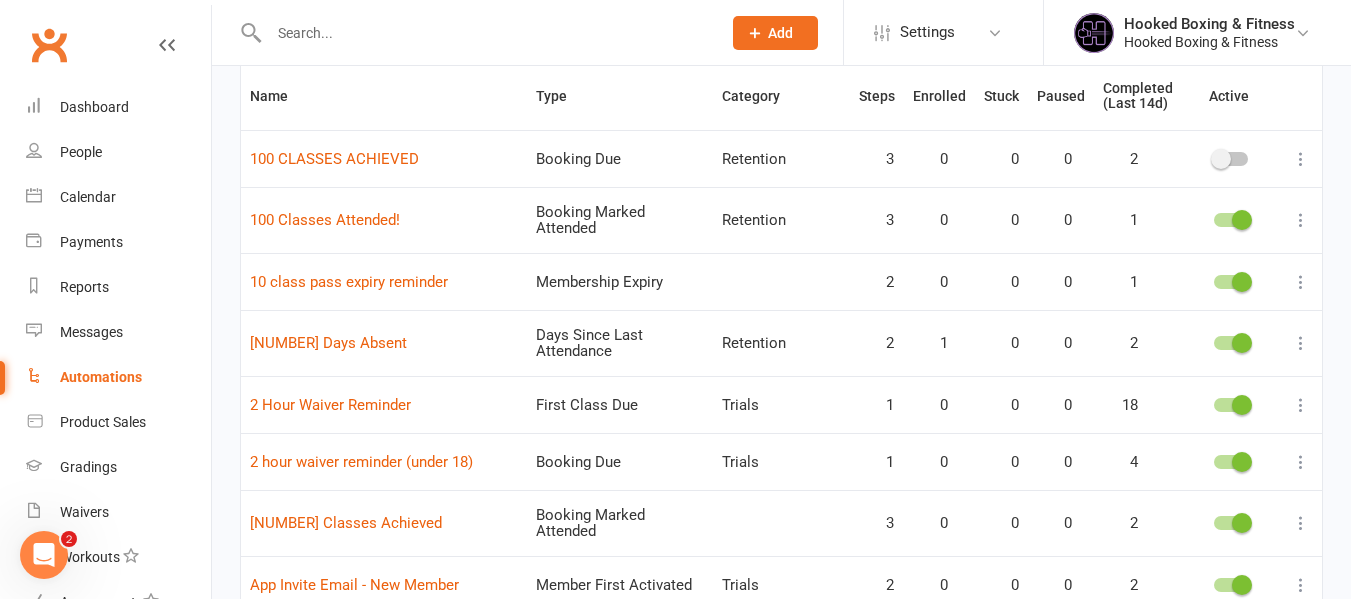 scroll, scrollTop: 200, scrollLeft: 0, axis: vertical 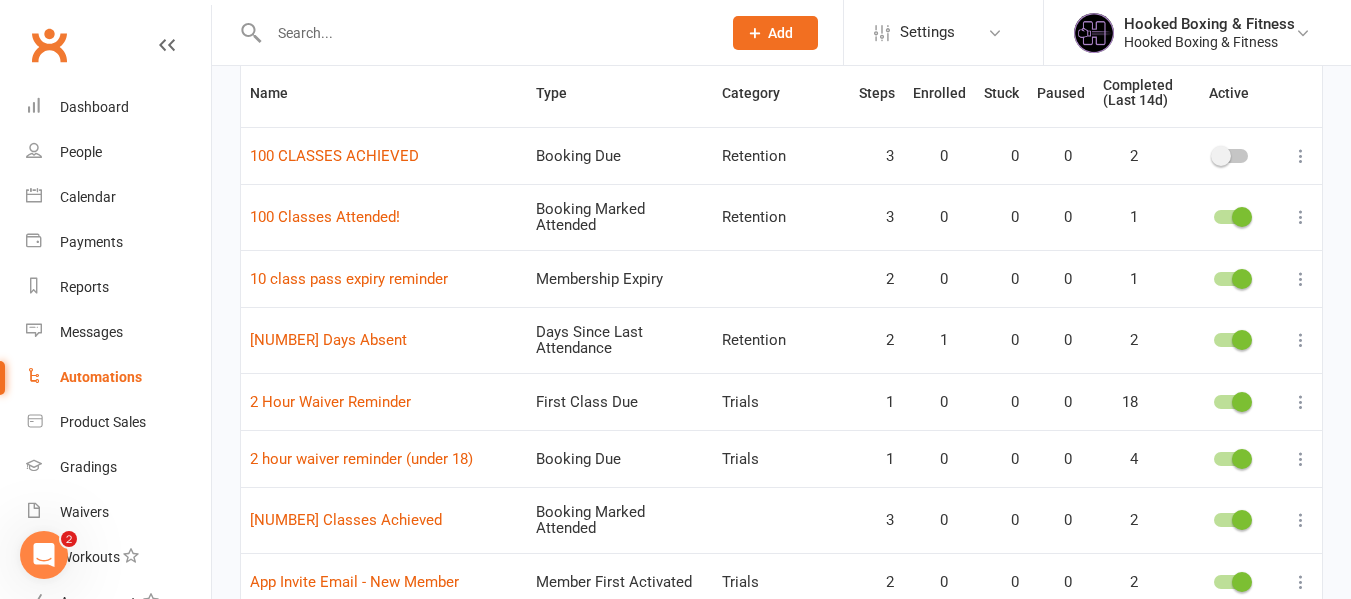 click on "[NUMBER] Days Absent" at bounding box center [384, 340] 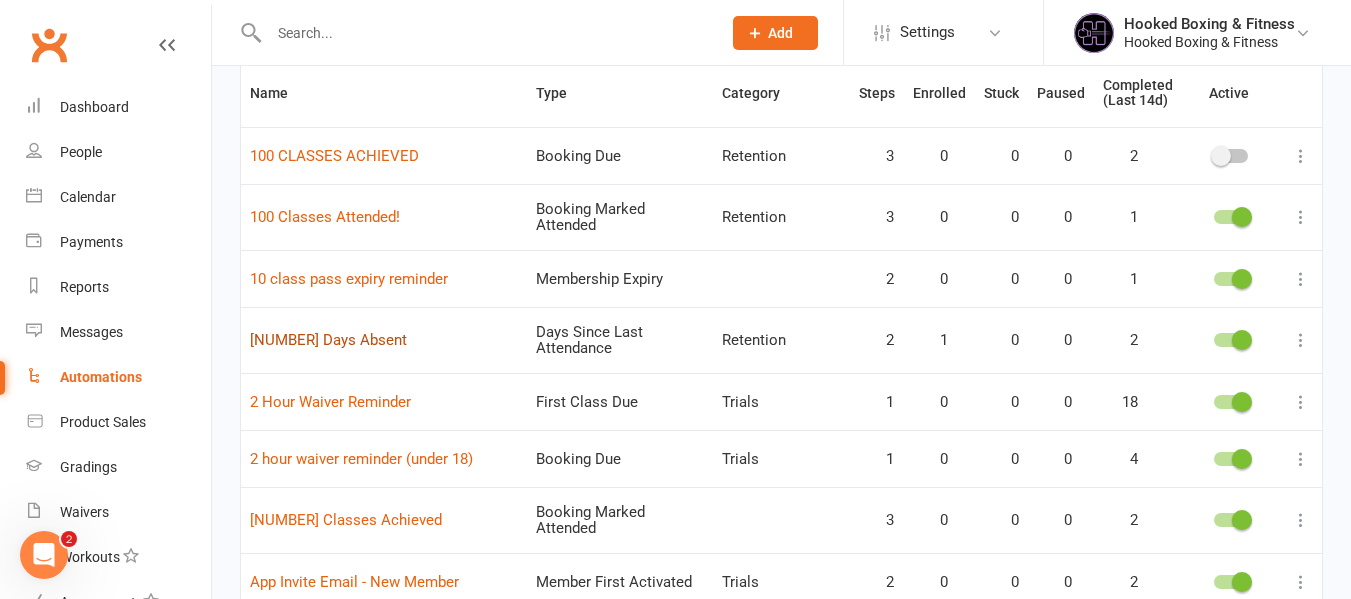 click on "[NUMBER] Days Absent" at bounding box center (328, 340) 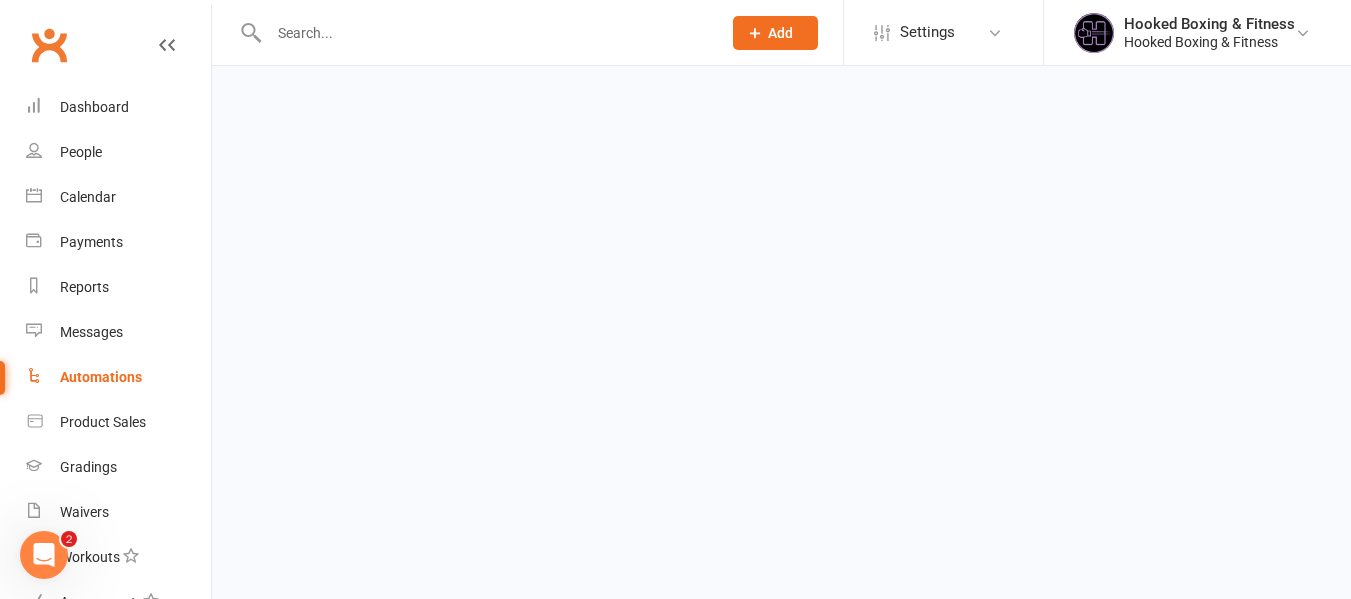 scroll, scrollTop: 0, scrollLeft: 0, axis: both 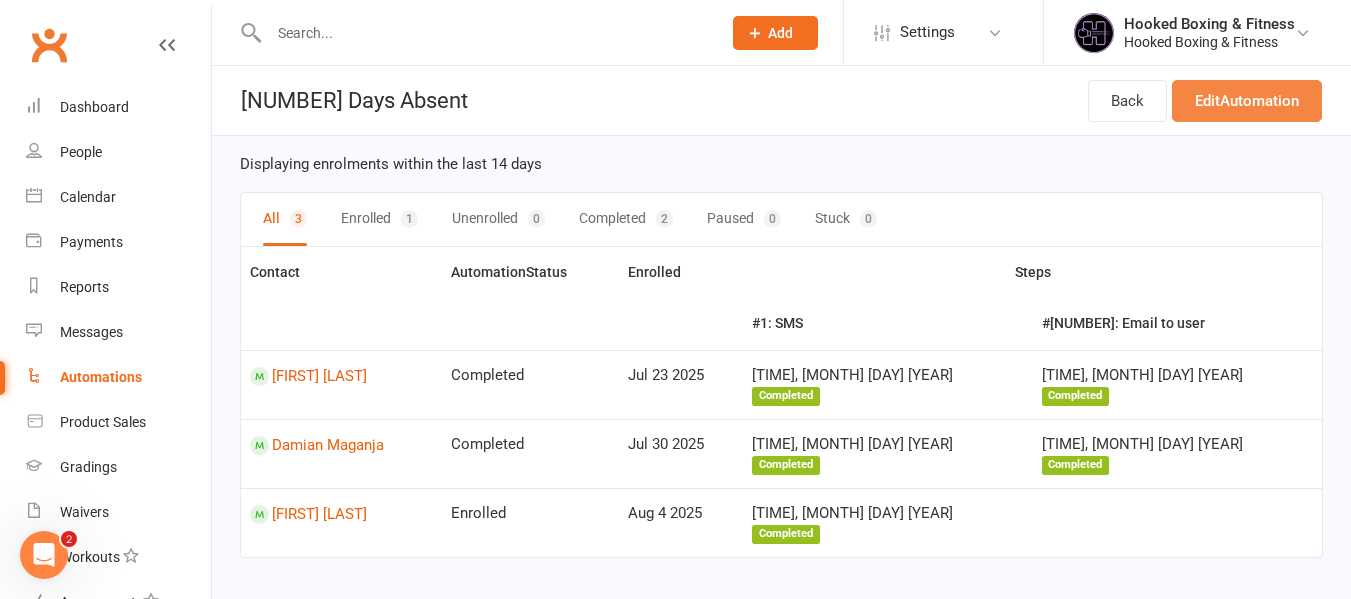 click on "Edit  Automation" at bounding box center (1247, 101) 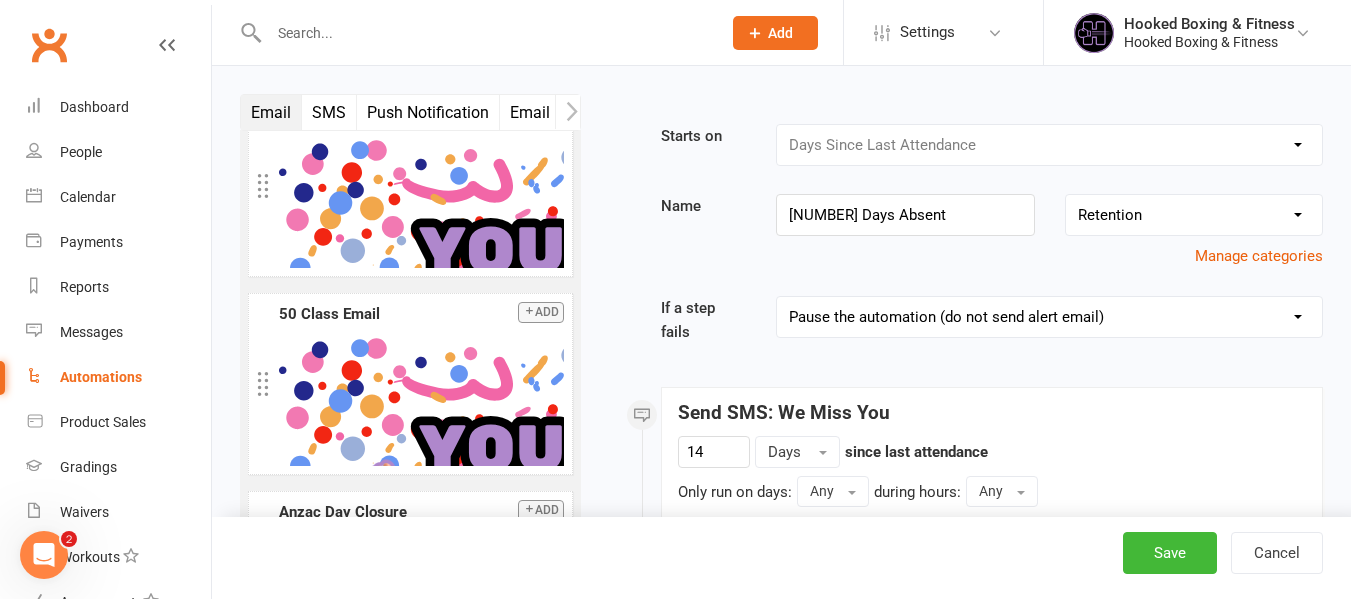 scroll, scrollTop: 200, scrollLeft: 0, axis: vertical 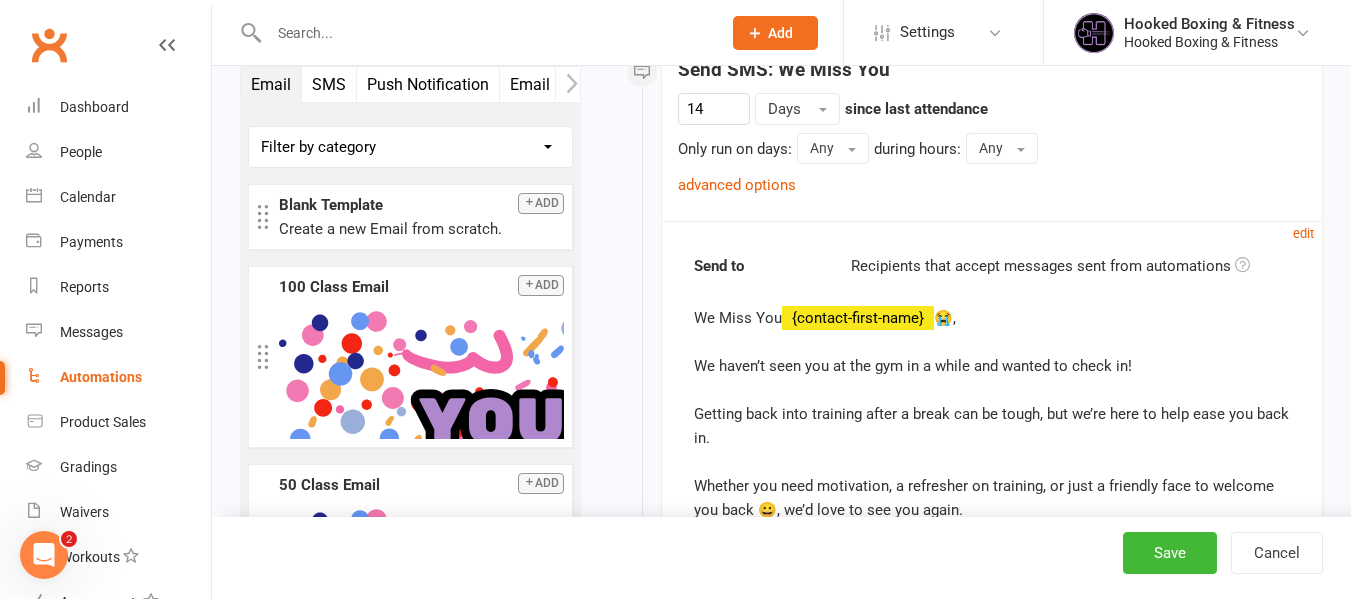 click on "Email User" at bounding box center (548, 84) 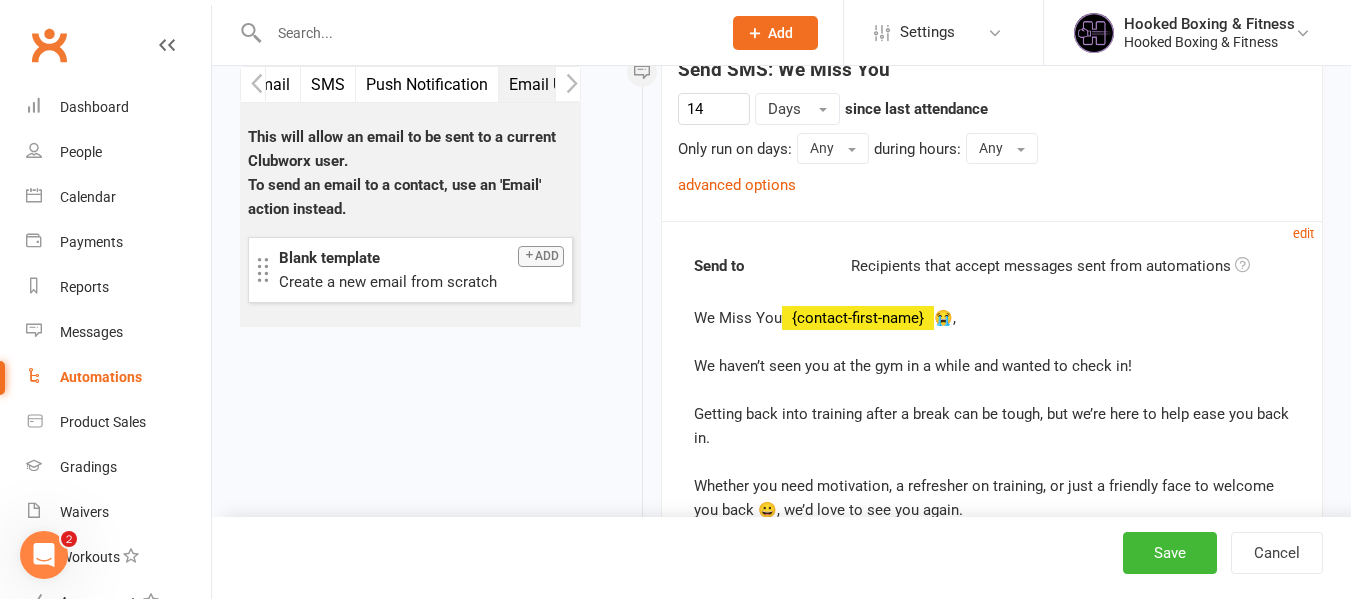 click on "Add" at bounding box center [541, 256] 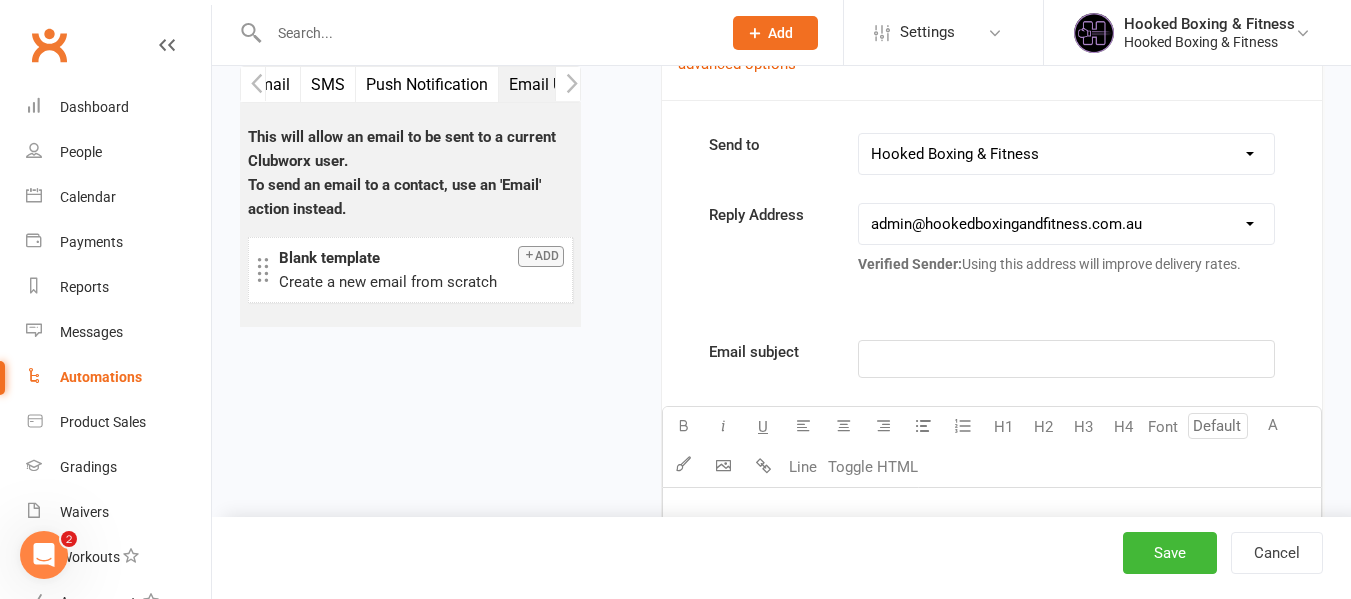 scroll, scrollTop: 1878, scrollLeft: 0, axis: vertical 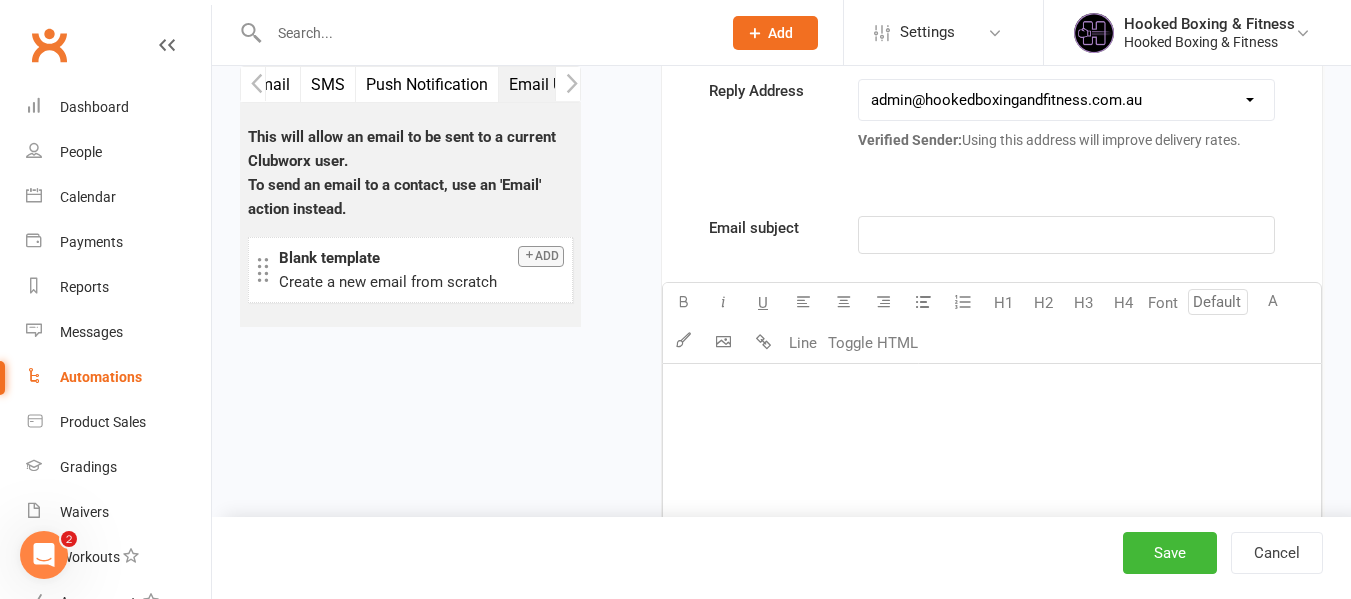 click on "﻿" at bounding box center (1066, 235) 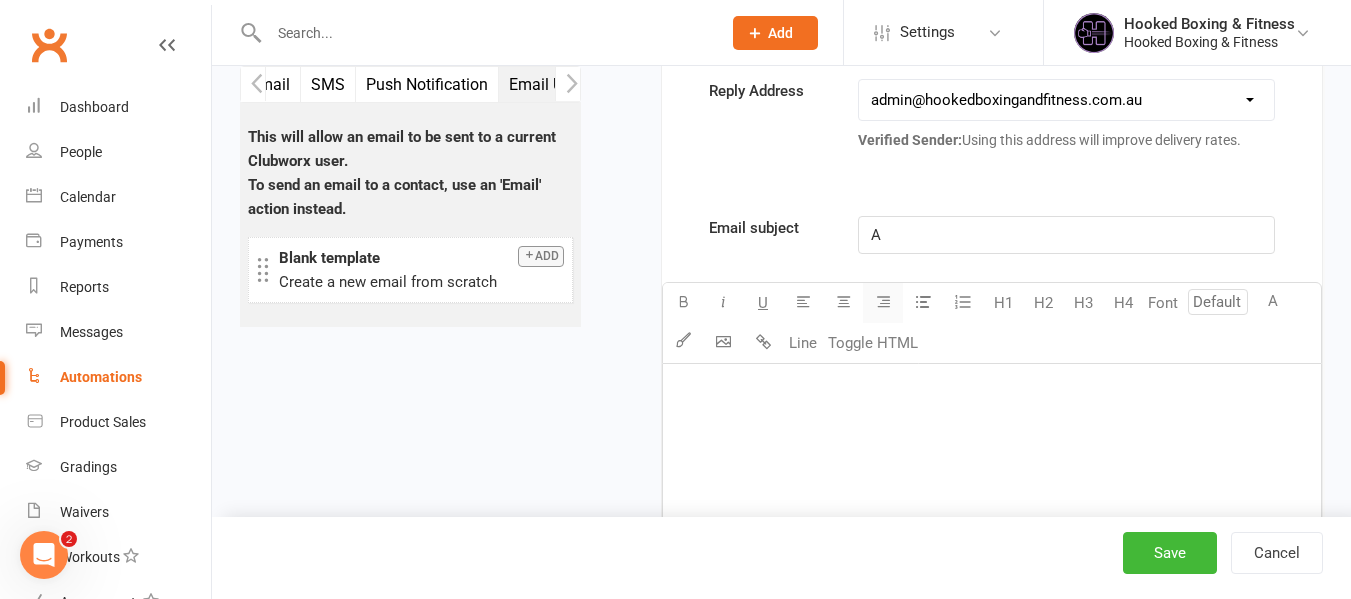 type 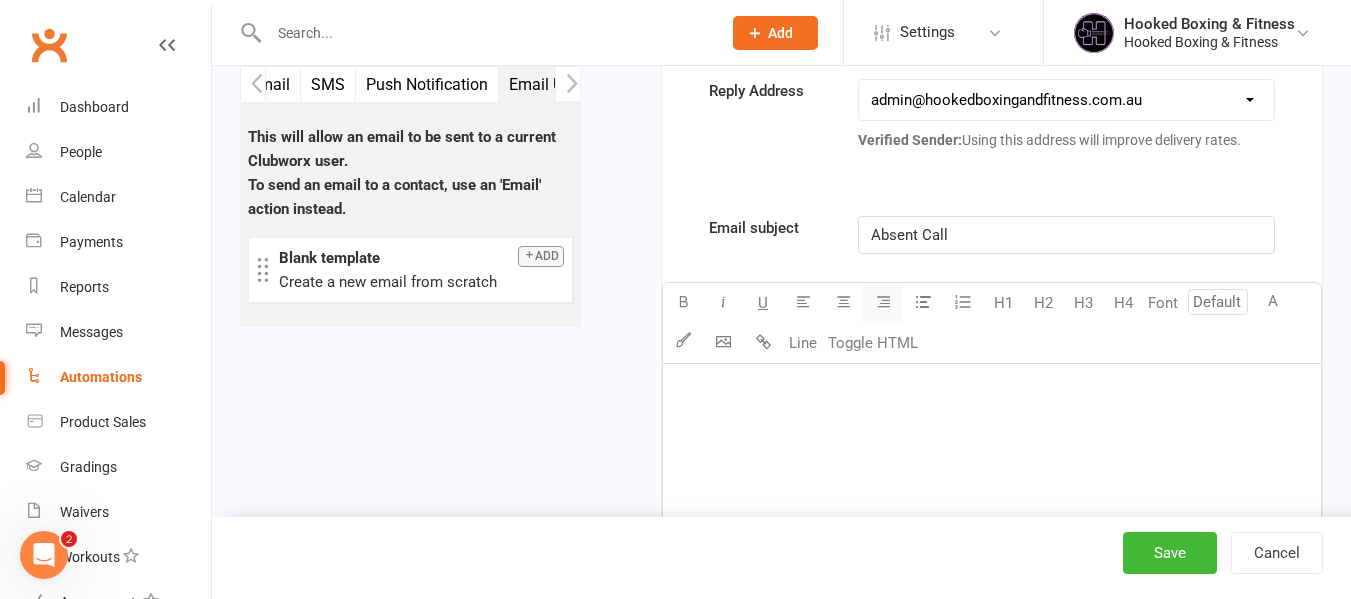 type 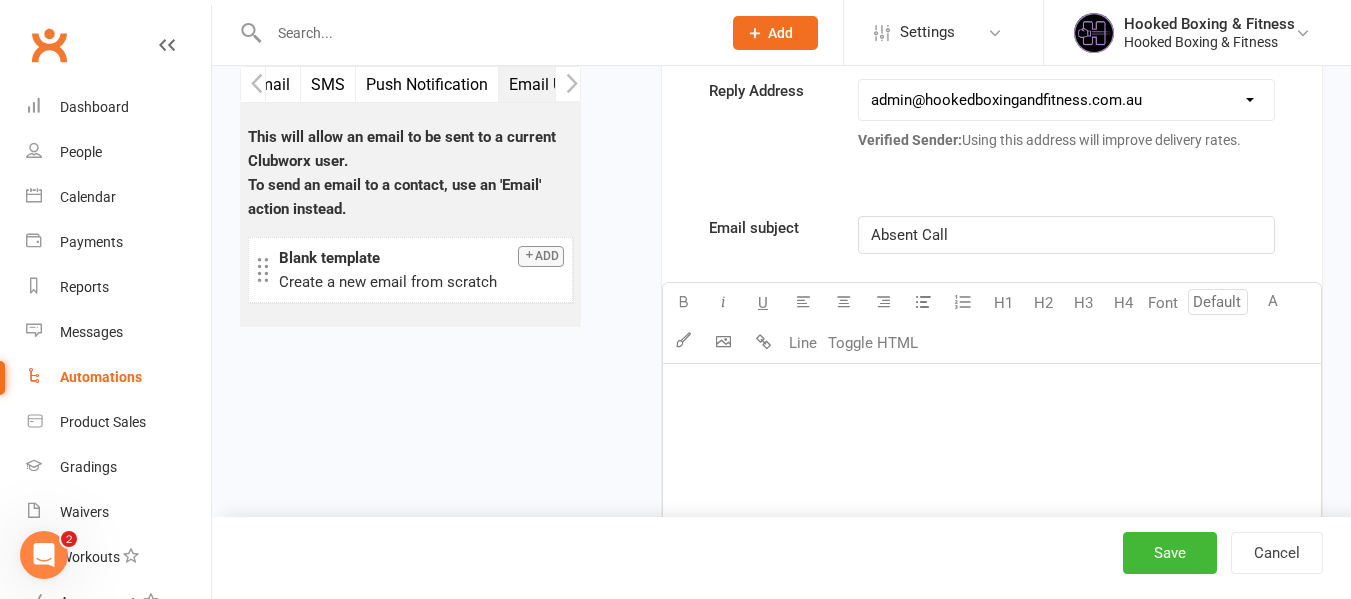 click on "﻿" at bounding box center (992, 389) 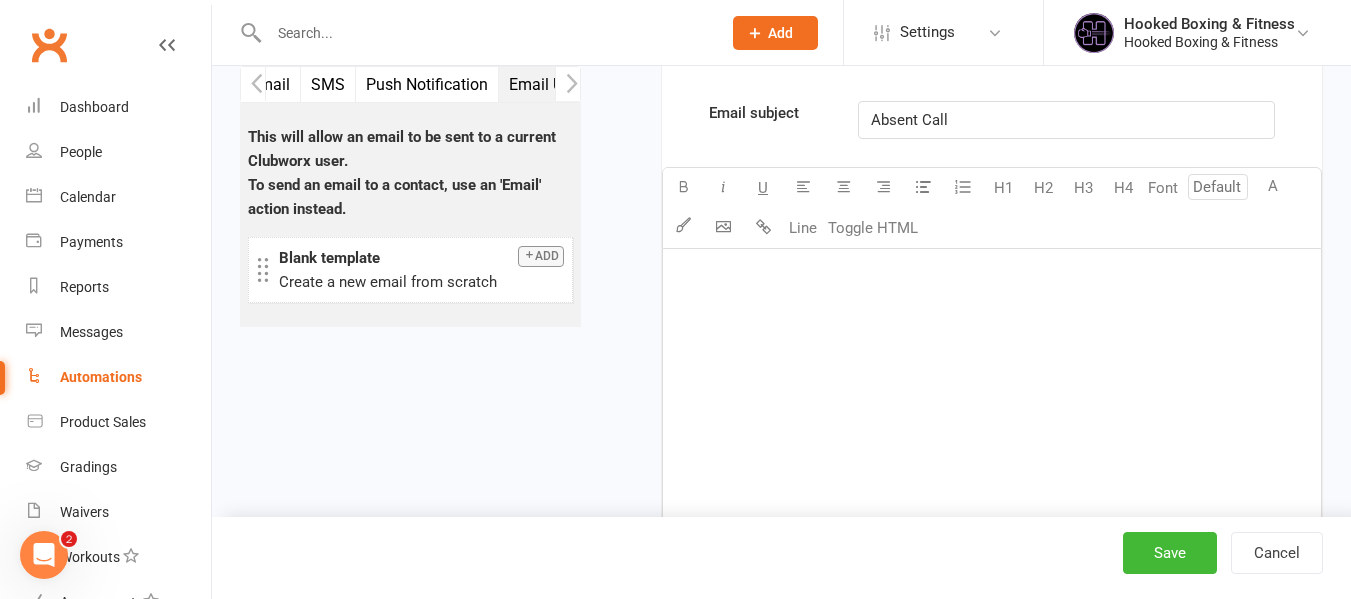 scroll, scrollTop: 2178, scrollLeft: 0, axis: vertical 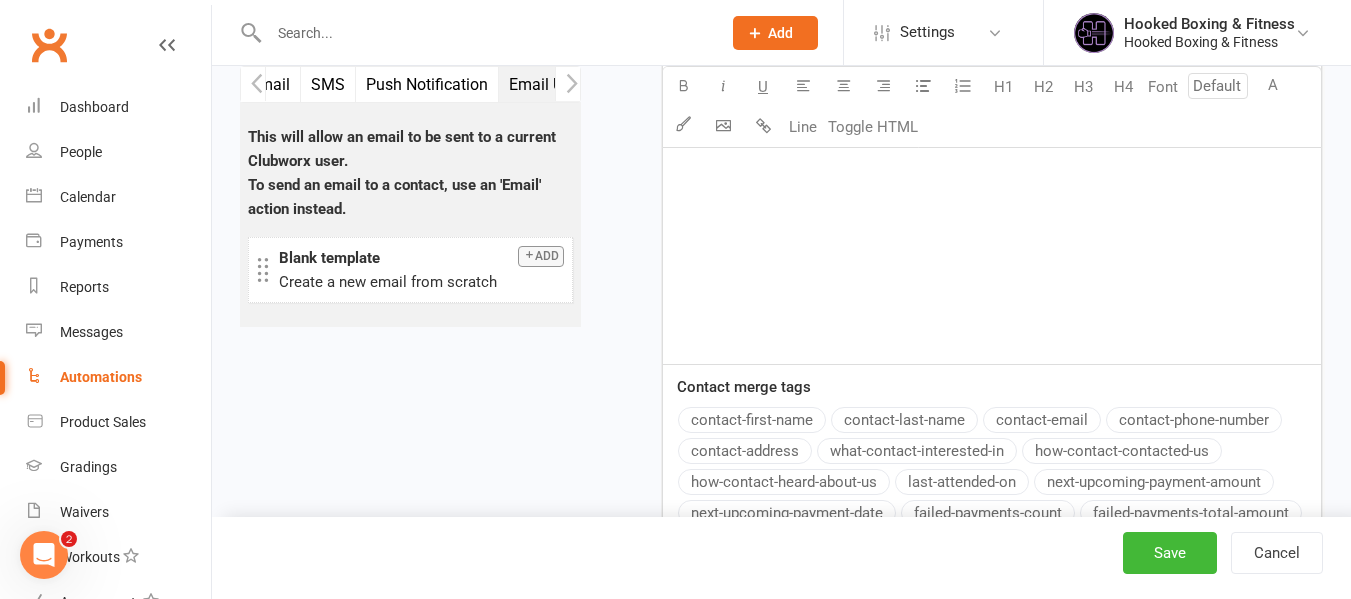 click on "contact-first-name" at bounding box center (752, 420) 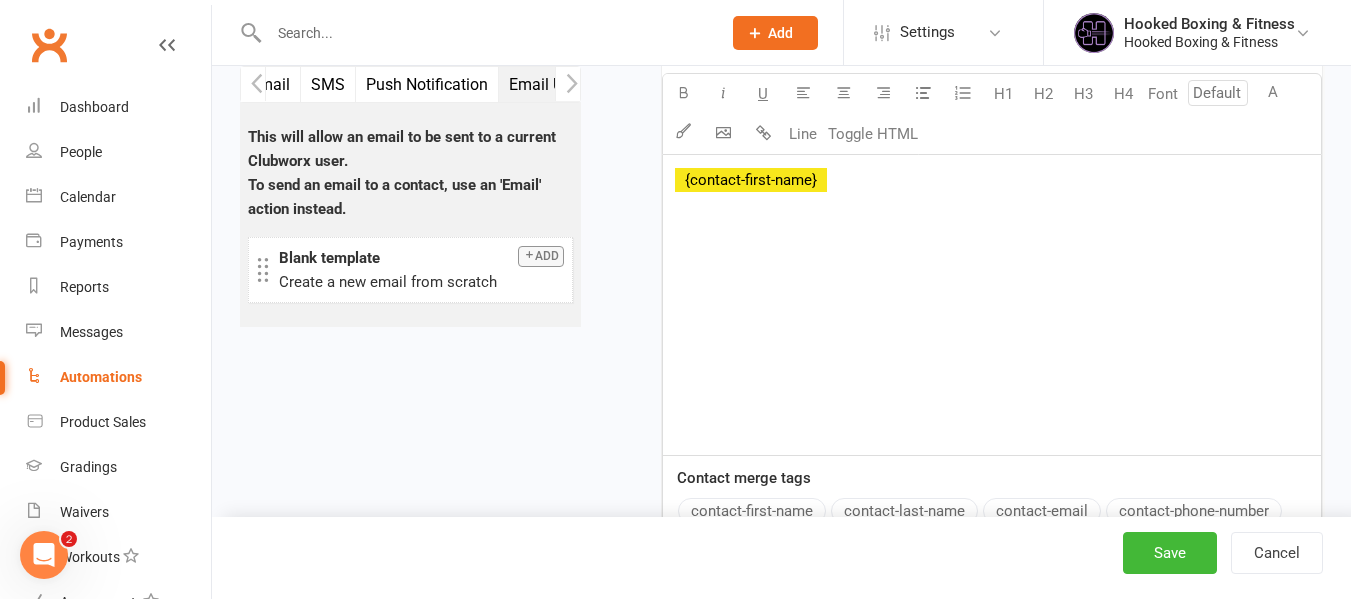 scroll, scrollTop: 1978, scrollLeft: 0, axis: vertical 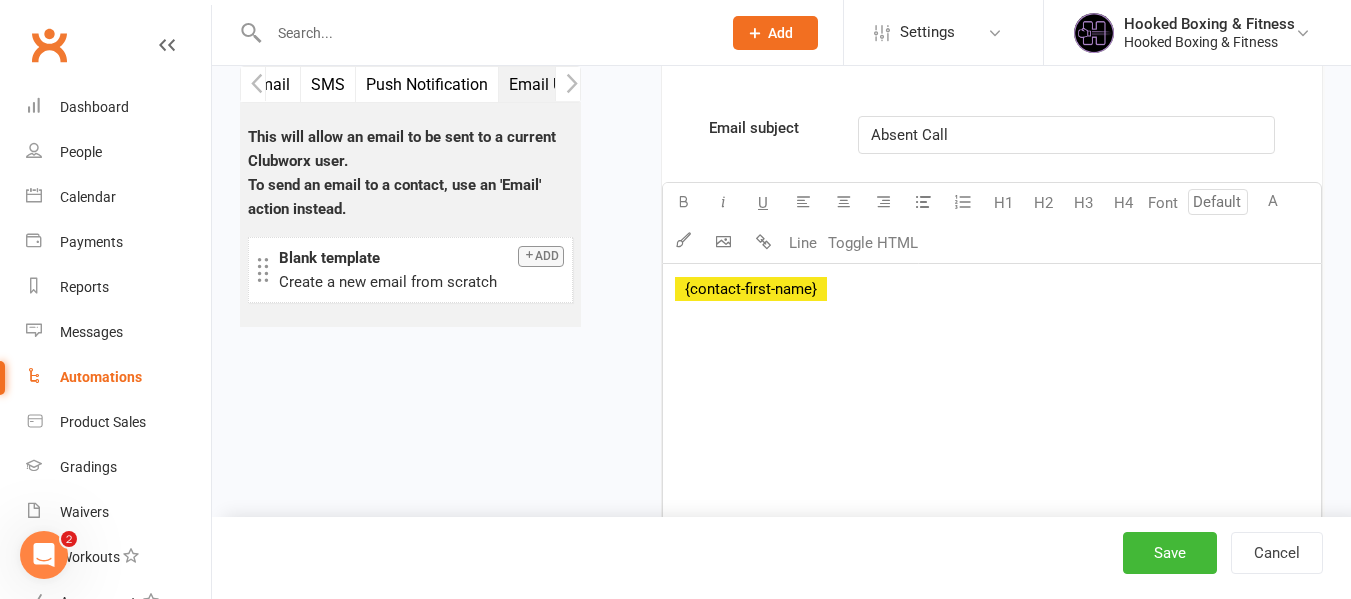 type 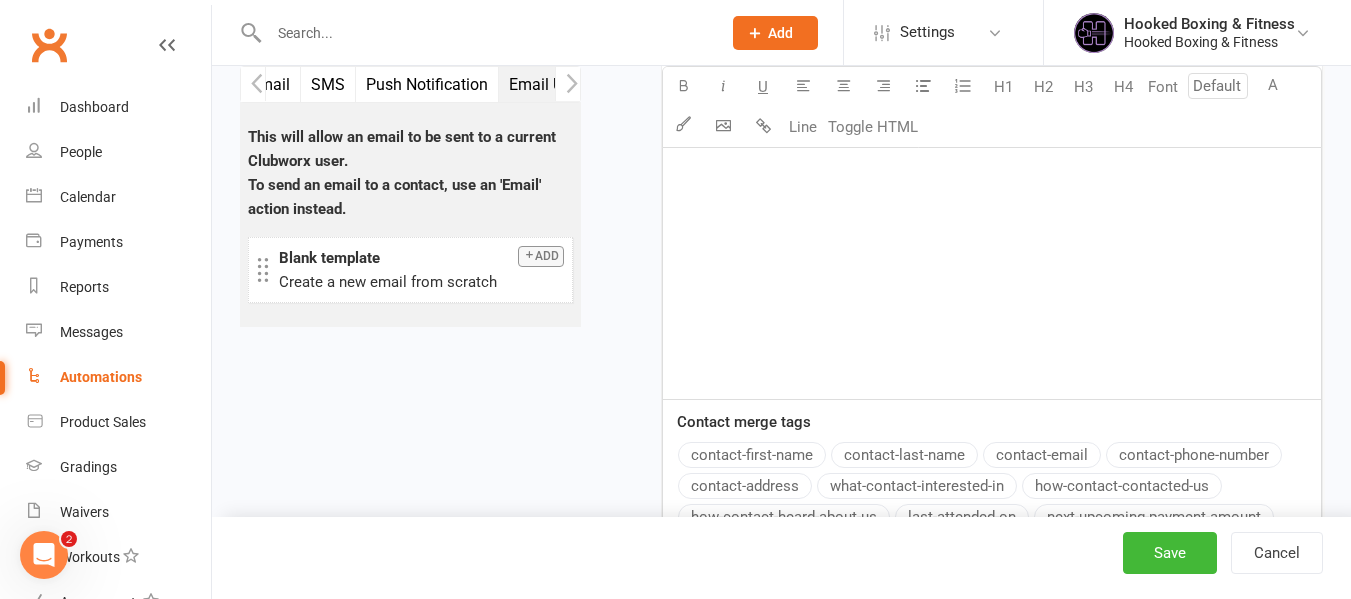 scroll, scrollTop: 2378, scrollLeft: 0, axis: vertical 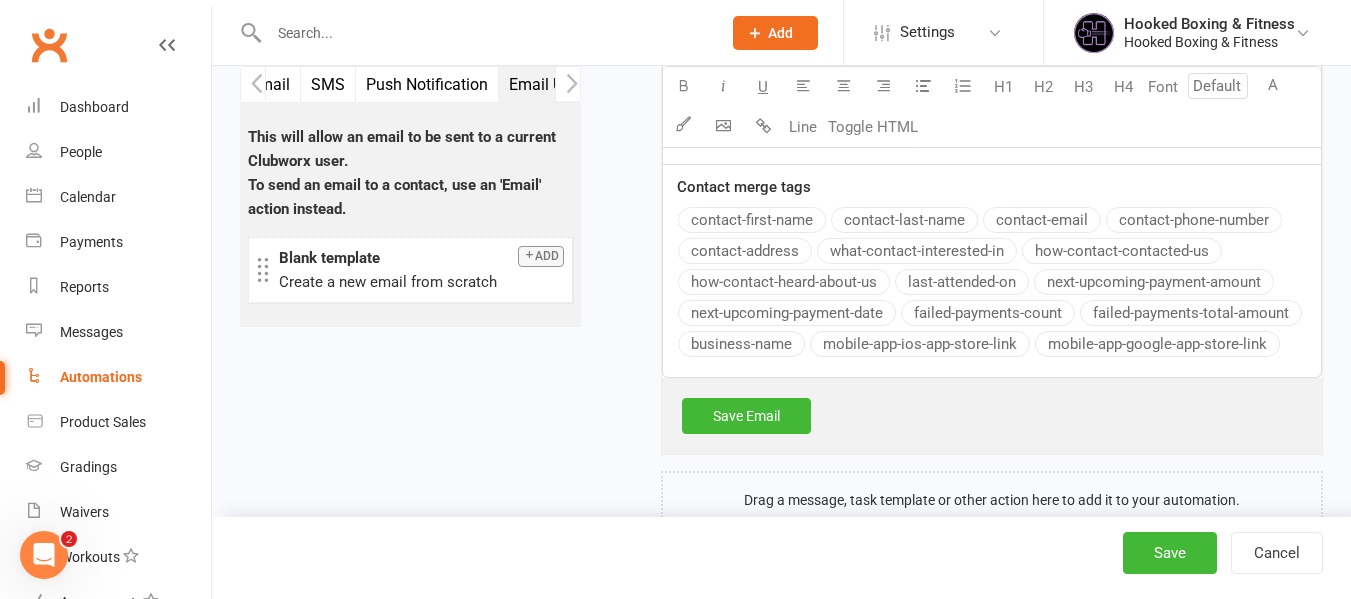 click on "Email subject Absent Call U H1 H2 H3 H4 Font A Line Toggle HTML ﻿ ﻿ {contact-first-name} Contact merge tags contact-first-name contact-last-name contact-email contact-phone-number contact-address what-contact-interested-in how-contact-contacted-us how-contact-heard-about-us last-attended-on next-upcoming-payment-amount next-upcoming-payment-date failed-payments-count failed-payments-total-amount business-name mobile-app-ios-app-store-link mobile-app-google-app-store-link" at bounding box center [992, 47] 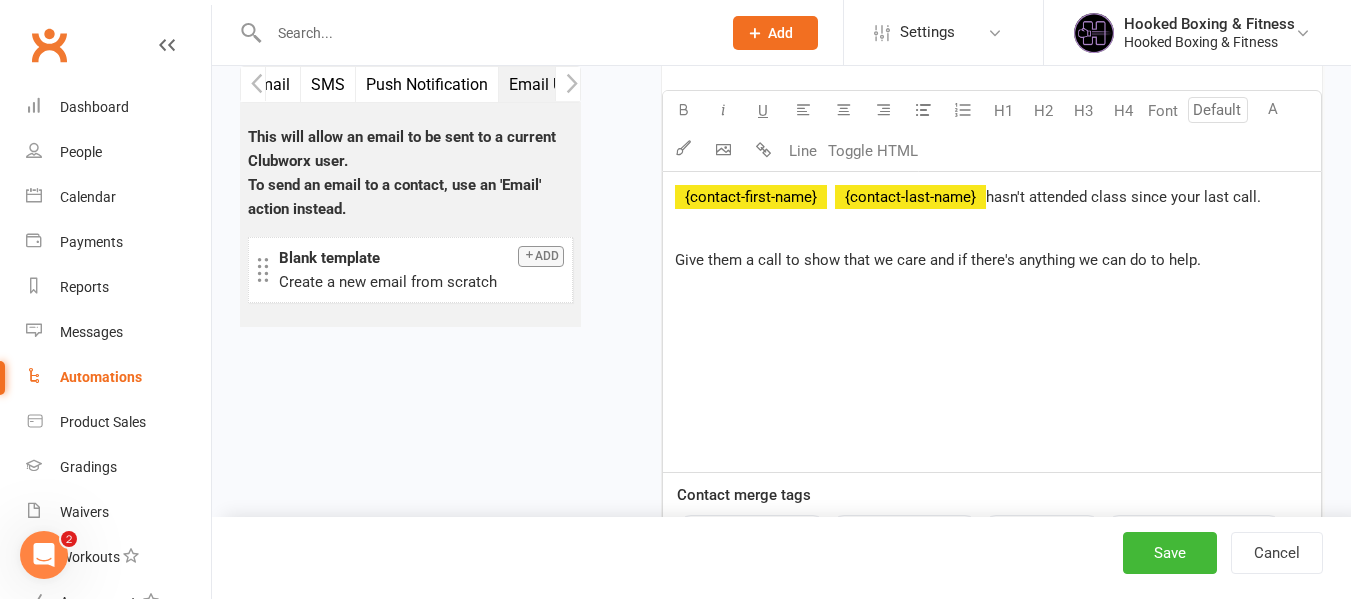 scroll, scrollTop: 2068, scrollLeft: 0, axis: vertical 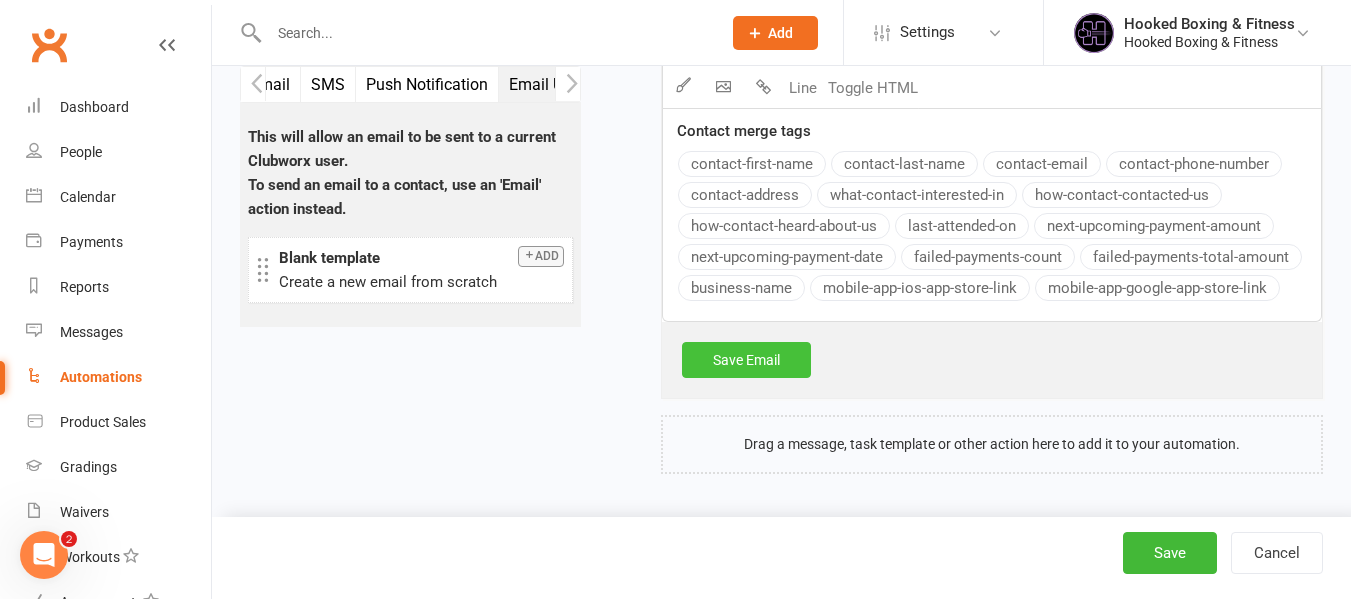 click on "Save Email" at bounding box center [746, 360] 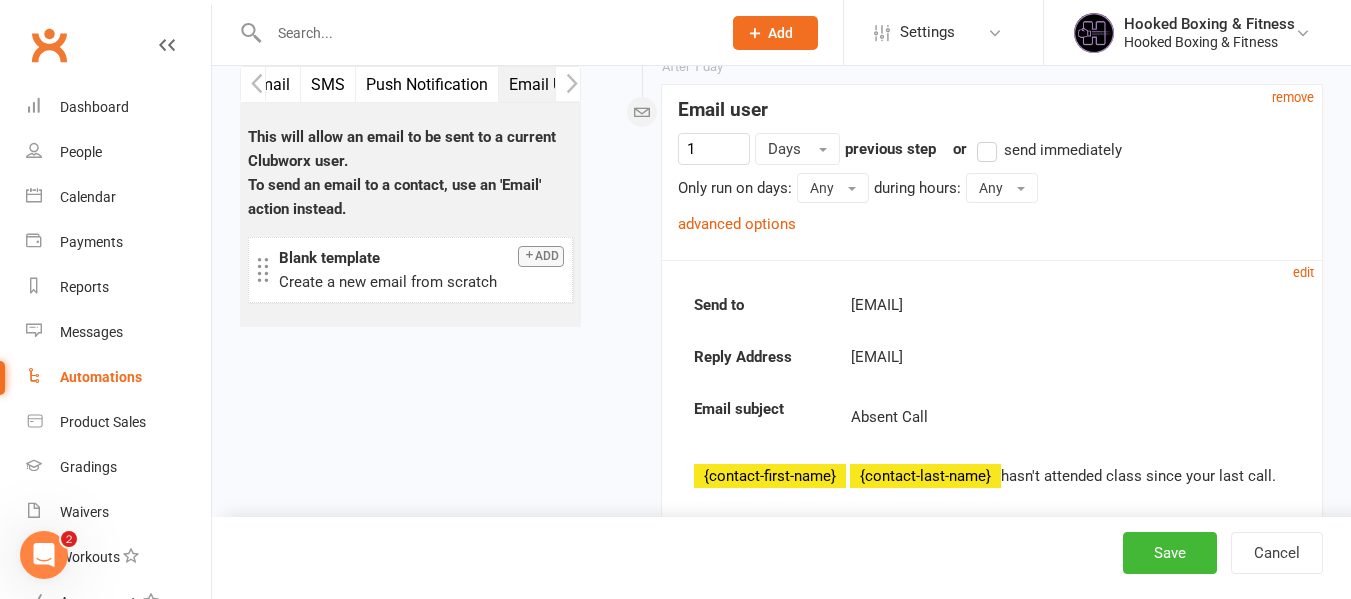 scroll, scrollTop: 1595, scrollLeft: 0, axis: vertical 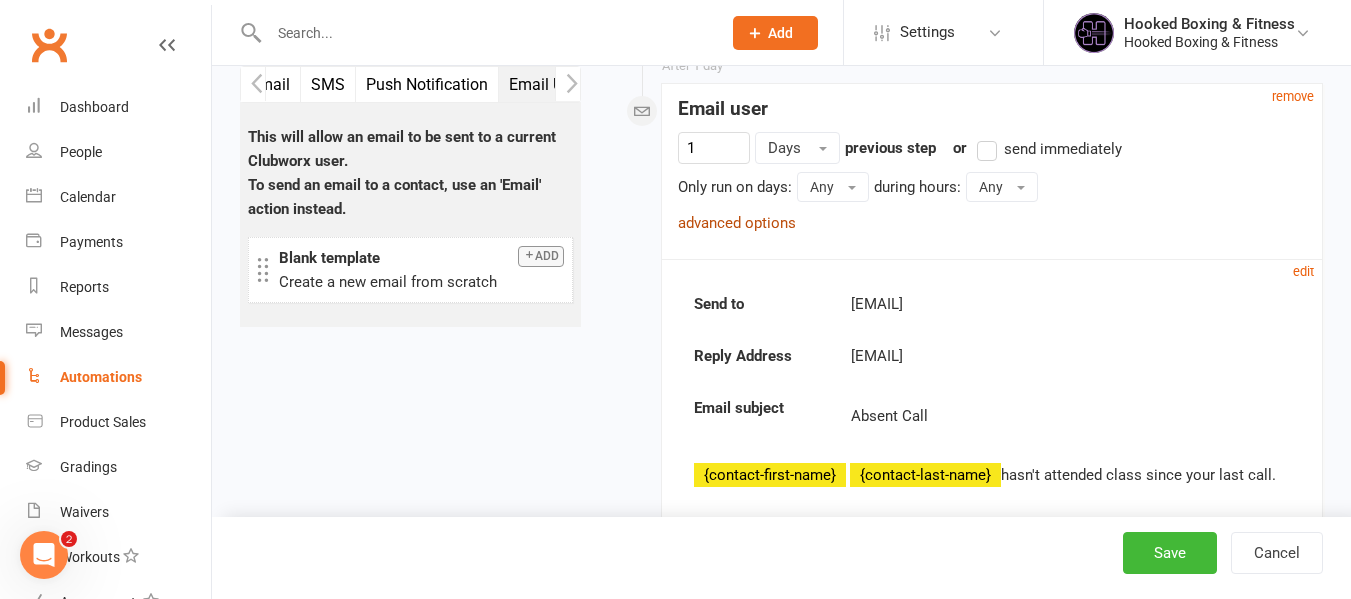 click on "advanced options" at bounding box center [737, 223] 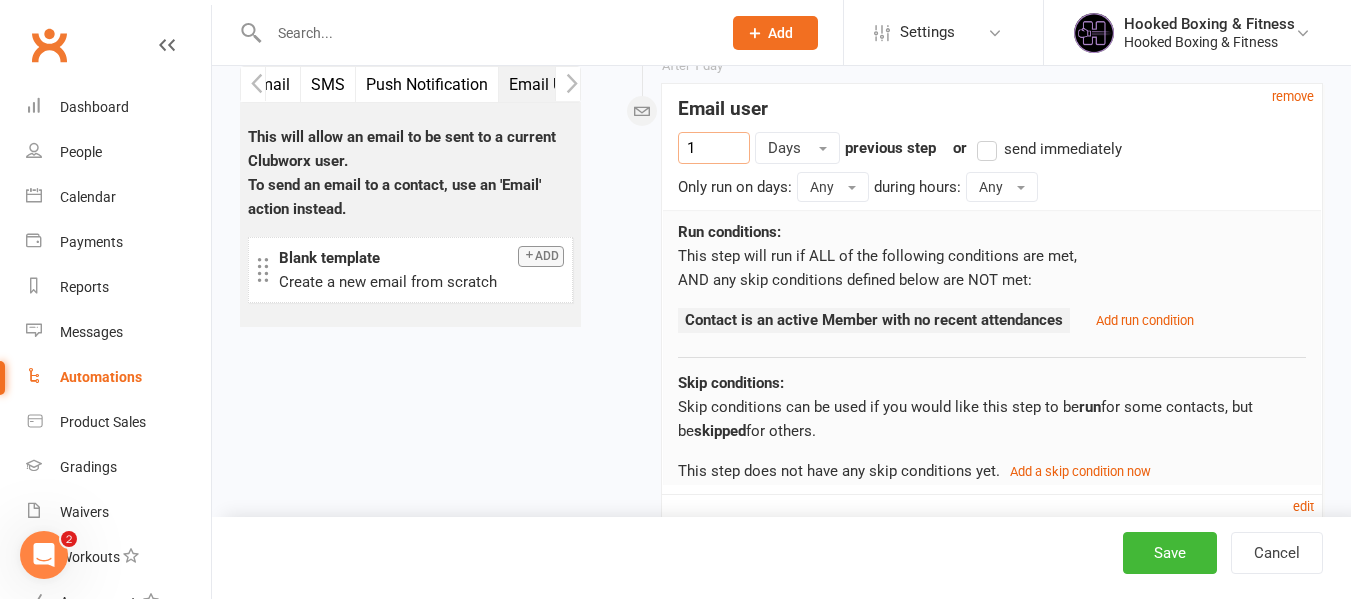 drag, startPoint x: 734, startPoint y: 156, endPoint x: 625, endPoint y: 148, distance: 109.29318 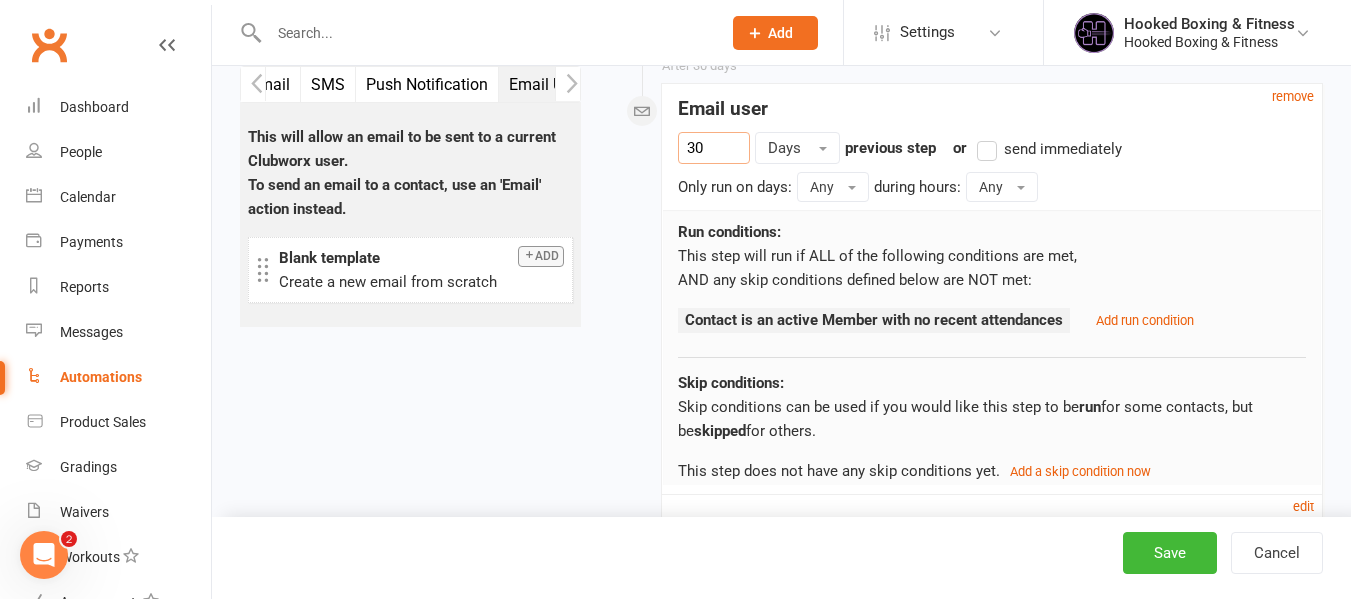 click on "Only run on days: Any  Any Sunday Monday Tuesday Wednesday Thursday Friday Saturday during hours: Any  Any 12am 1am 2am 3am 4am 5am 6am 7am 8am 9am 10am 11am 12pm 1pm 2pm 3pm 4pm 5pm 6pm 7pm 8pm 9pm 10pm 11pm" at bounding box center [992, 187] 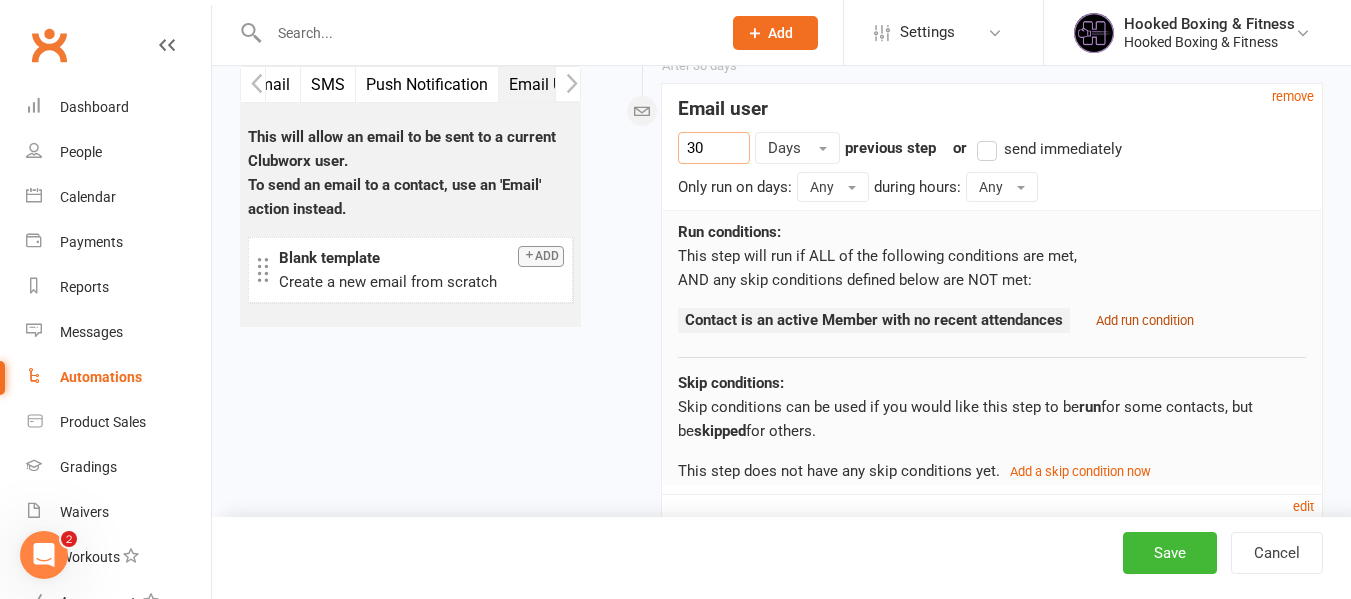 click on "Add run condition" at bounding box center [1145, 320] 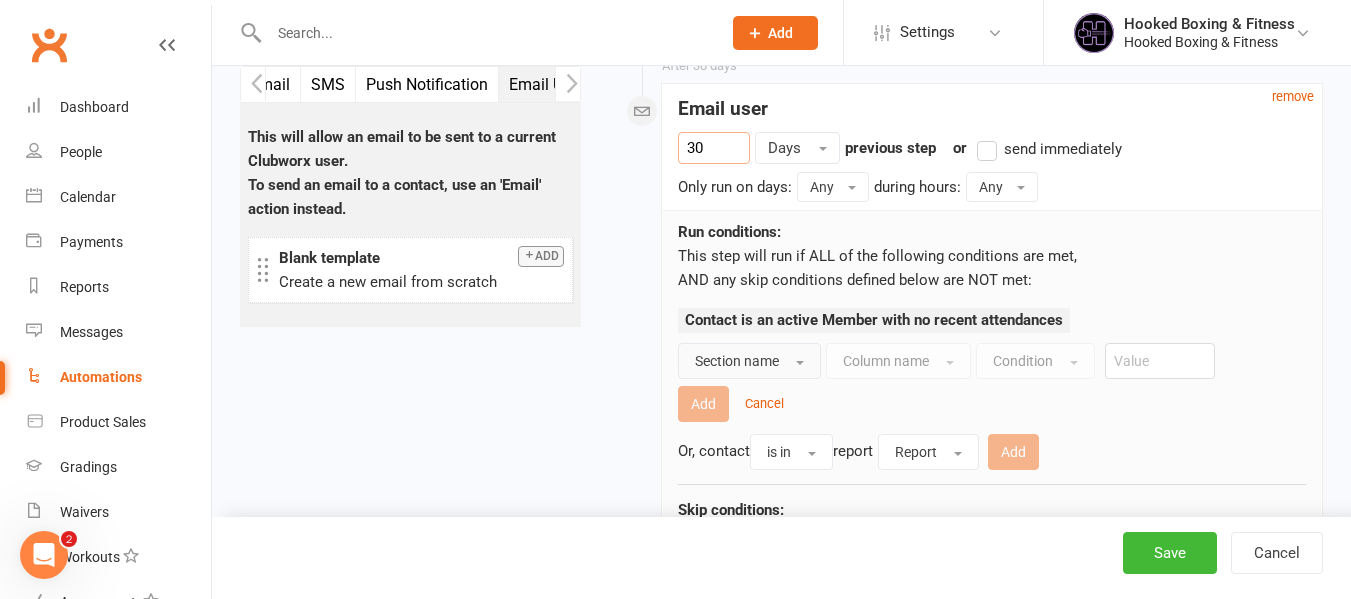type on "30" 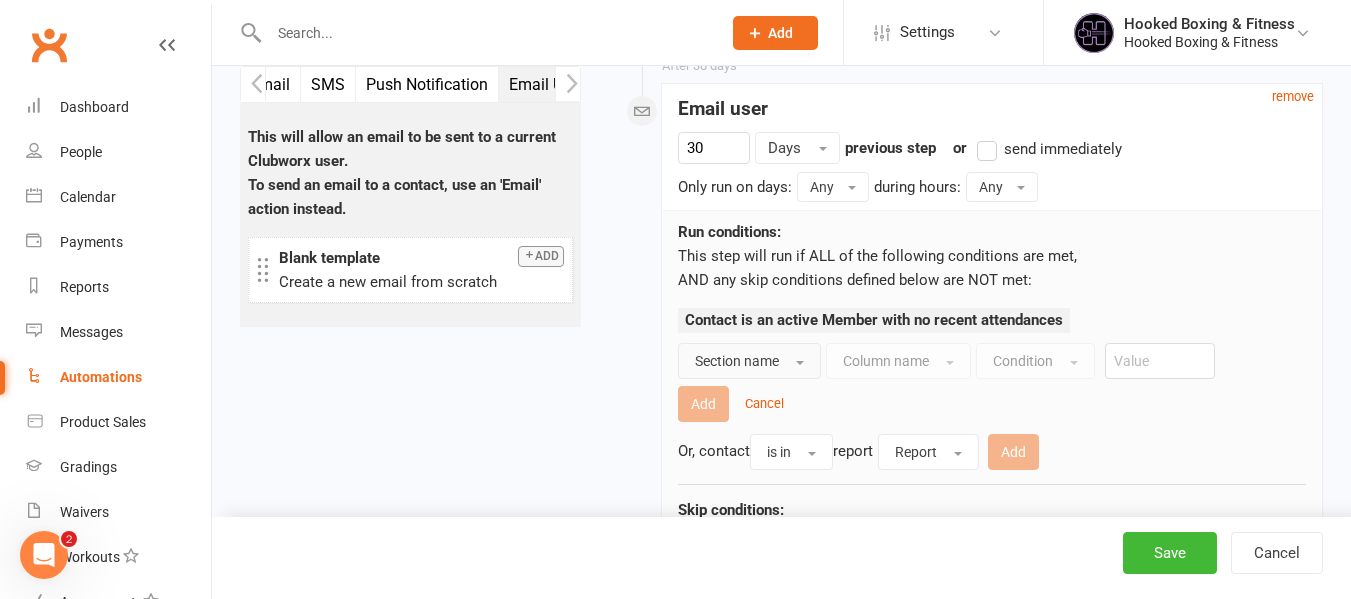 click on "Section name" at bounding box center (737, 361) 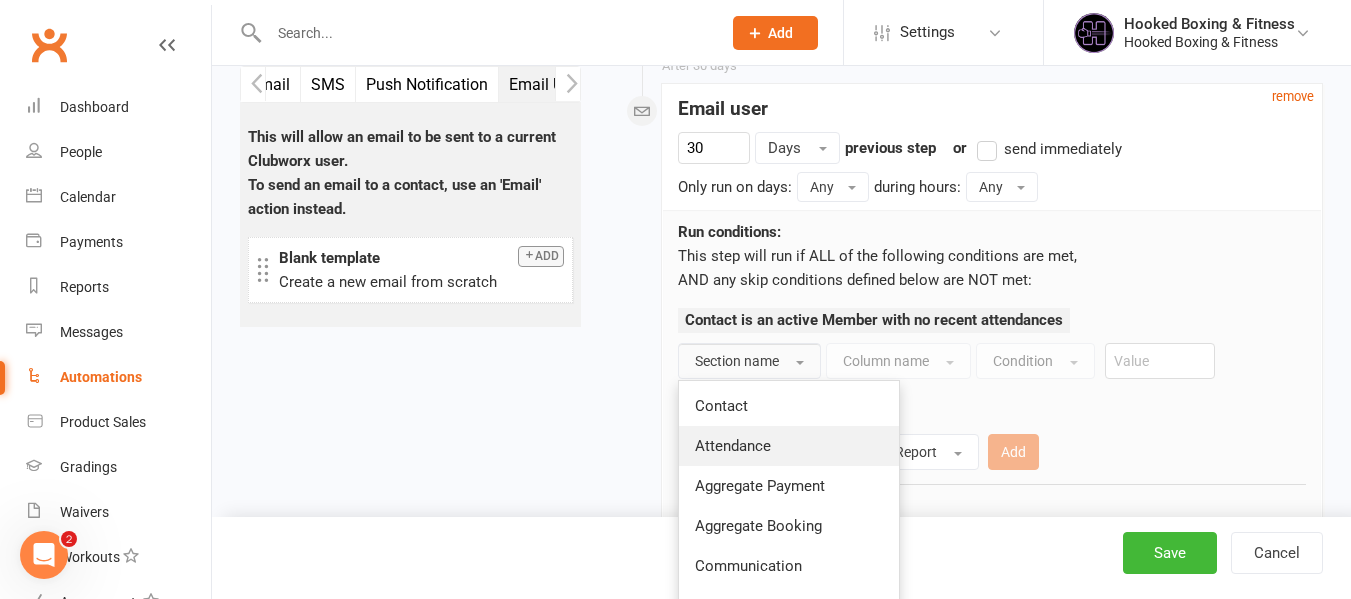 click on "Attendance" at bounding box center [789, 446] 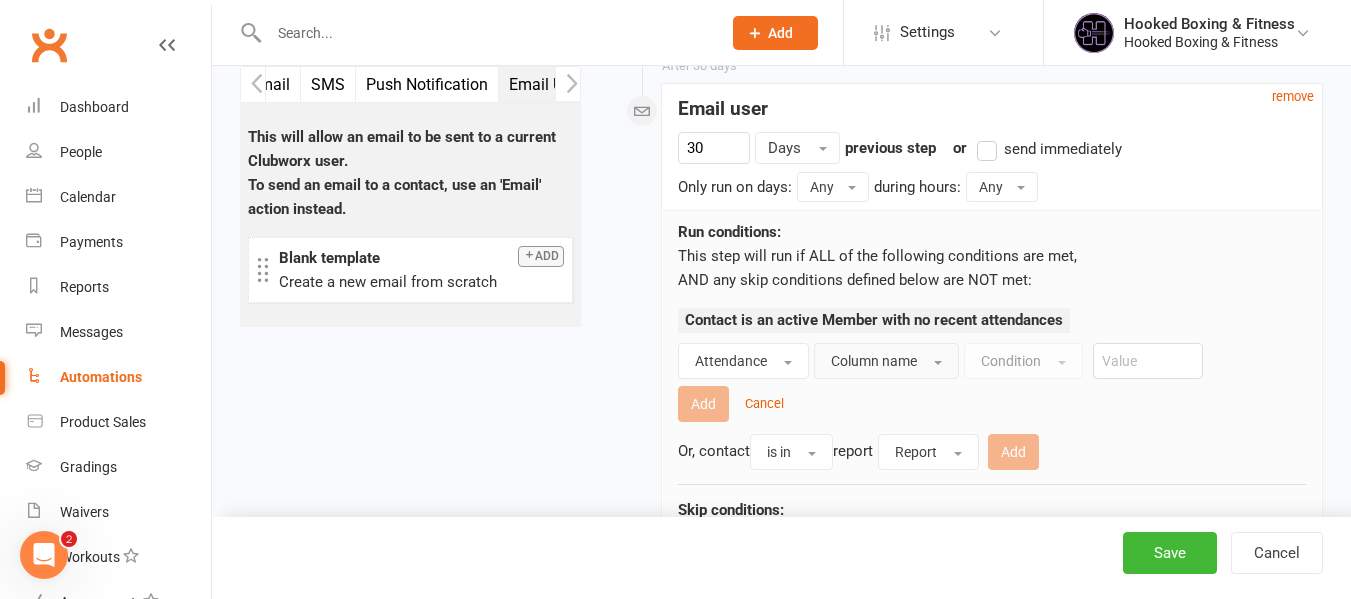 click on "Column name" at bounding box center [874, 361] 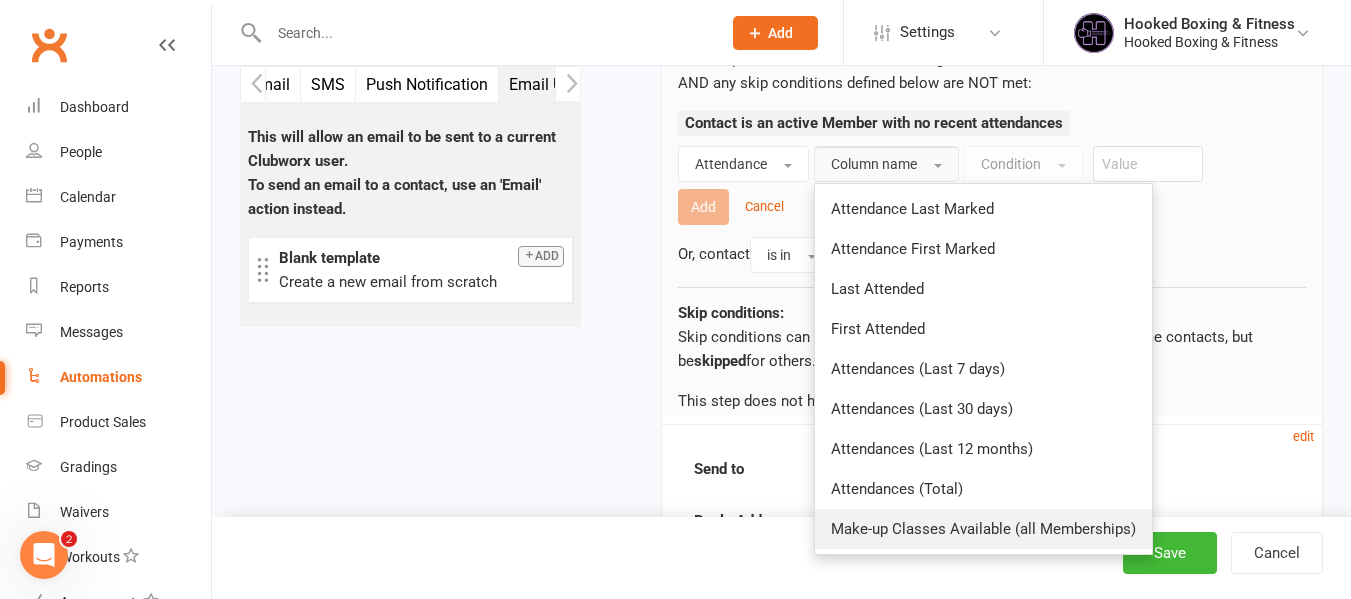 scroll, scrollTop: 1795, scrollLeft: 0, axis: vertical 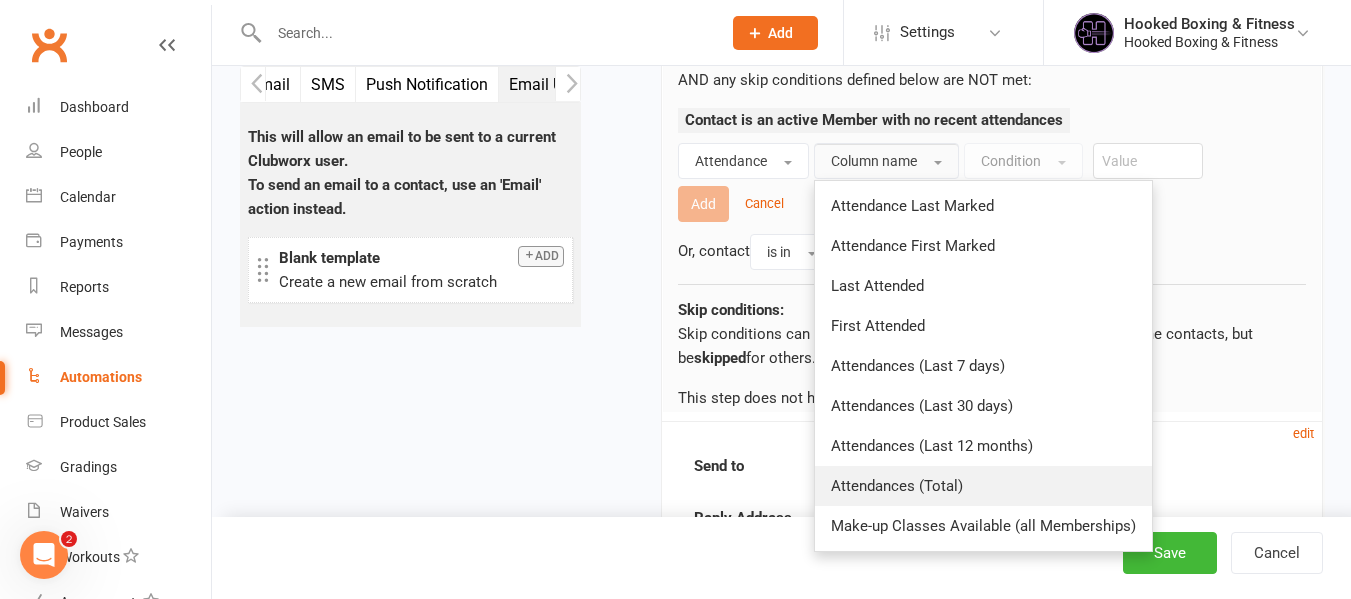 click on "Attendances (Total)" at bounding box center [897, 486] 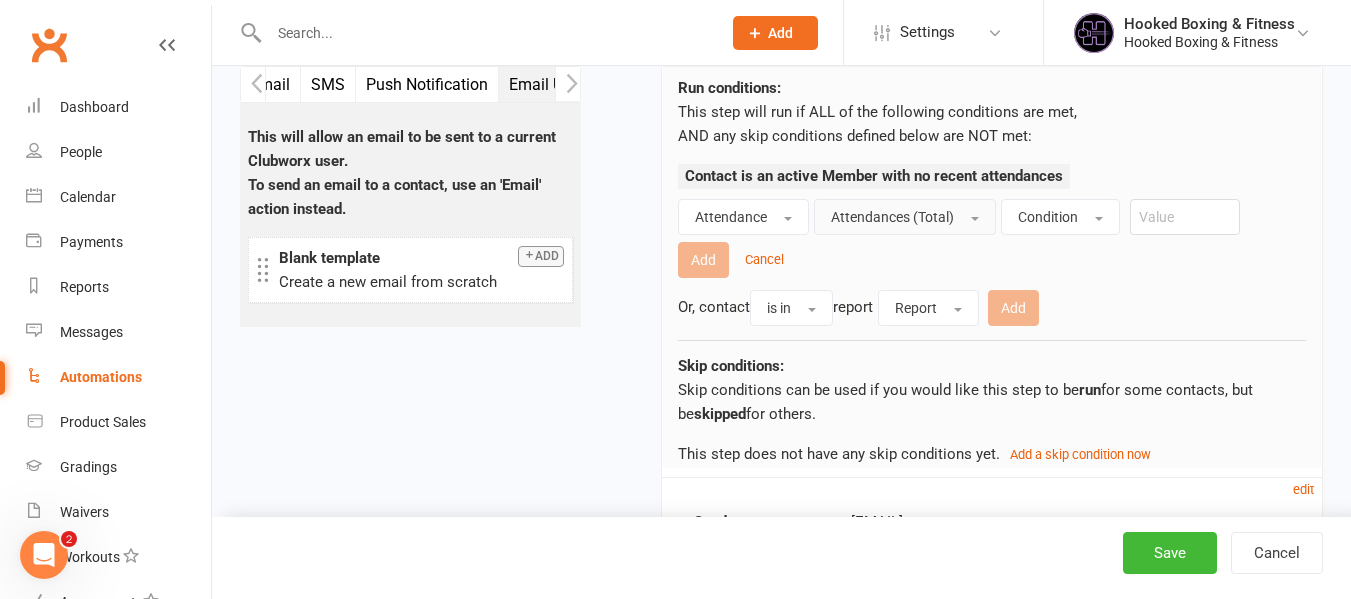 scroll, scrollTop: 1695, scrollLeft: 0, axis: vertical 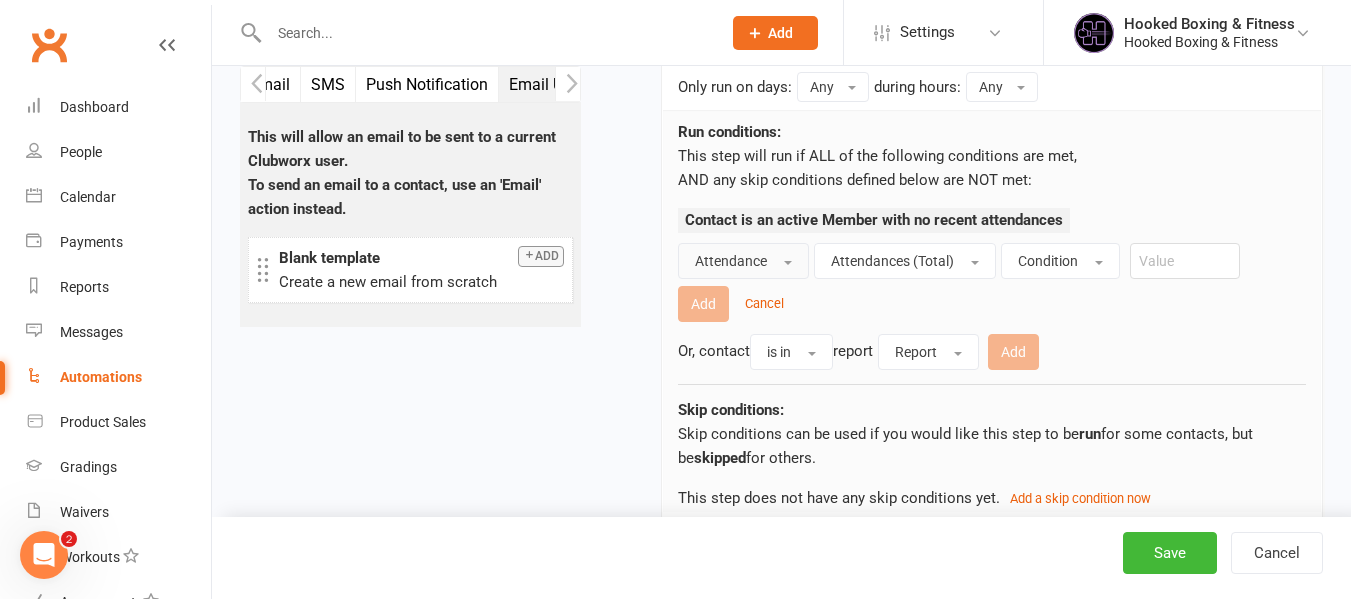 click on "Attendance" at bounding box center [743, 261] 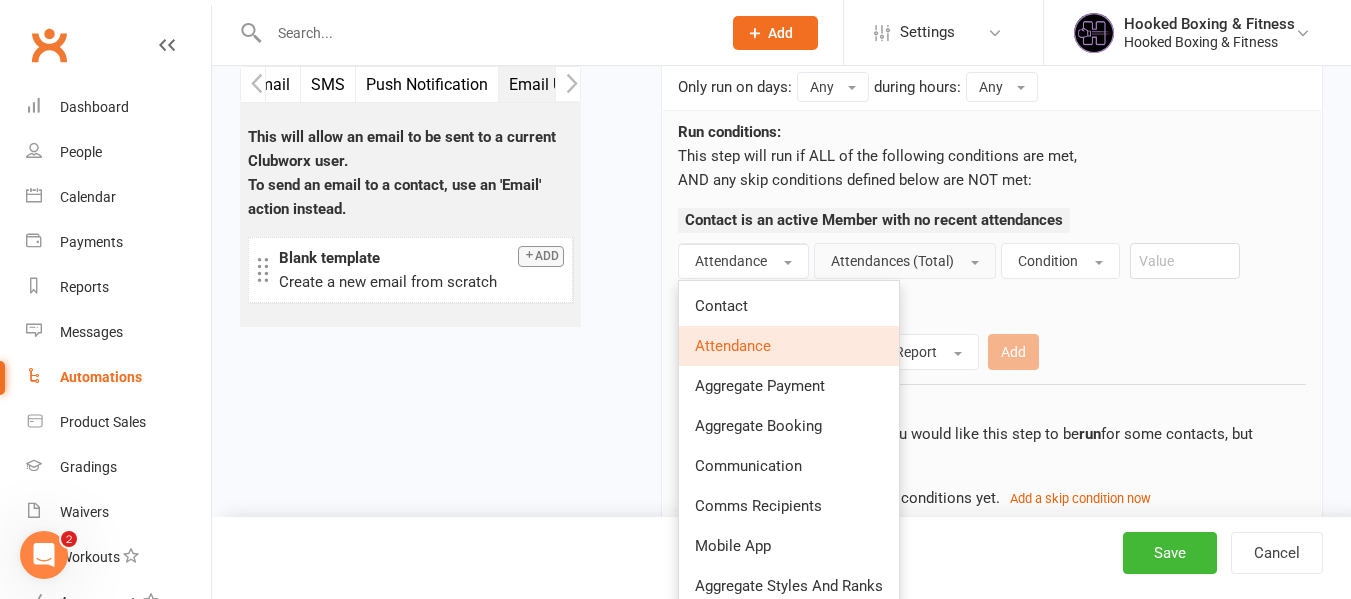 click on "Attendances (Total)" at bounding box center (905, 261) 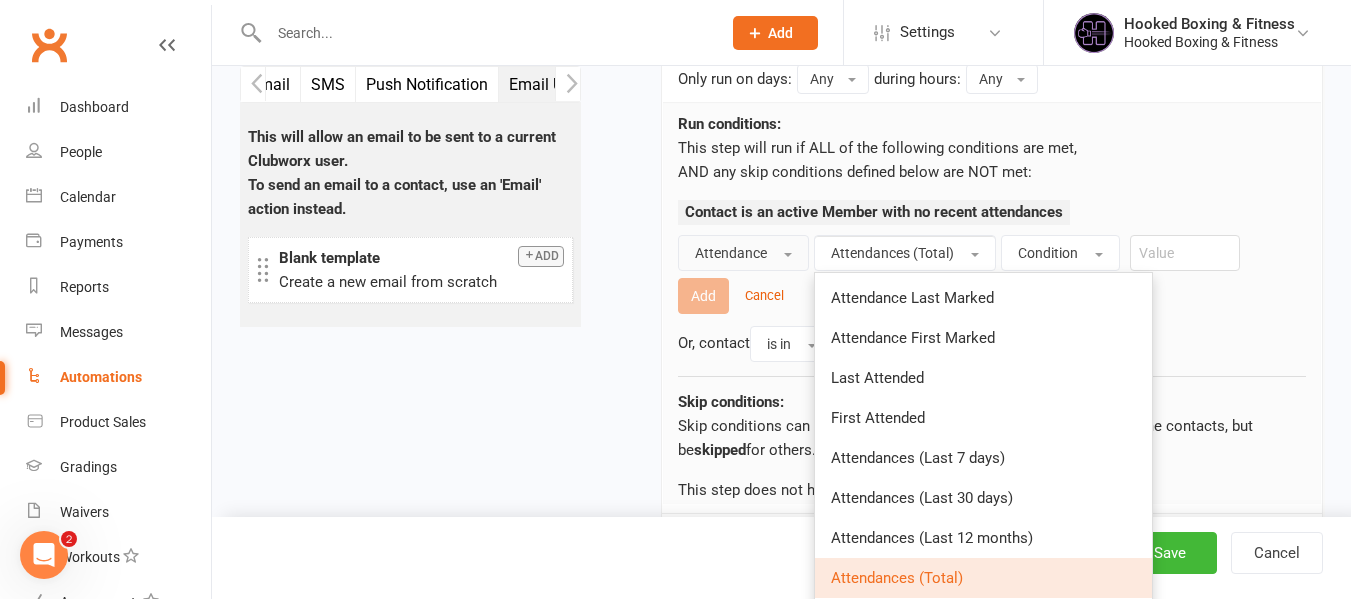 scroll, scrollTop: 1695, scrollLeft: 0, axis: vertical 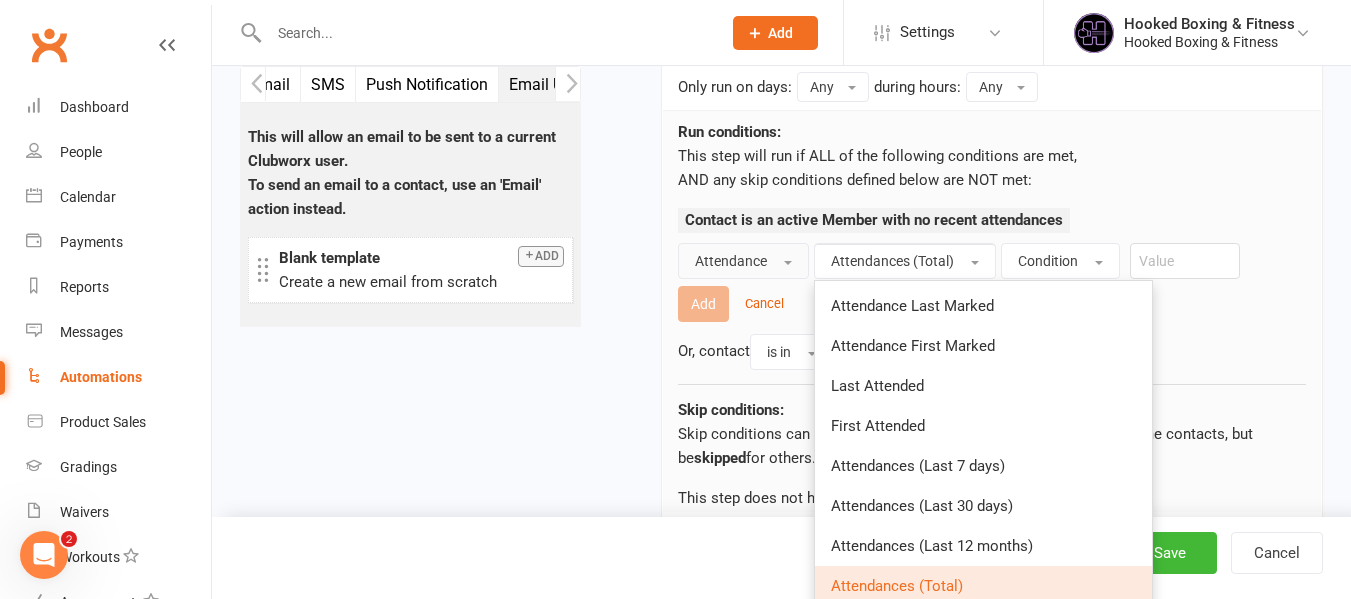 click on "Attendance" at bounding box center (743, 261) 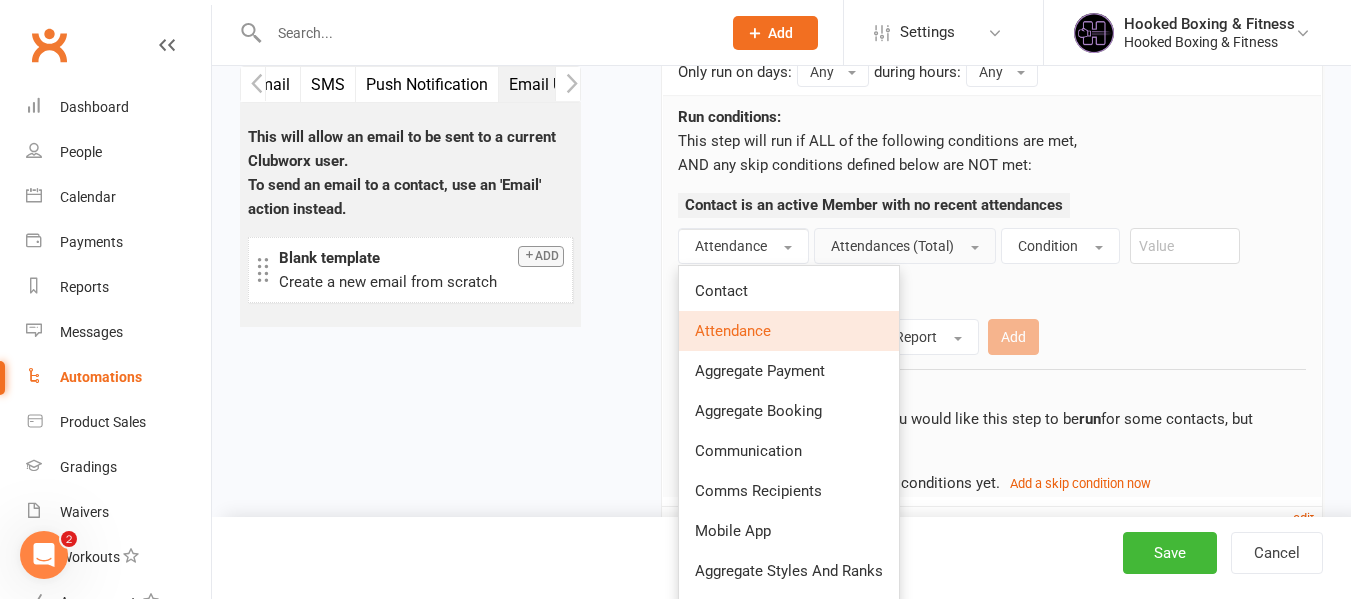 scroll, scrollTop: 1695, scrollLeft: 0, axis: vertical 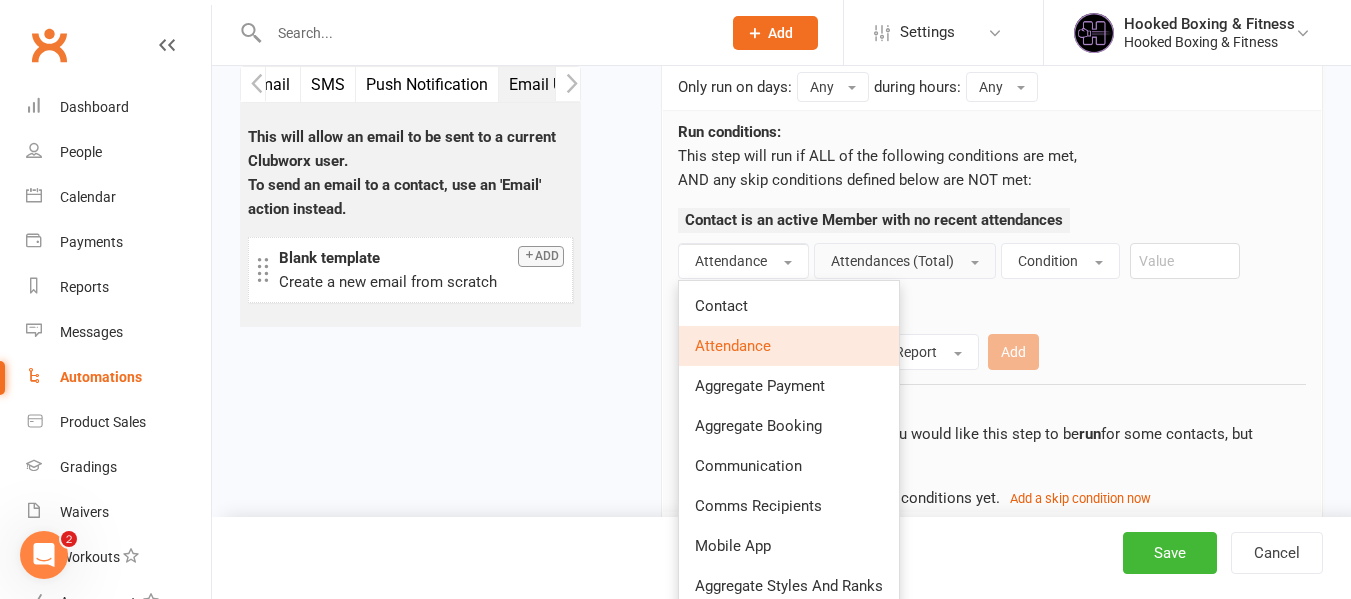 click on "Attendances (Total)" at bounding box center [905, 261] 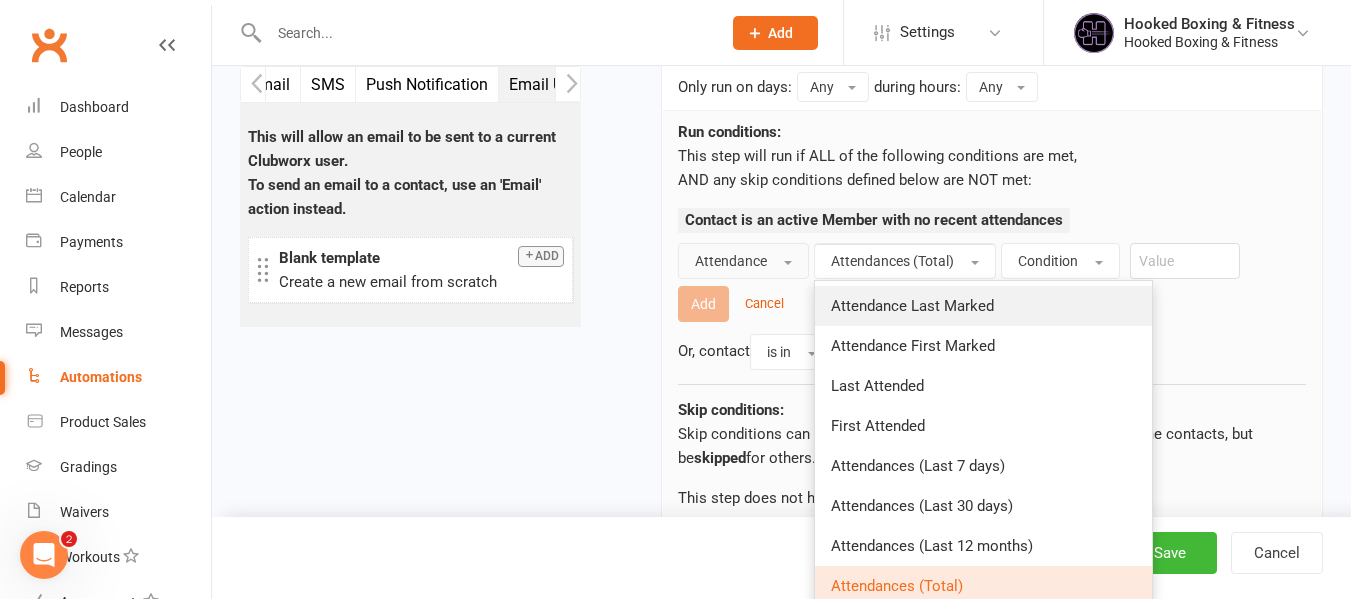 click on "Attendance Last Marked" at bounding box center (983, 306) 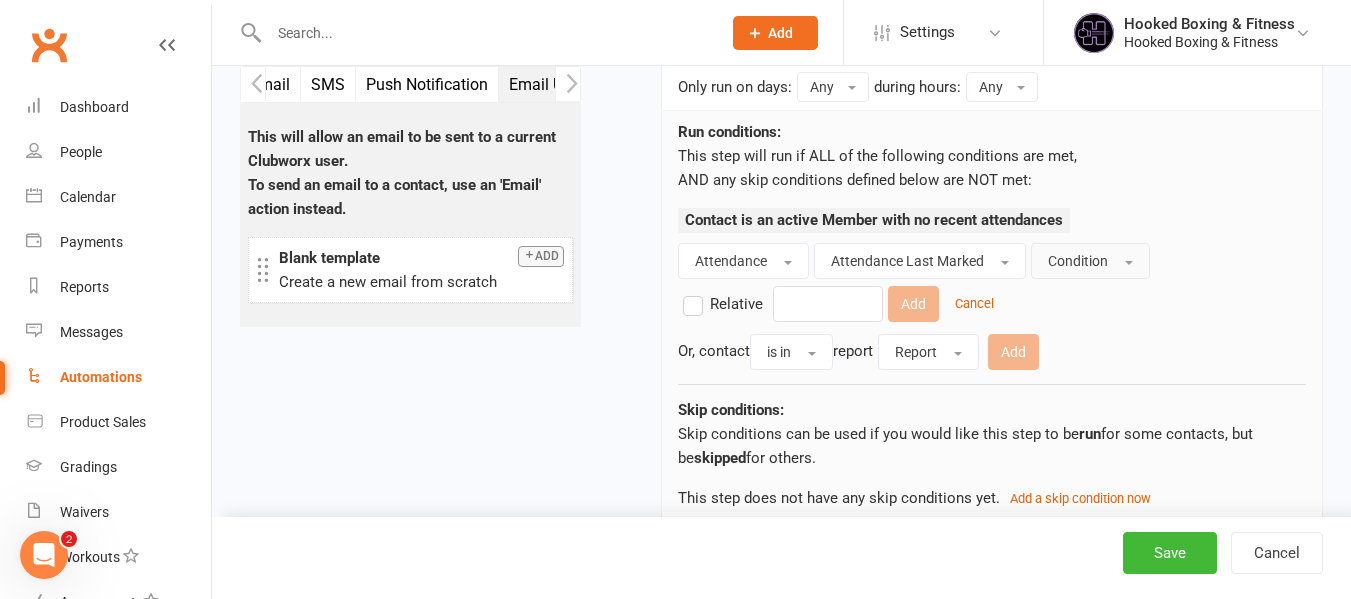 click on "Condition" at bounding box center [1078, 261] 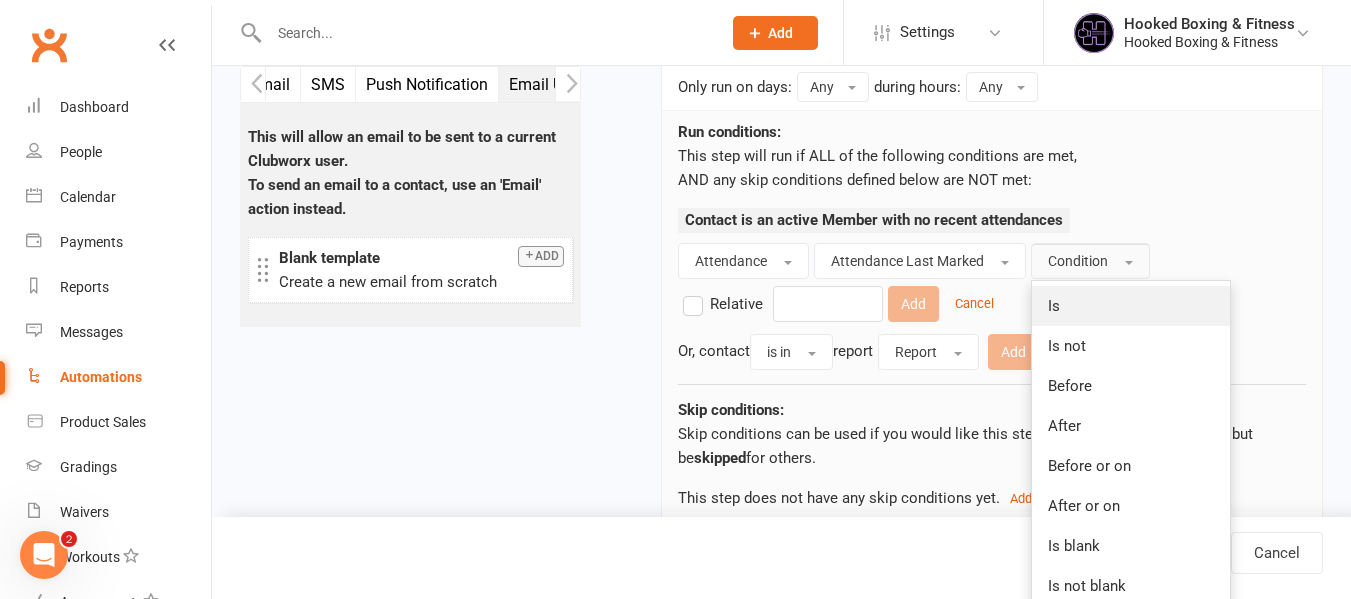 click on "Is" at bounding box center (1131, 306) 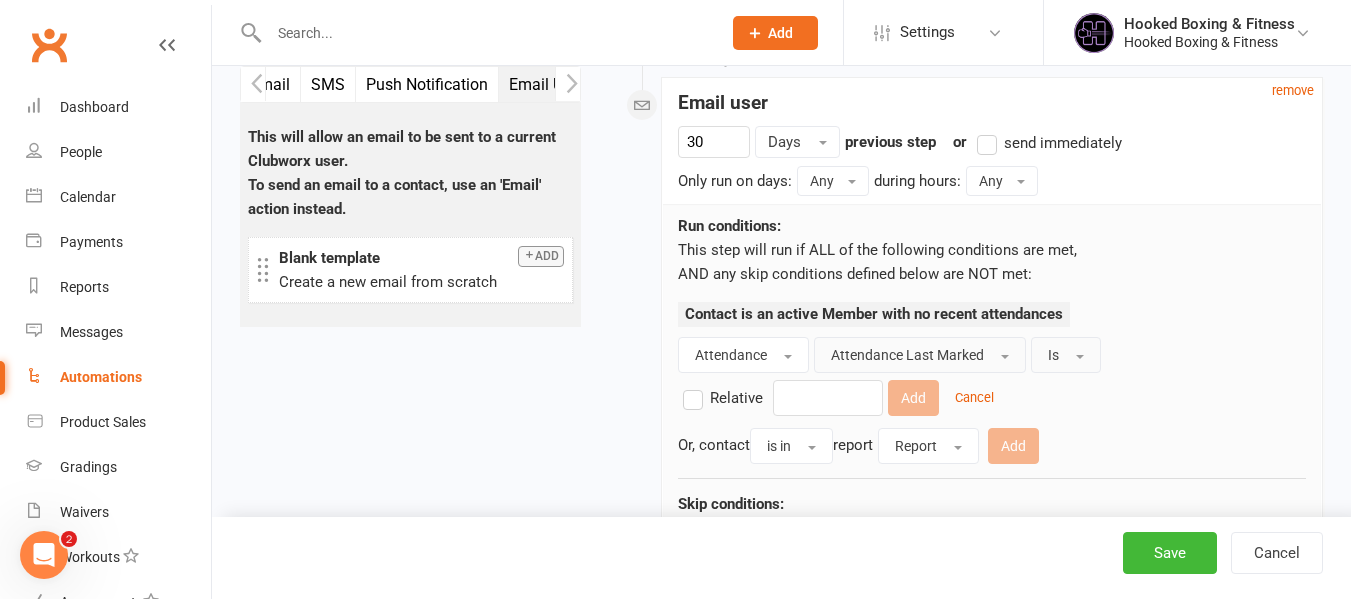 scroll, scrollTop: 1595, scrollLeft: 0, axis: vertical 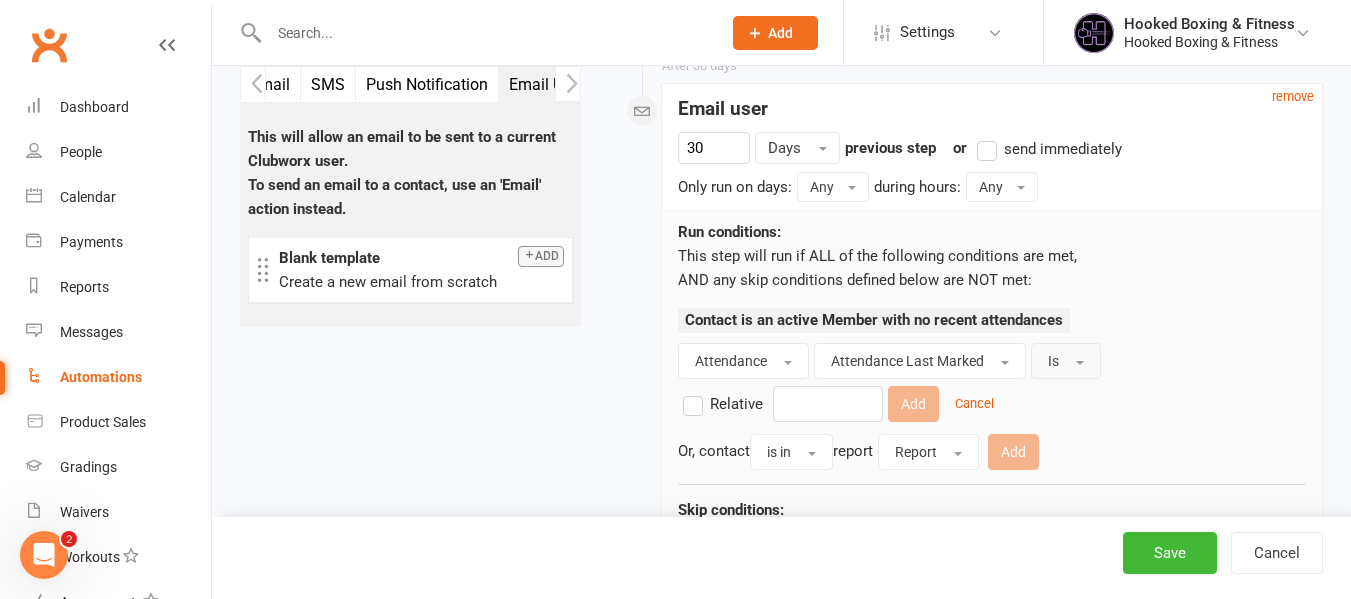 click on "Relative" at bounding box center [736, 402] 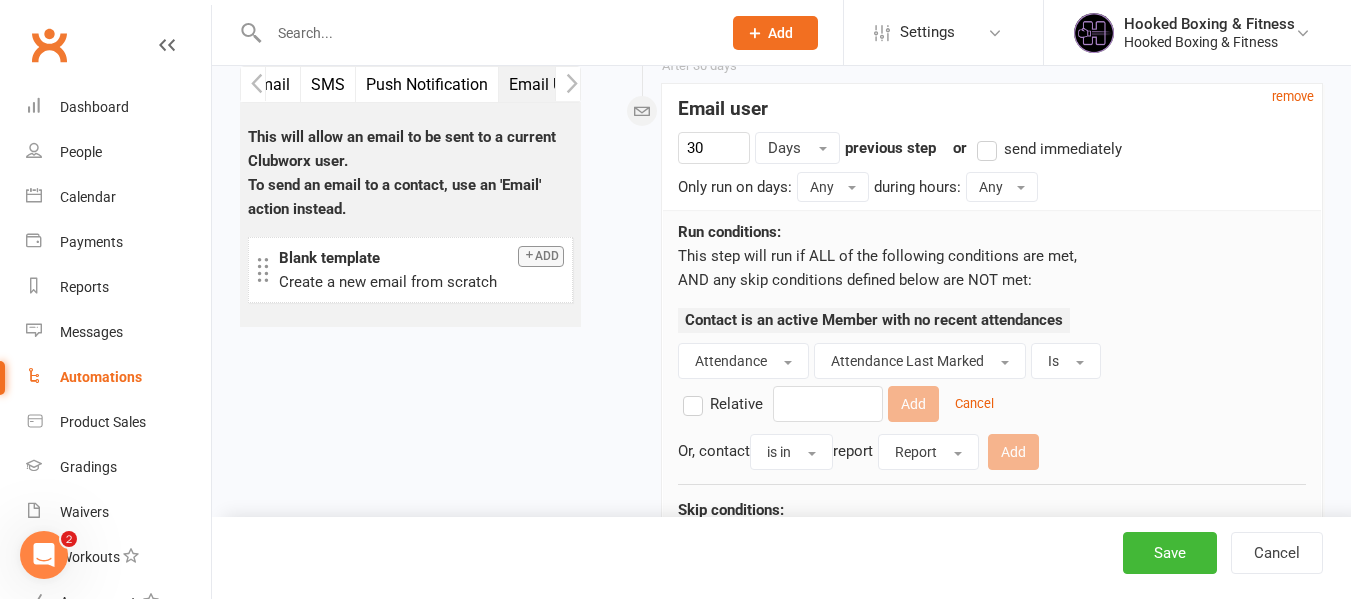 click on "Relative" at bounding box center (689, 392) 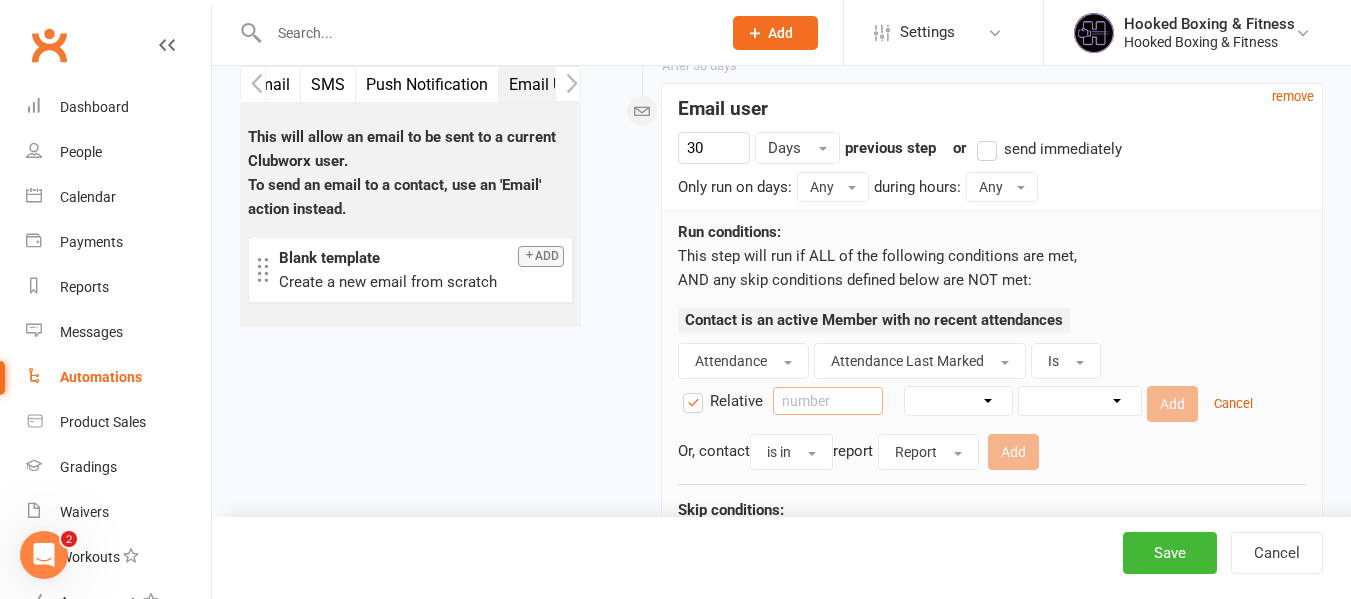 click at bounding box center [828, 401] 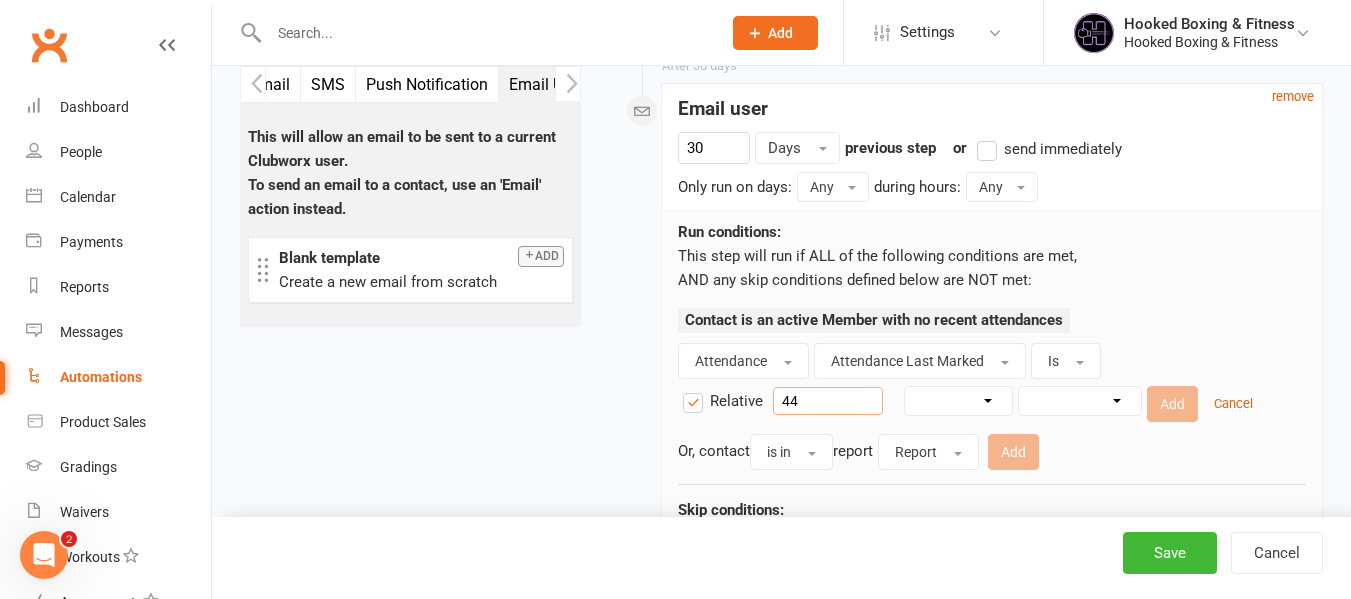 type on "44" 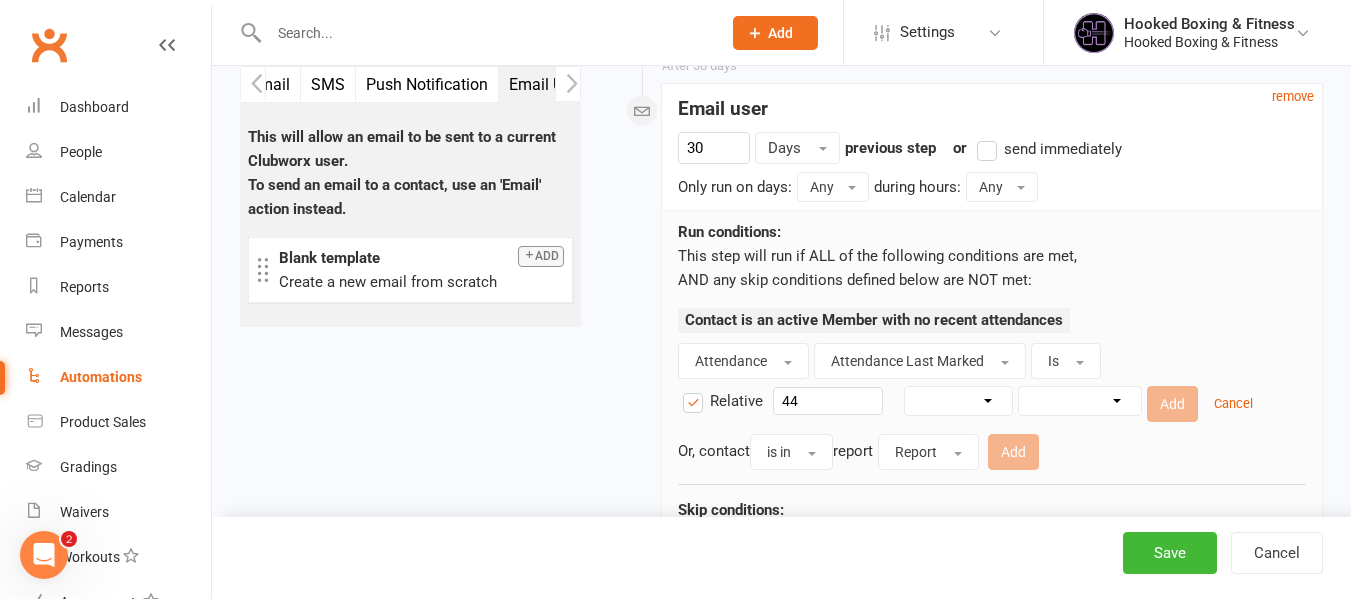 click on "Days Weeks Months Years" at bounding box center [958, 401] 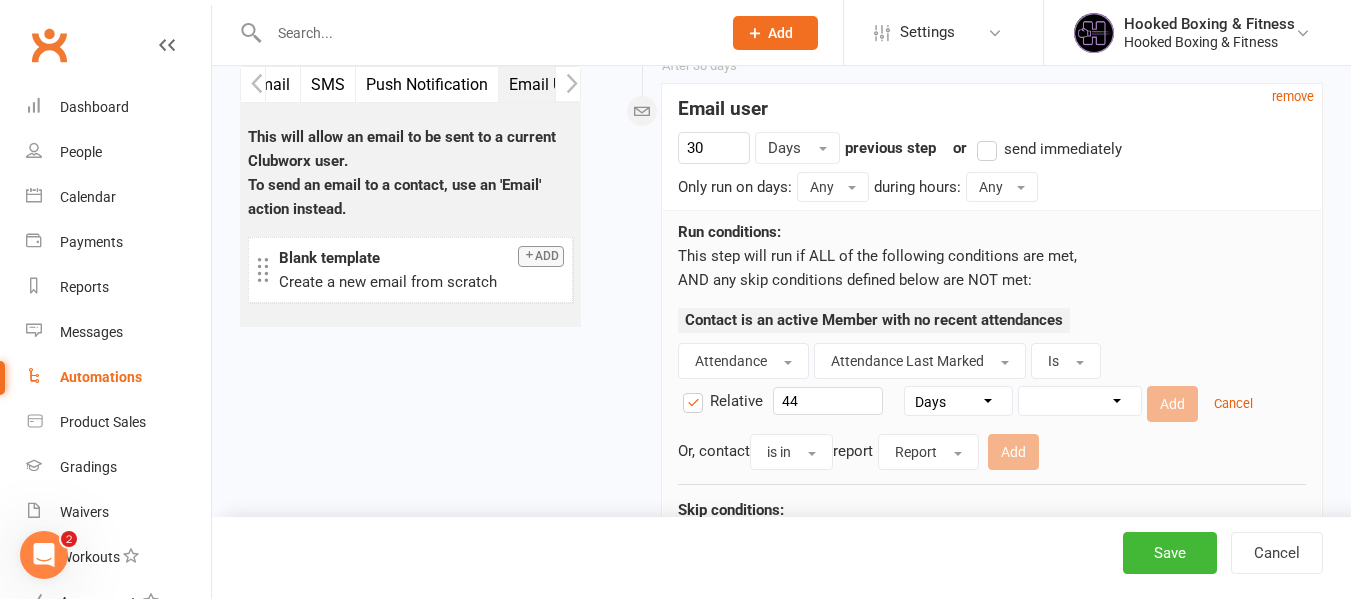 click on "Days Weeks Months Years" at bounding box center [958, 401] 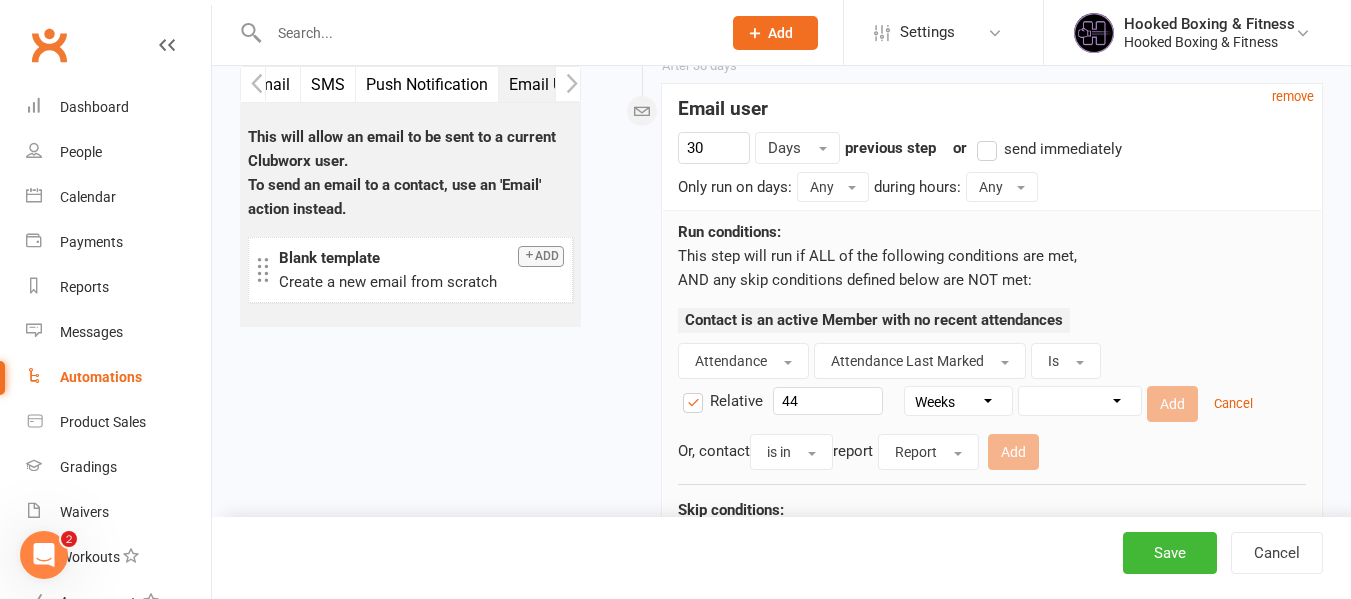 click on "From now Ago" at bounding box center (1080, 401) 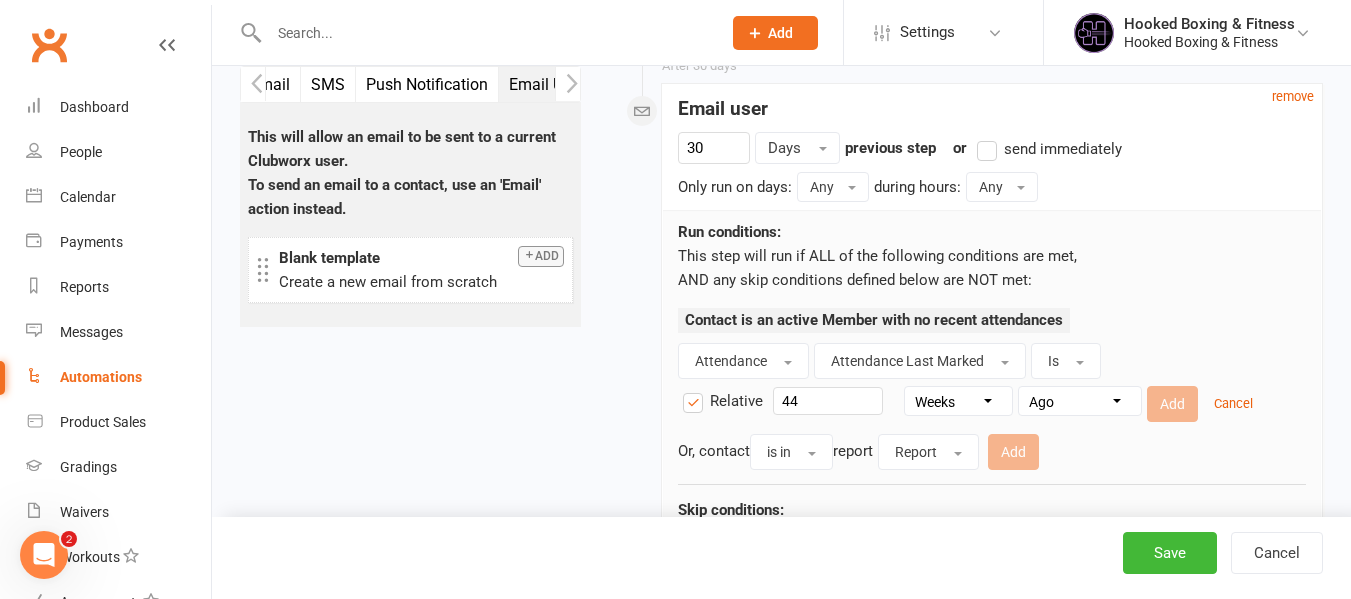 click on "From now Ago" at bounding box center [1080, 401] 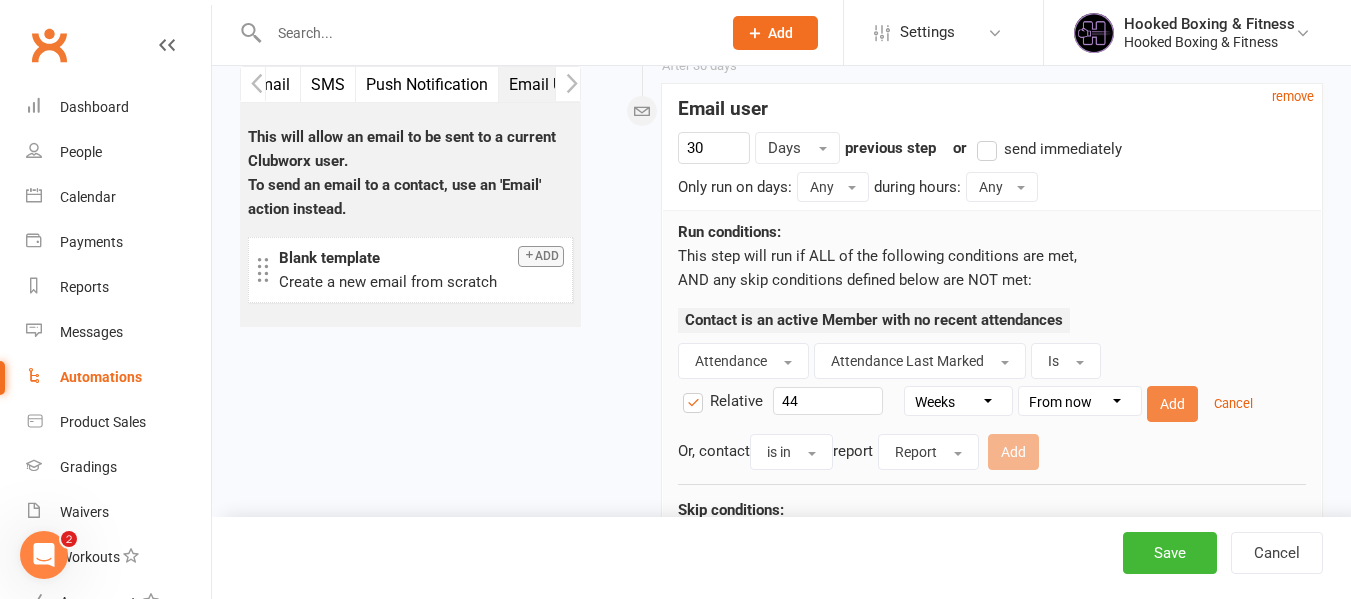 click on "Add" at bounding box center [1172, 404] 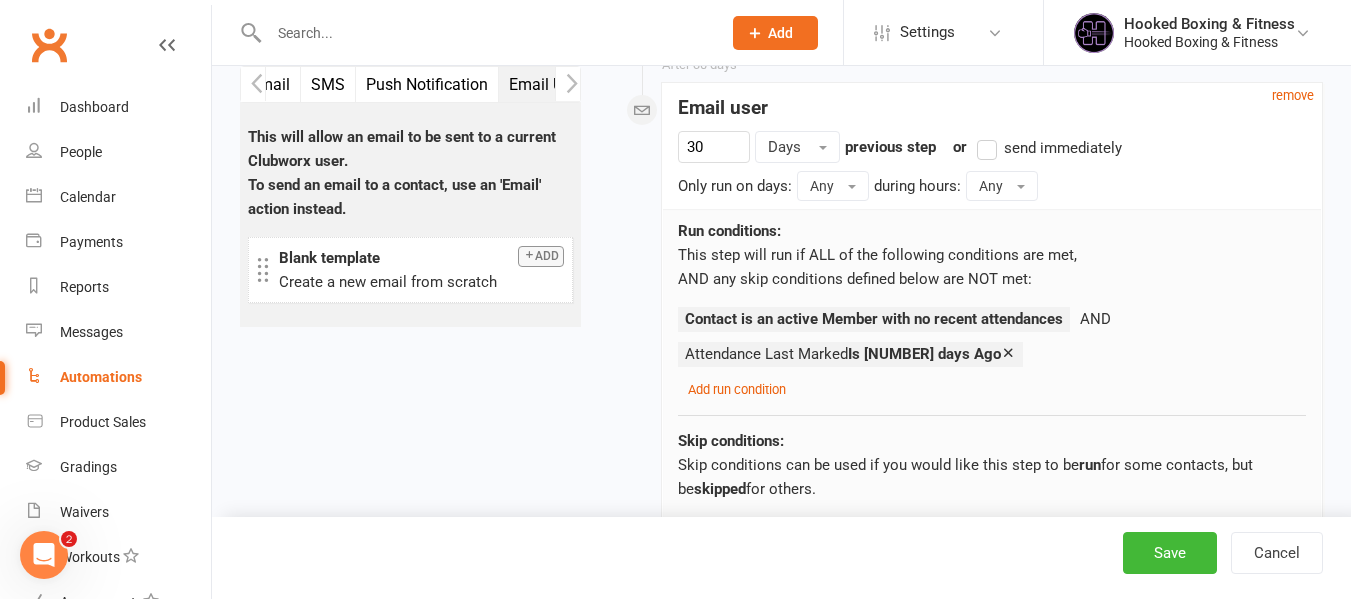 scroll, scrollTop: 1589, scrollLeft: 0, axis: vertical 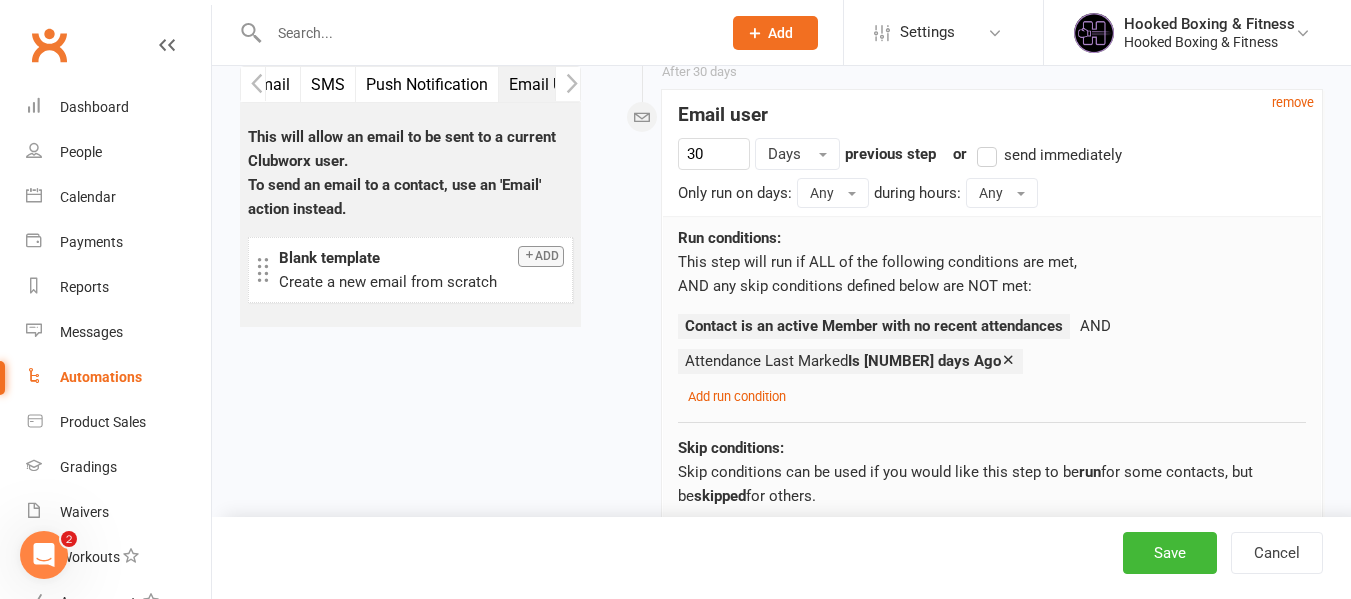click on "Save     Cancel" at bounding box center [781, 558] 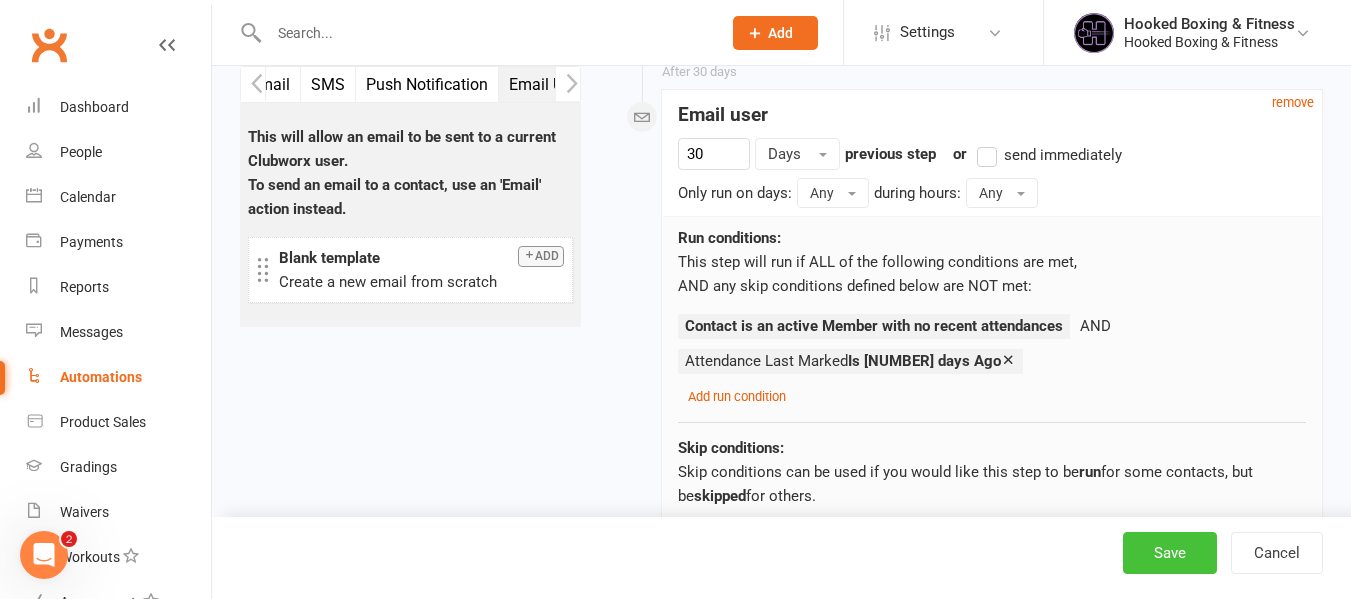 click on "Save" at bounding box center (1170, 553) 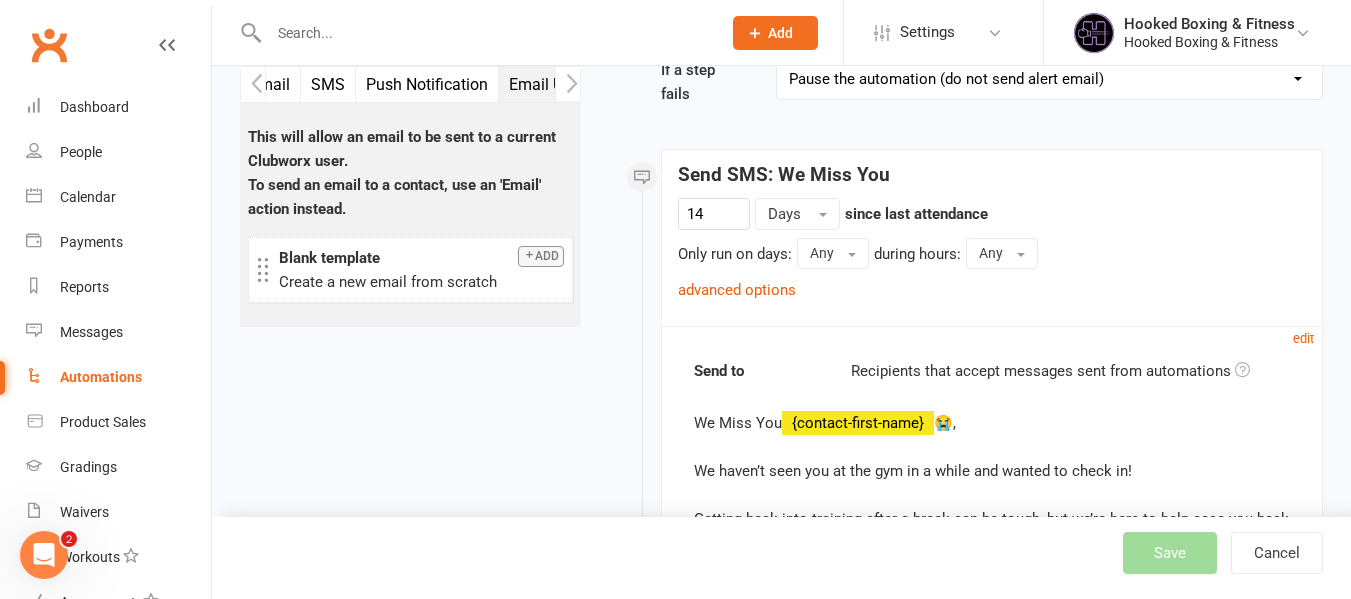 scroll, scrollTop: 0, scrollLeft: 0, axis: both 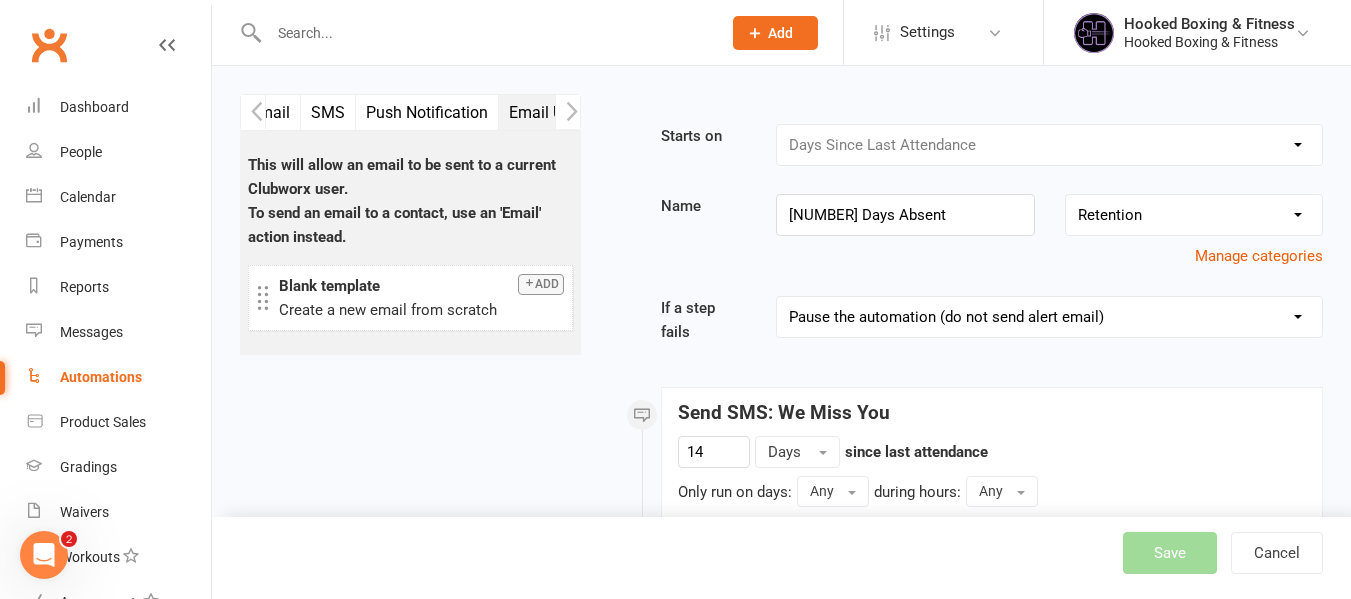 select on "50" 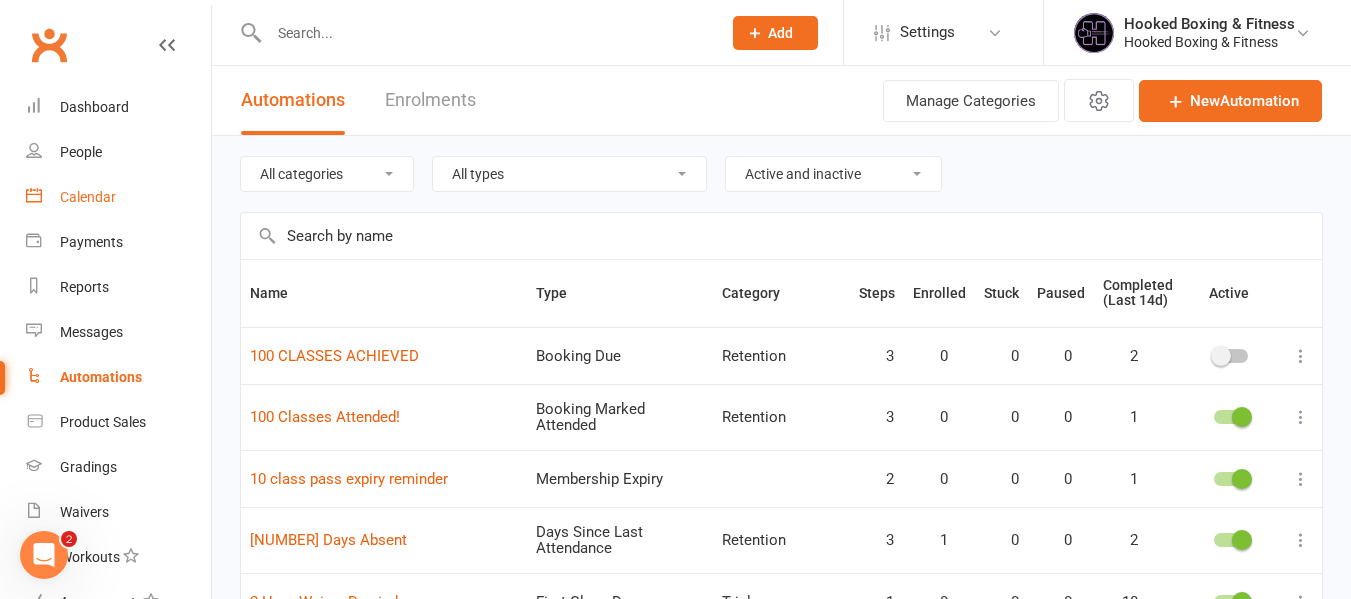 click on "Calendar" at bounding box center (118, 197) 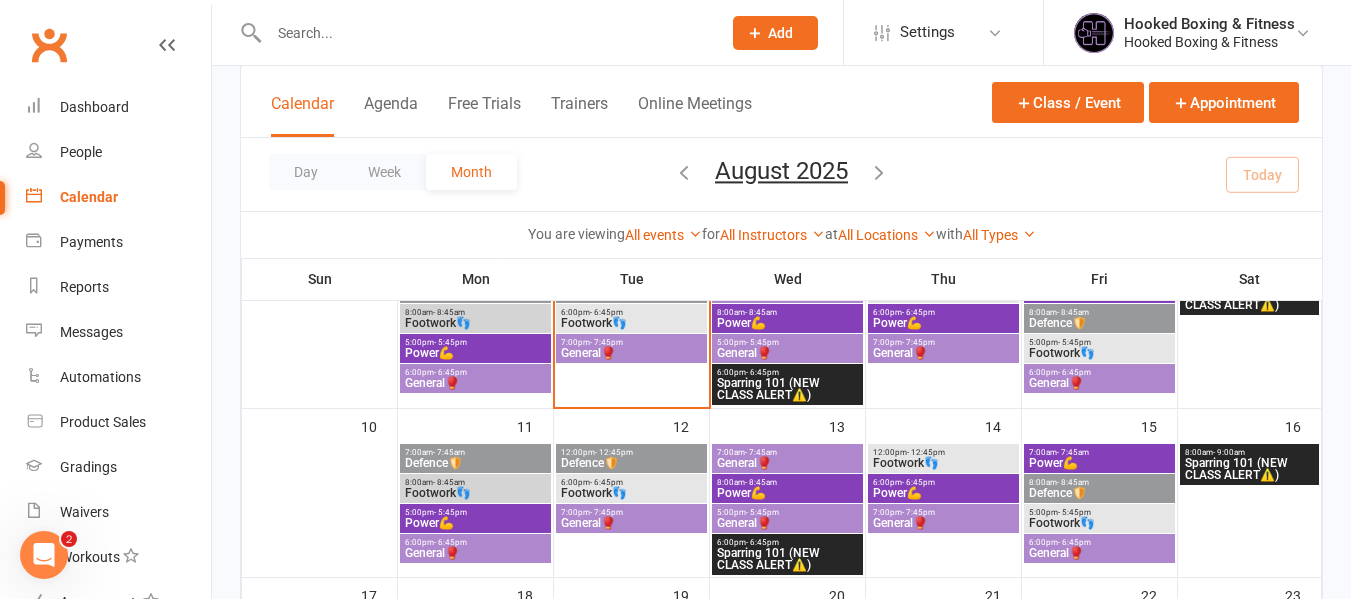 scroll, scrollTop: 300, scrollLeft: 0, axis: vertical 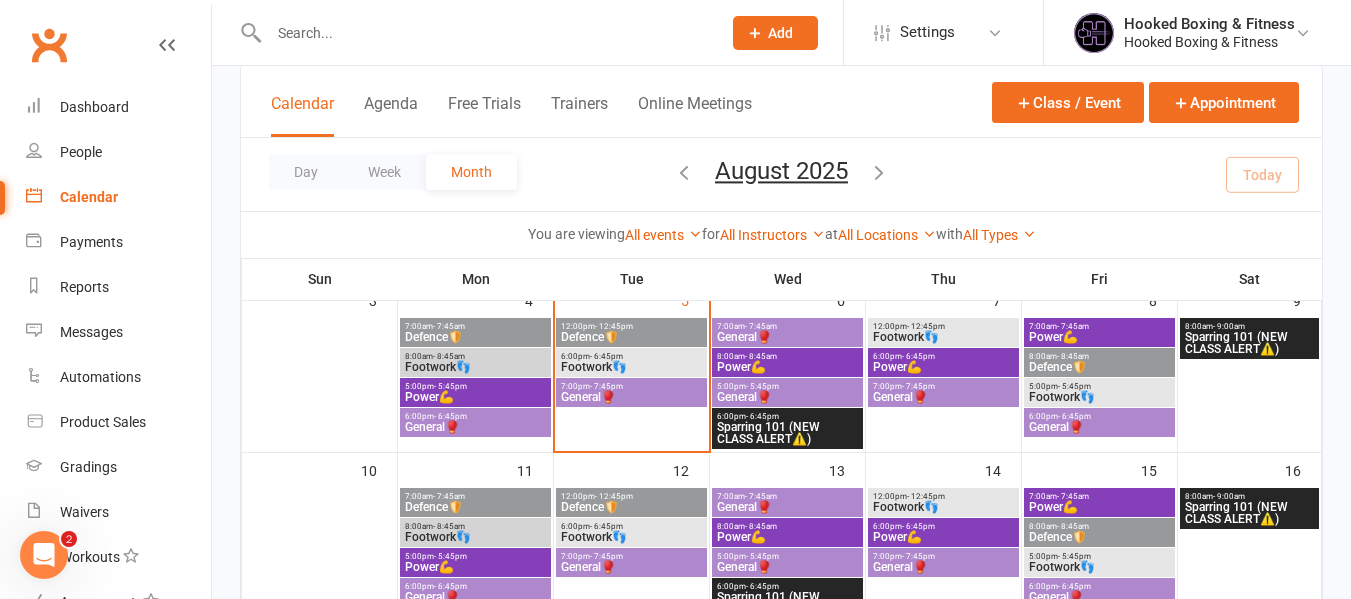 click on "Defence🛡️" at bounding box center (631, 337) 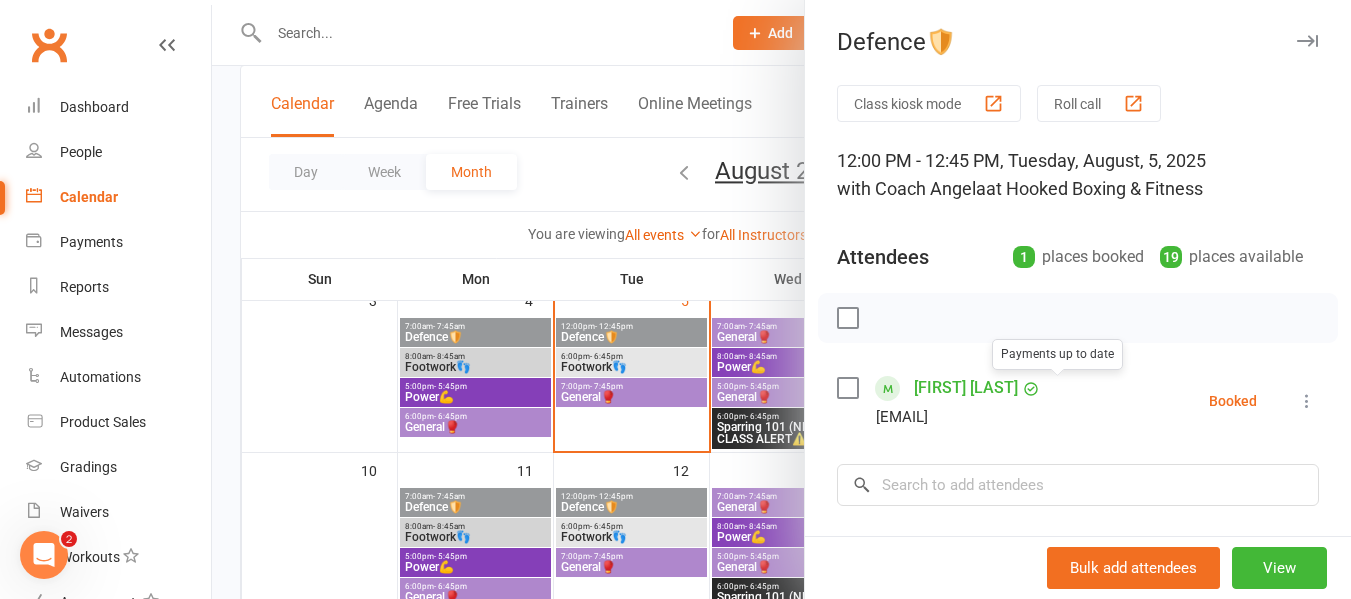 click at bounding box center [781, 299] 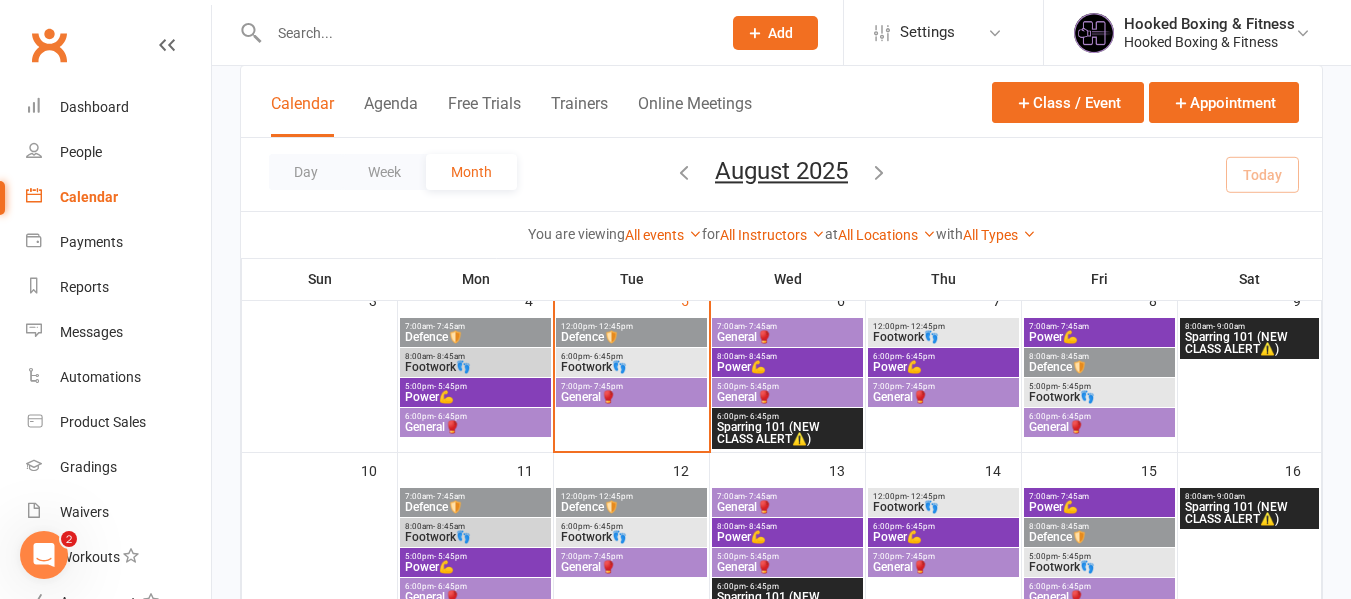 click on "Footwork👣" at bounding box center [631, 367] 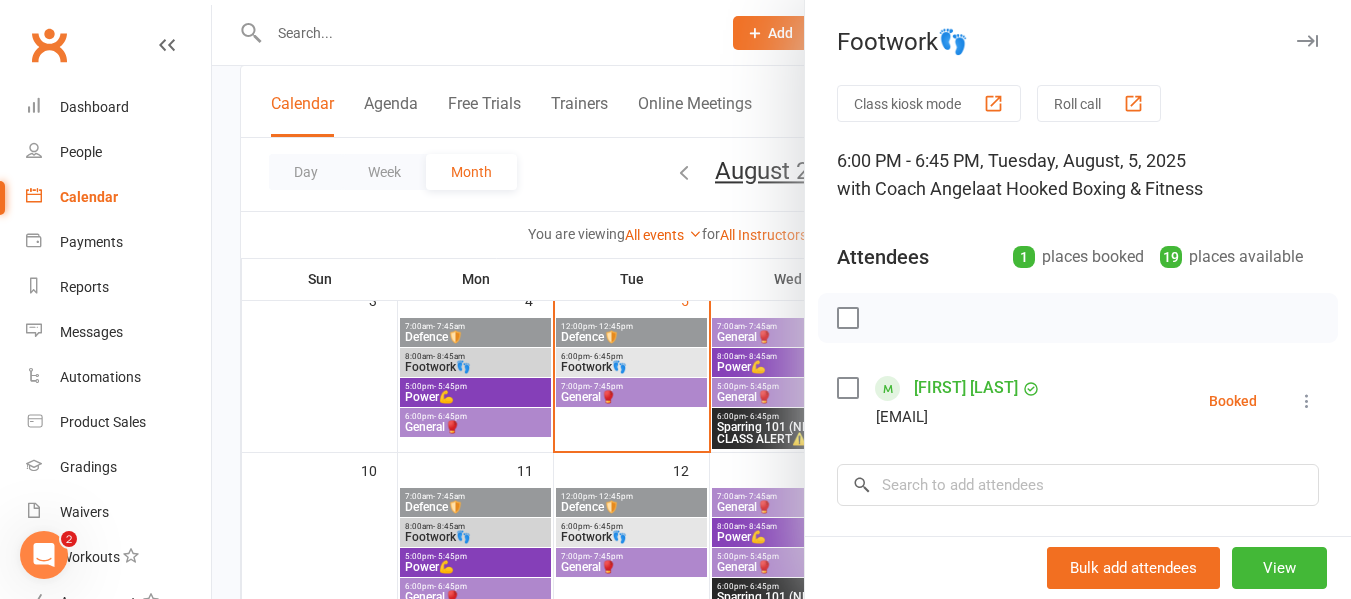click at bounding box center (781, 299) 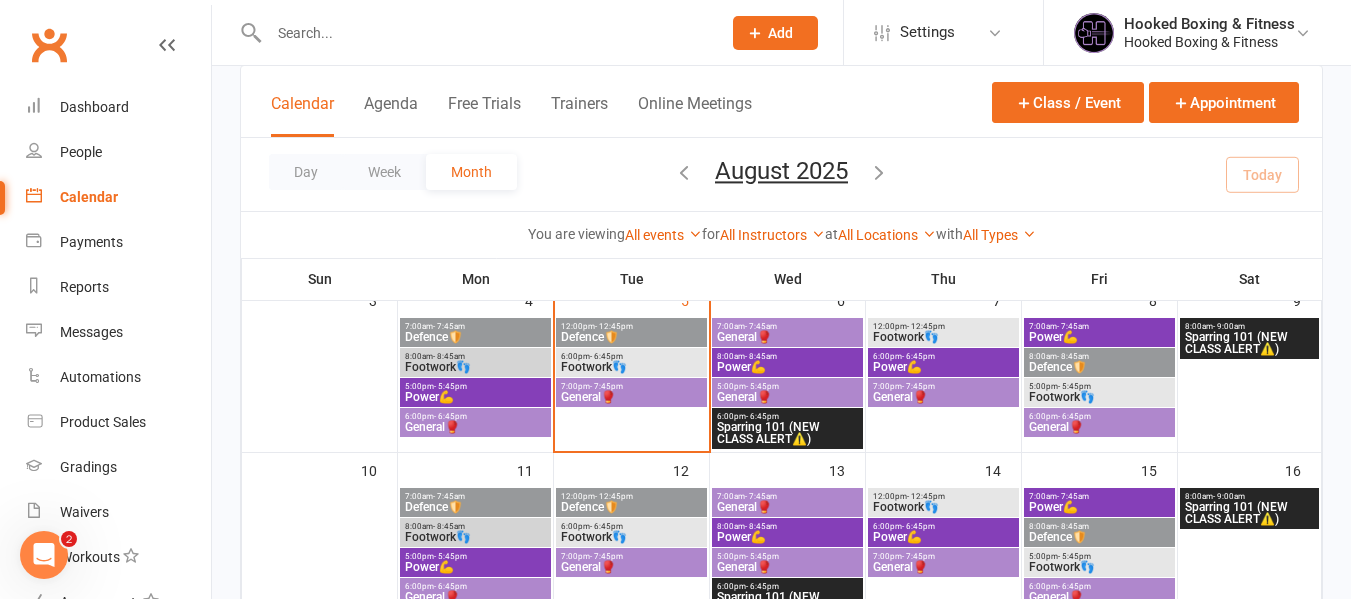 click on "General🥊" at bounding box center [631, 397] 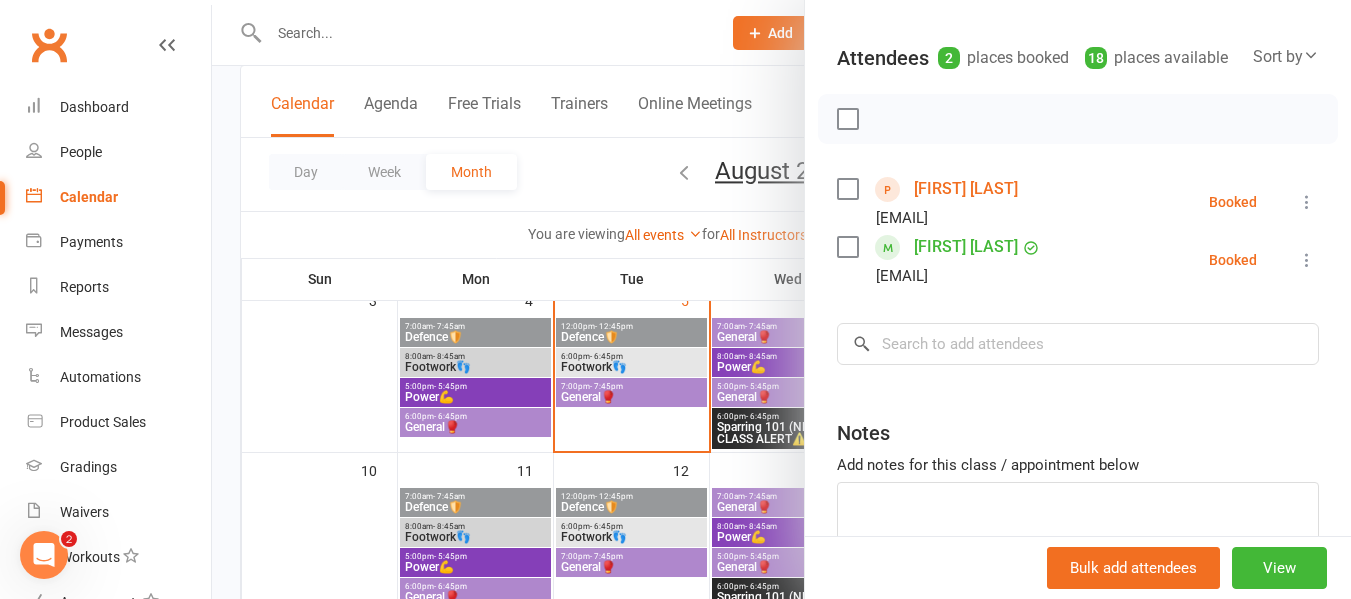 scroll, scrollTop: 200, scrollLeft: 0, axis: vertical 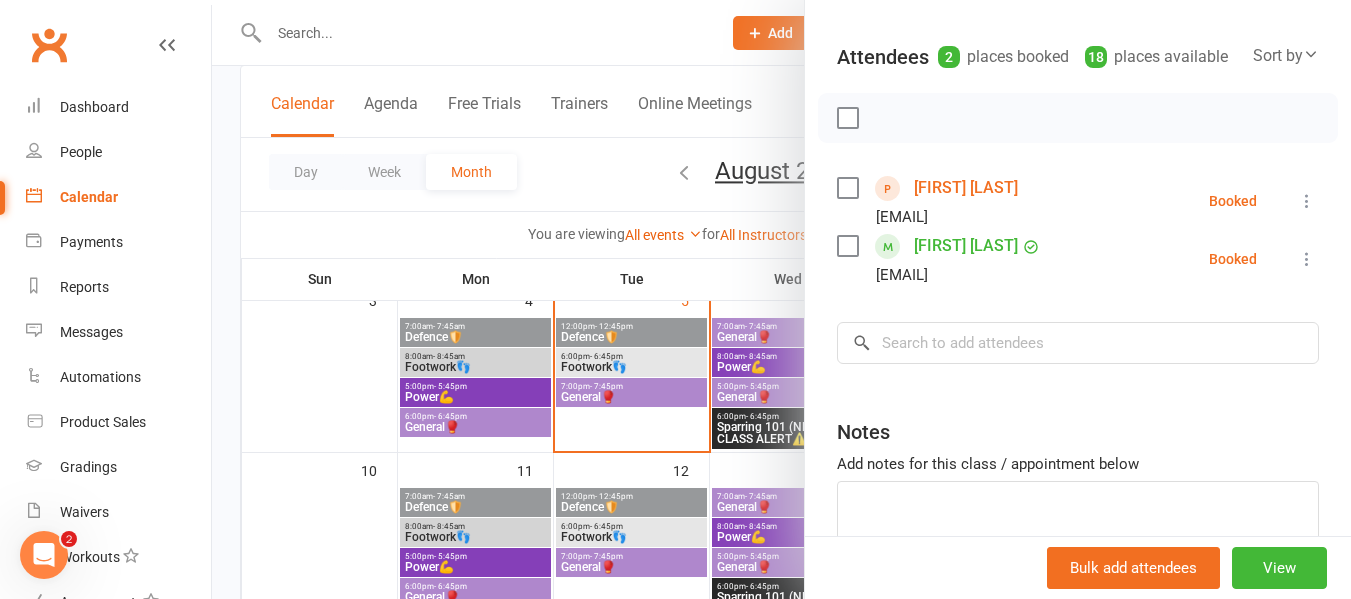 click at bounding box center [781, 299] 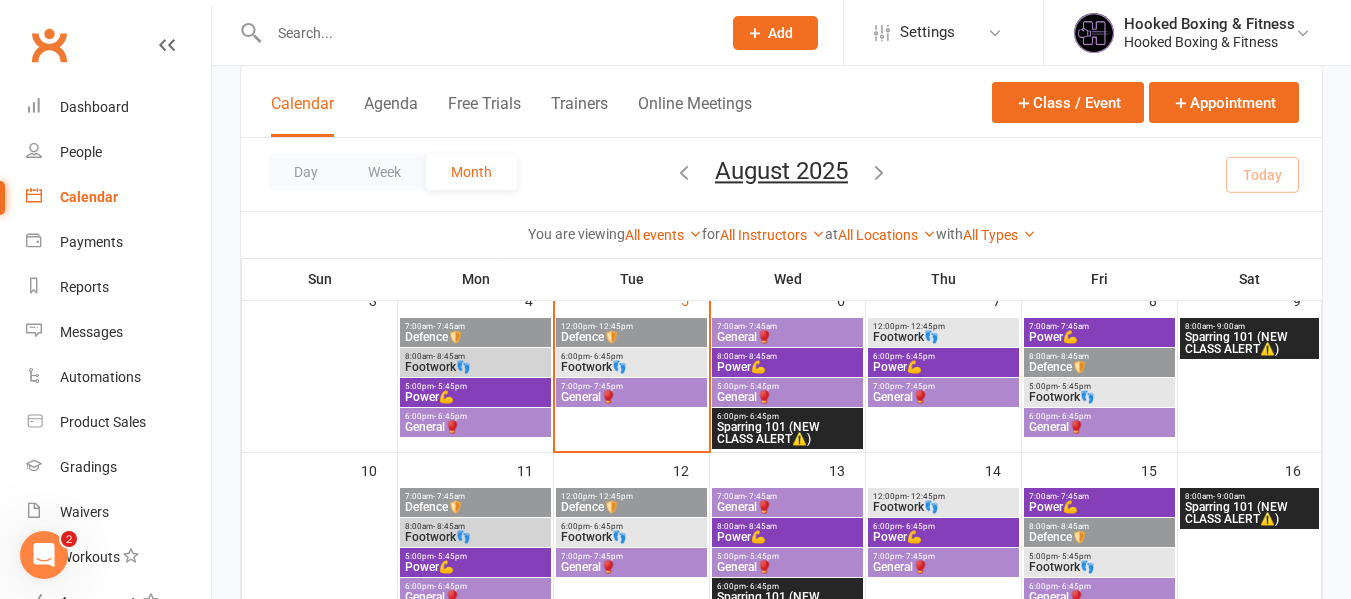 paste on "[FIRST] [LAST]" 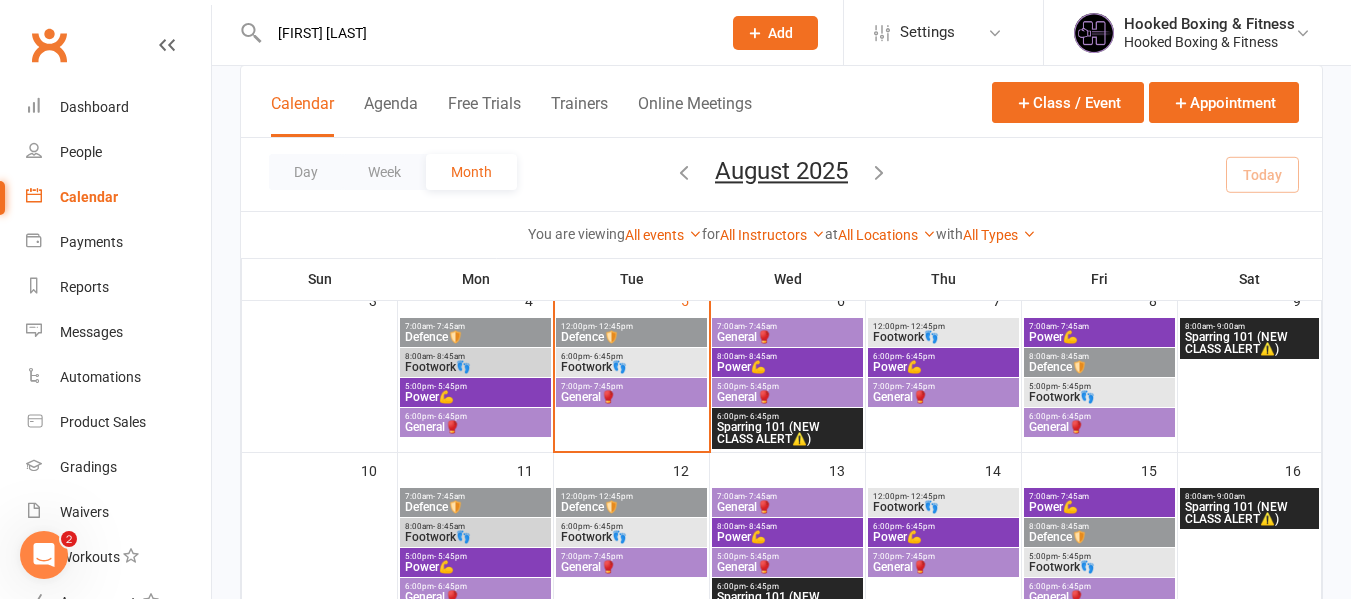 click on "[FIRST] [LAST]" at bounding box center [485, 33] 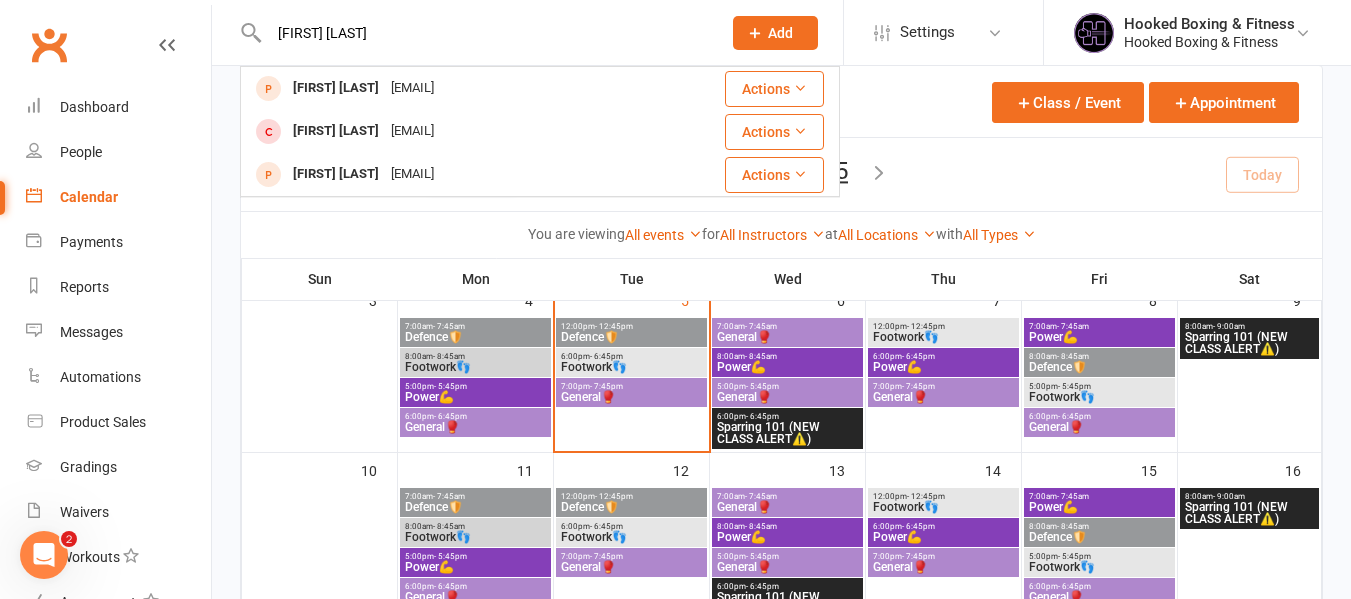 type on "[FIRST] [LAST]" 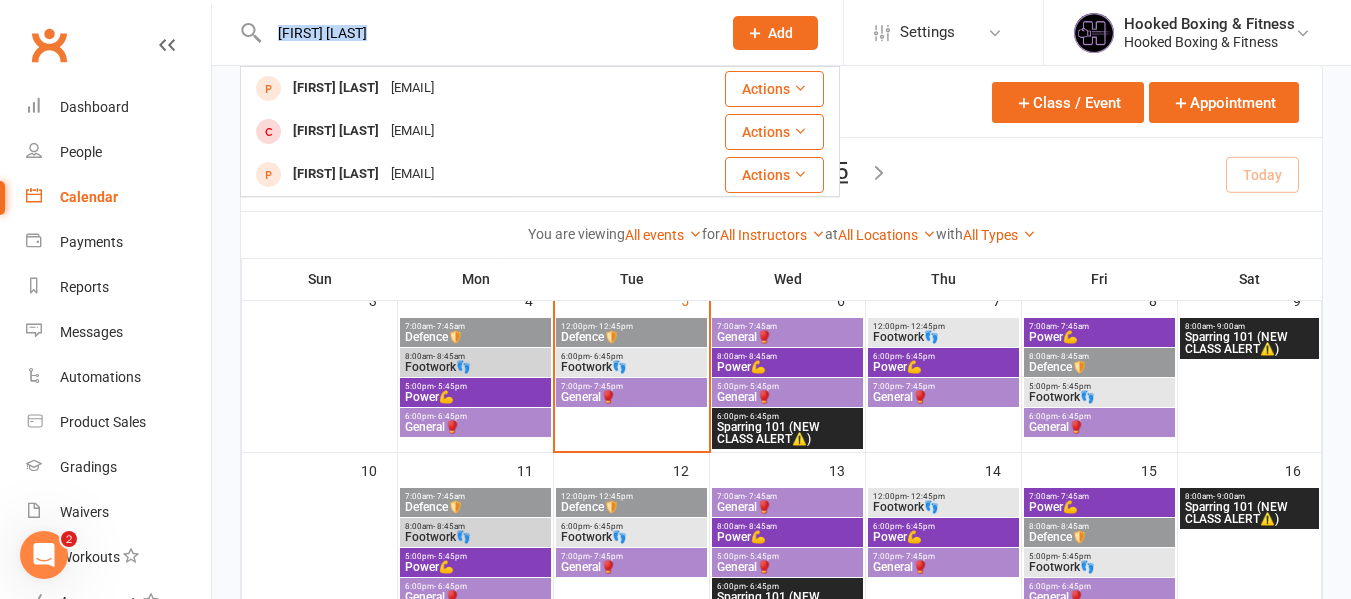 click on "[FIRST] [LAST] [EMAIL] Actions [FIRST] [LAST] [EMAIL] Actions [FIRST] [LAST] [EMAIL] Actions
Prospect
Member
Non-attending contact
Class / event
Appointment
Grading event
Task
Membership plan
Bulk message
Add
Settings Membership Plans Event Templates Appointment Types Mobile App  Website Image Library Customize Contacts Bulk Imports Access Control Users Account Profile Clubworx API Hooked Boxing & Fitness Hooked Boxing & Fitness My profile My subscription Help Terms & conditions  Privacy policy  Sign out" at bounding box center (675, 33) 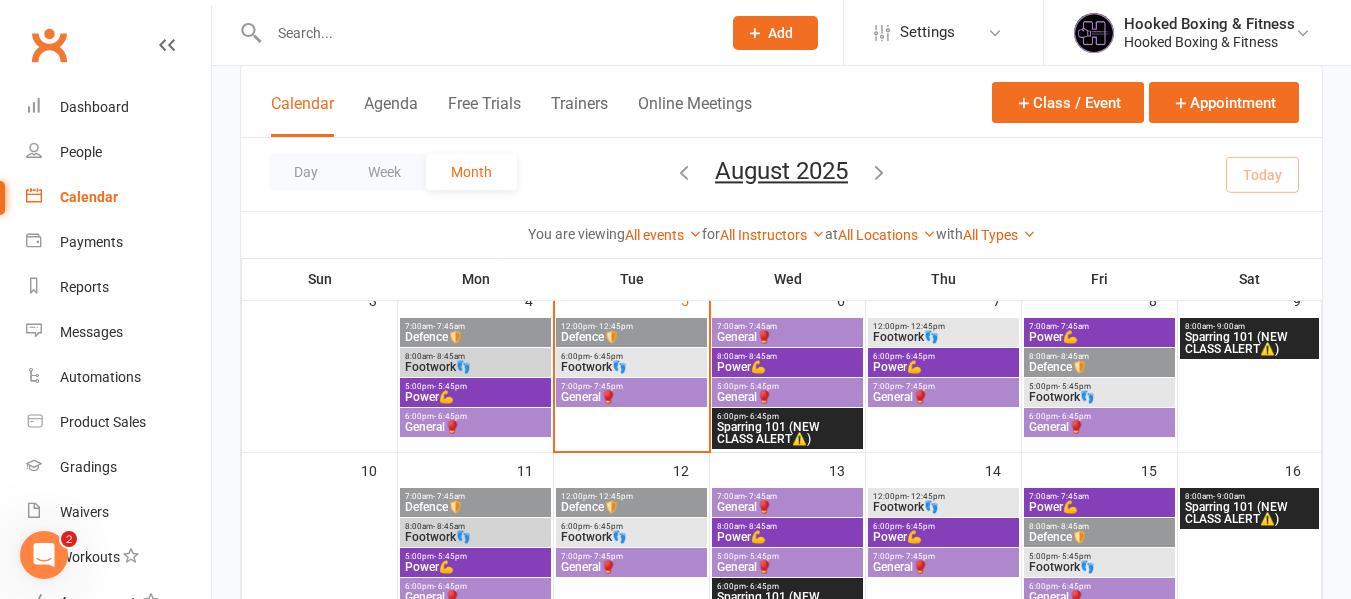 click at bounding box center (485, 33) 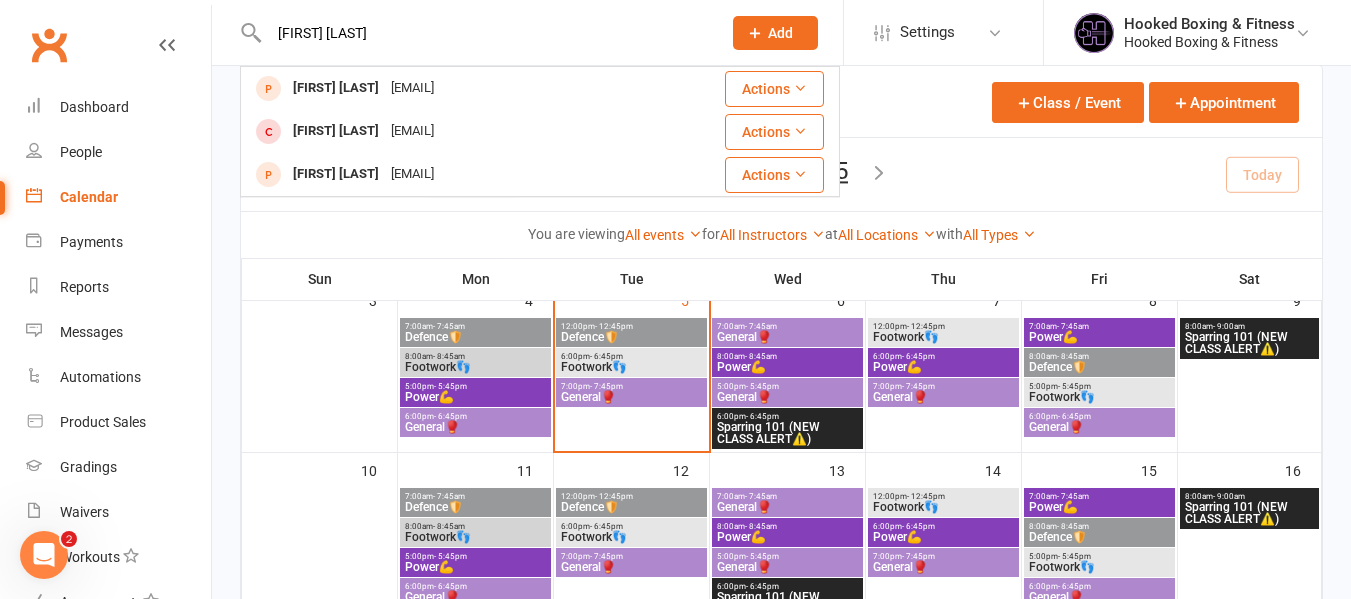 type on "[FIRST] [LAST]" 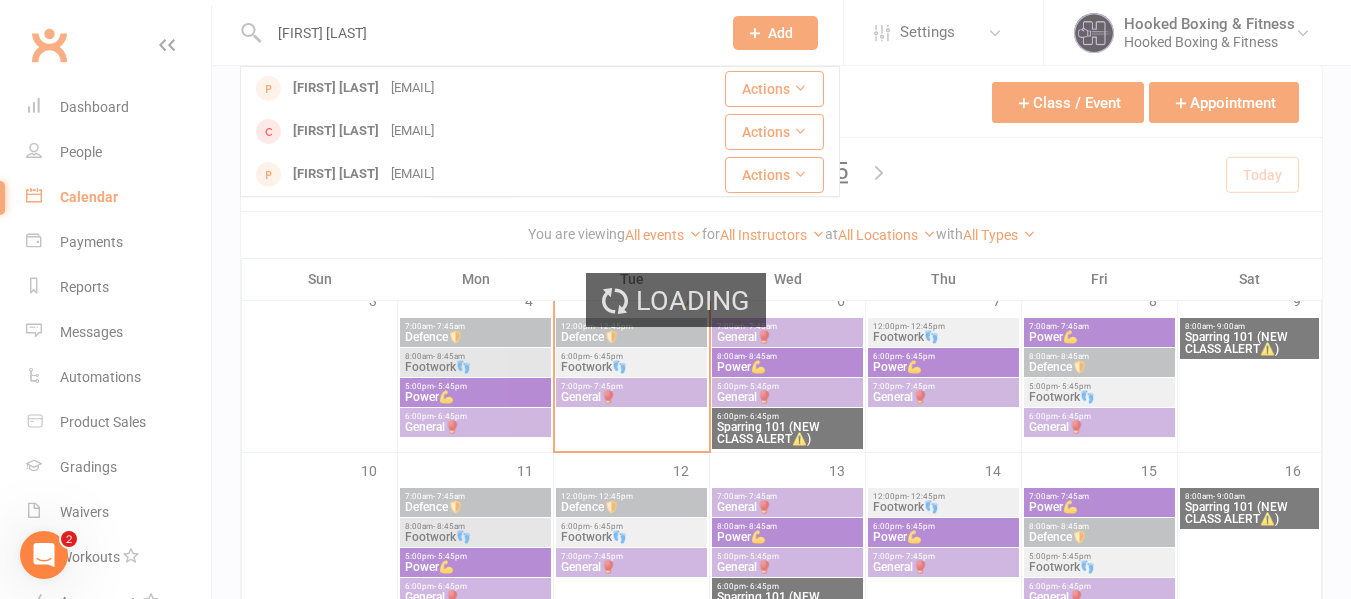 type 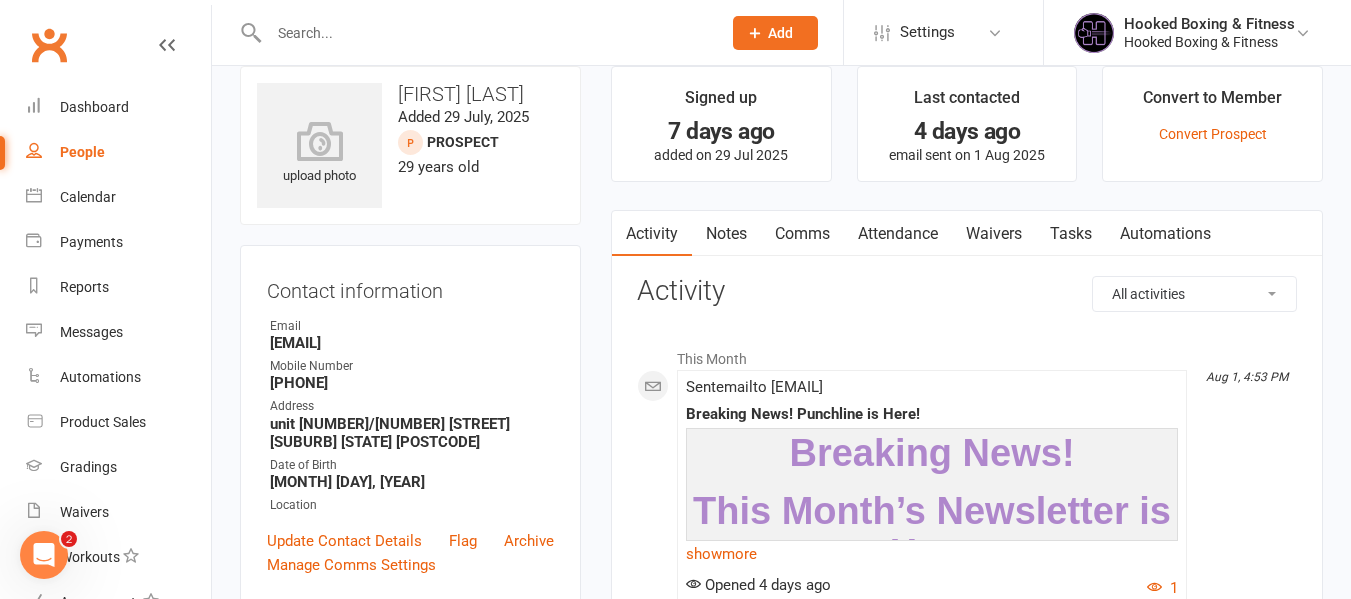 scroll, scrollTop: 0, scrollLeft: 0, axis: both 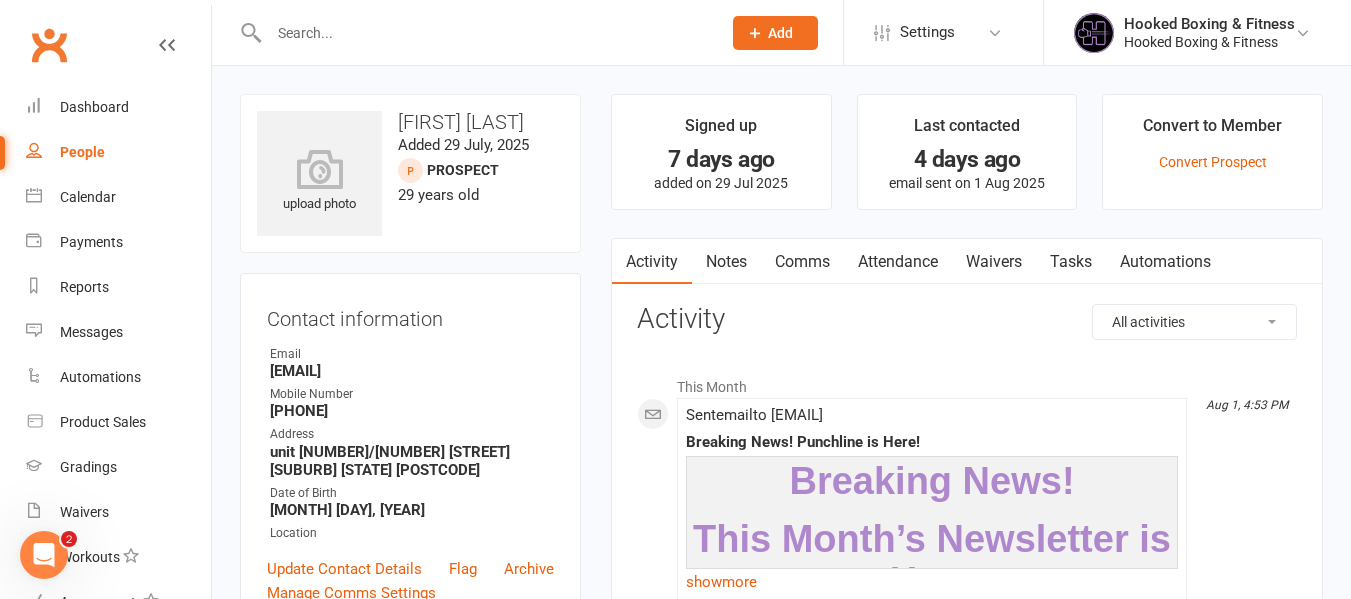click on "Notes" at bounding box center (726, 262) 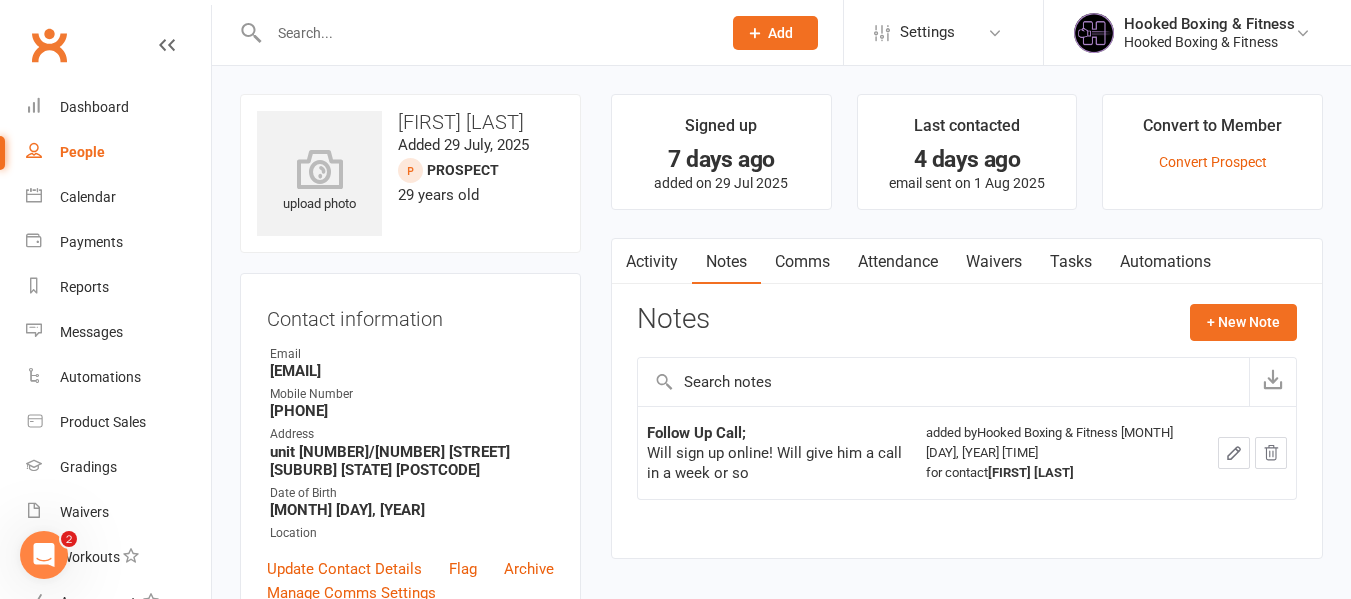 click on "Attendance" at bounding box center [898, 262] 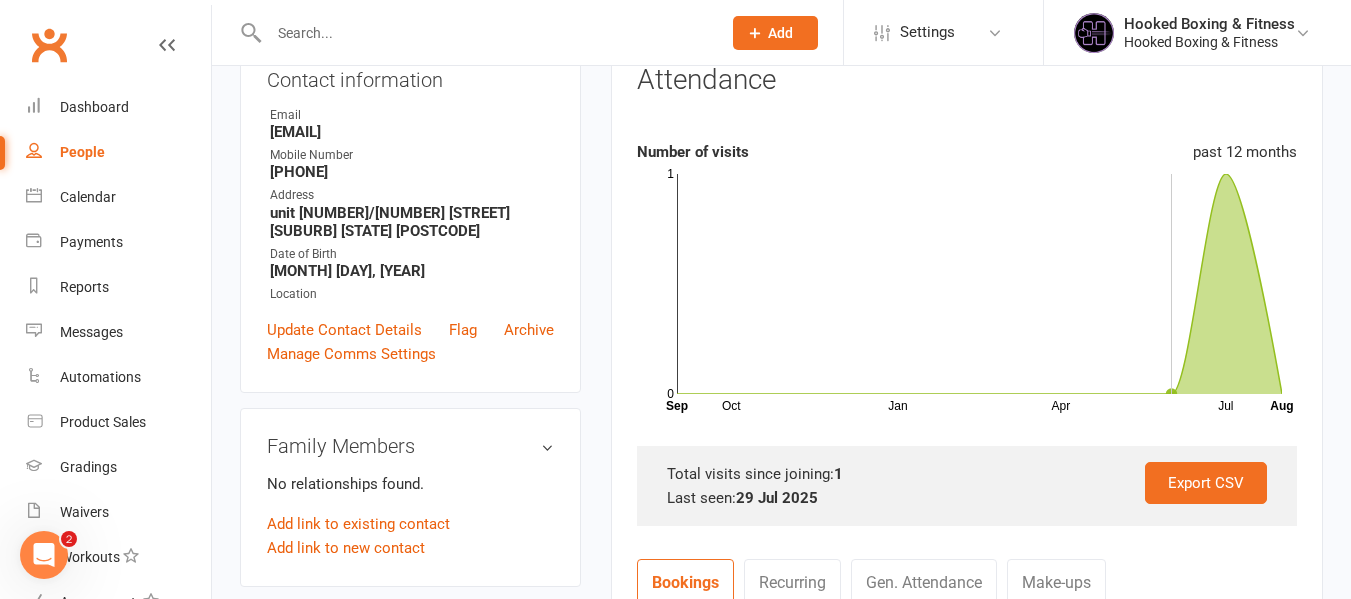 scroll, scrollTop: 600, scrollLeft: 0, axis: vertical 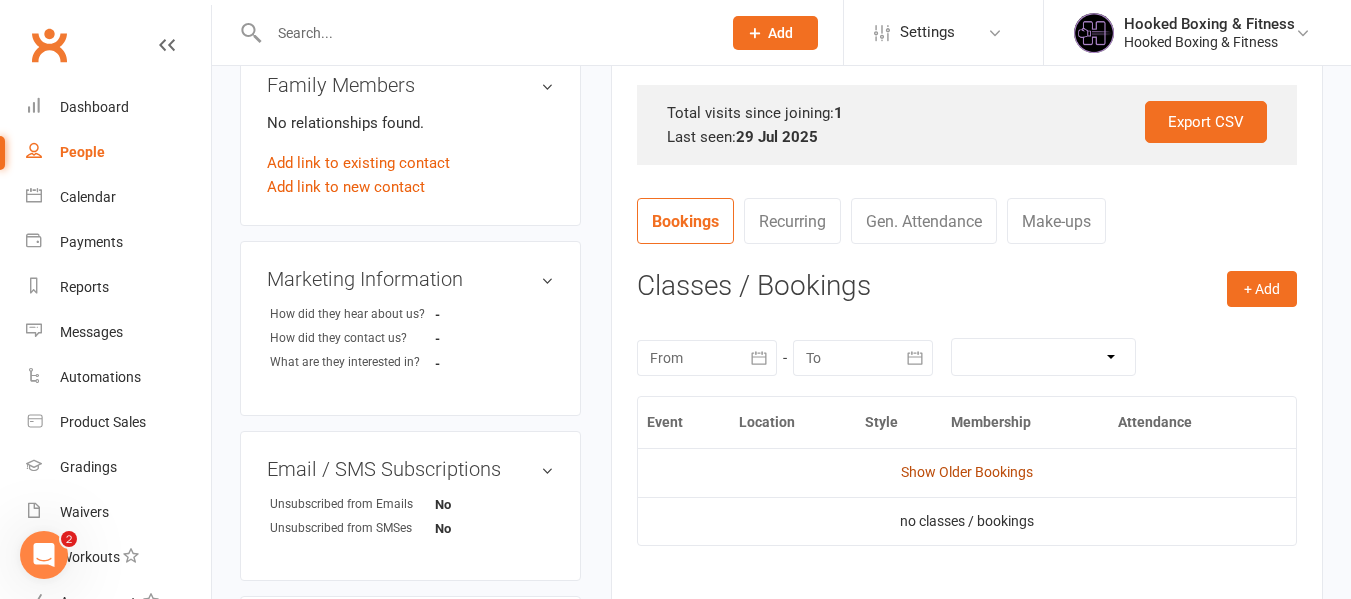 click on "Show Older Bookings" at bounding box center (967, 472) 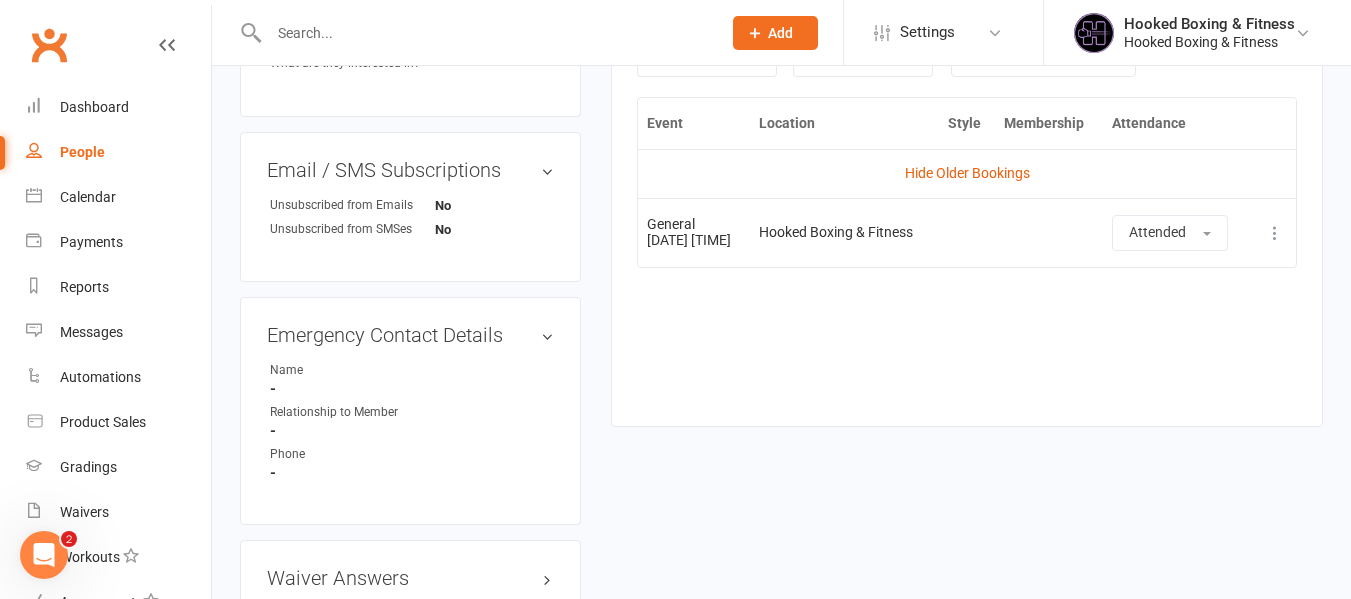 scroll, scrollTop: 900, scrollLeft: 0, axis: vertical 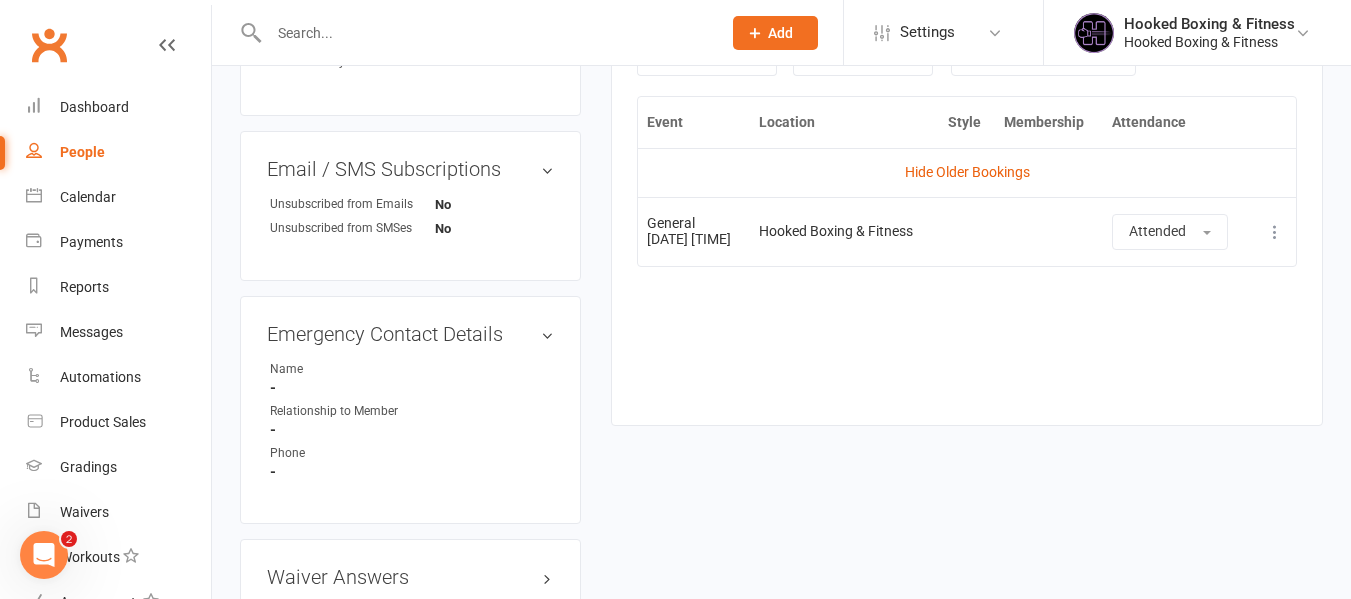 click on "Event Location Style Membership Attendance Hide Older Bookings General [MONTH] [DAY] [YEAR] [TIME] Hooked Boxing & Fitness
Attended
More info View event Delete booking" at bounding box center (967, 245) 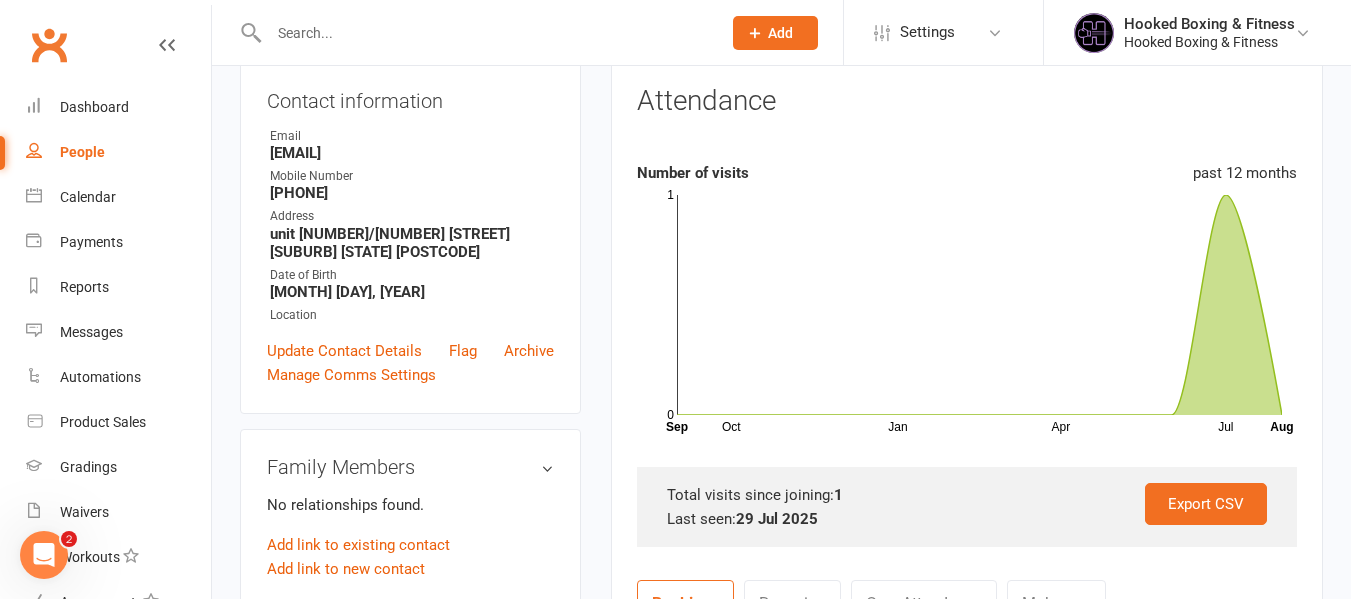 scroll, scrollTop: 0, scrollLeft: 0, axis: both 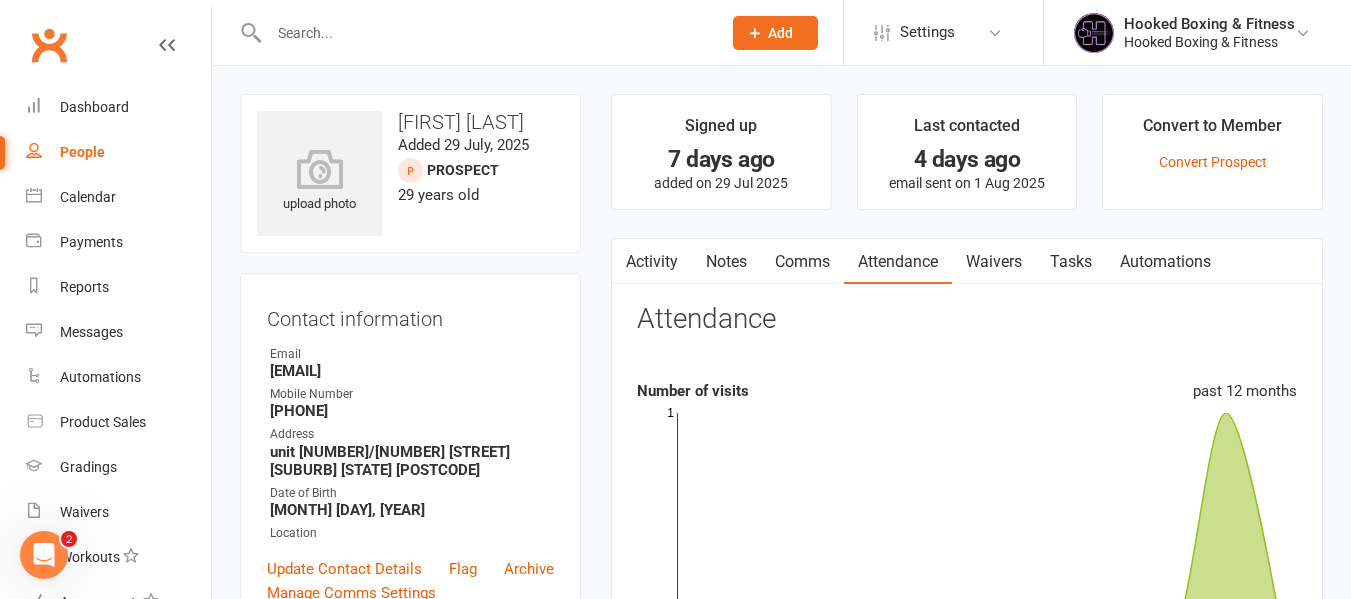 click on "Activity" at bounding box center (652, 262) 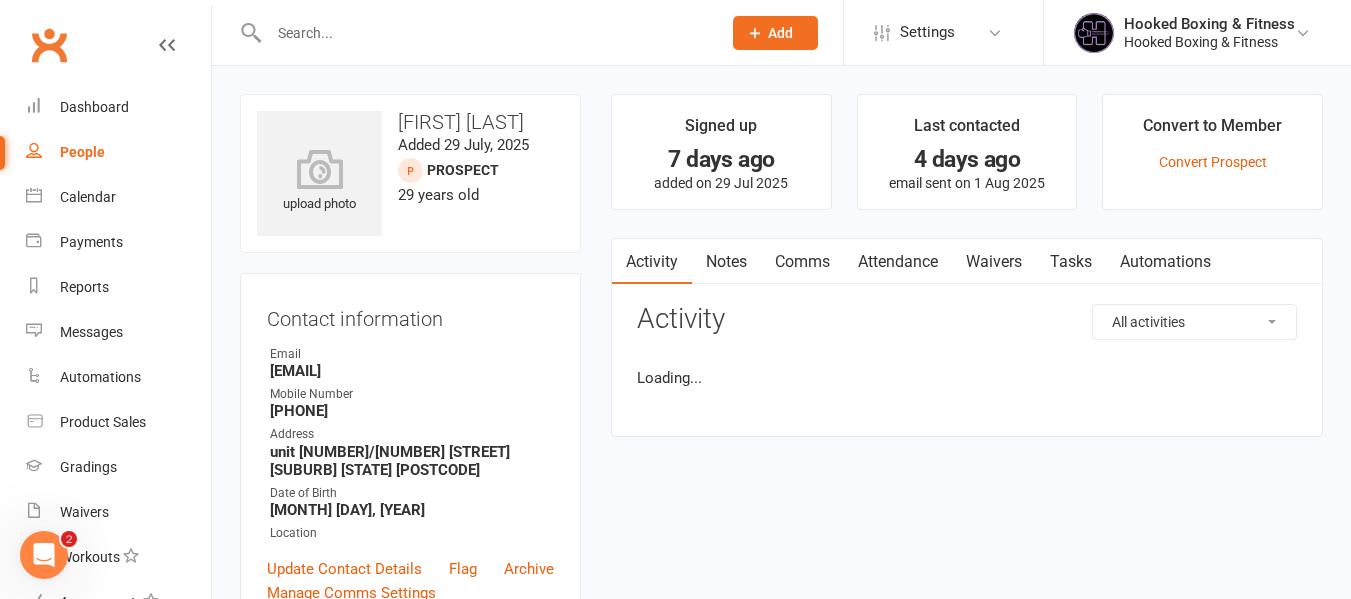 click on "Notes" at bounding box center [726, 262] 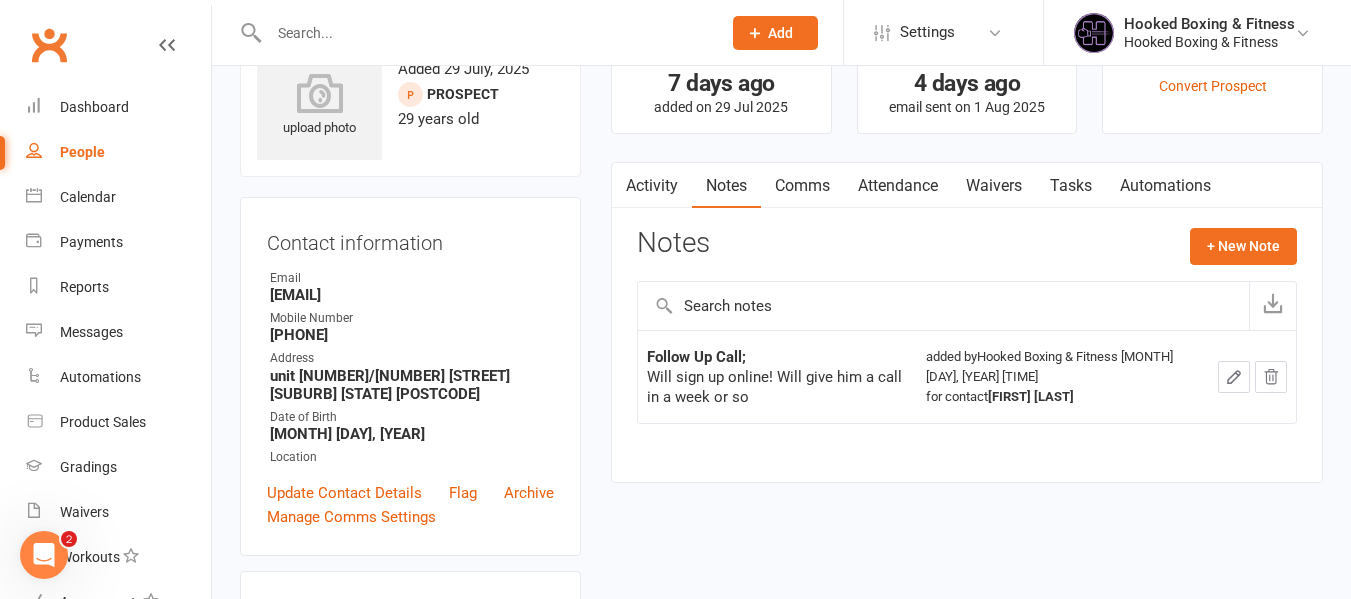 scroll, scrollTop: 0, scrollLeft: 0, axis: both 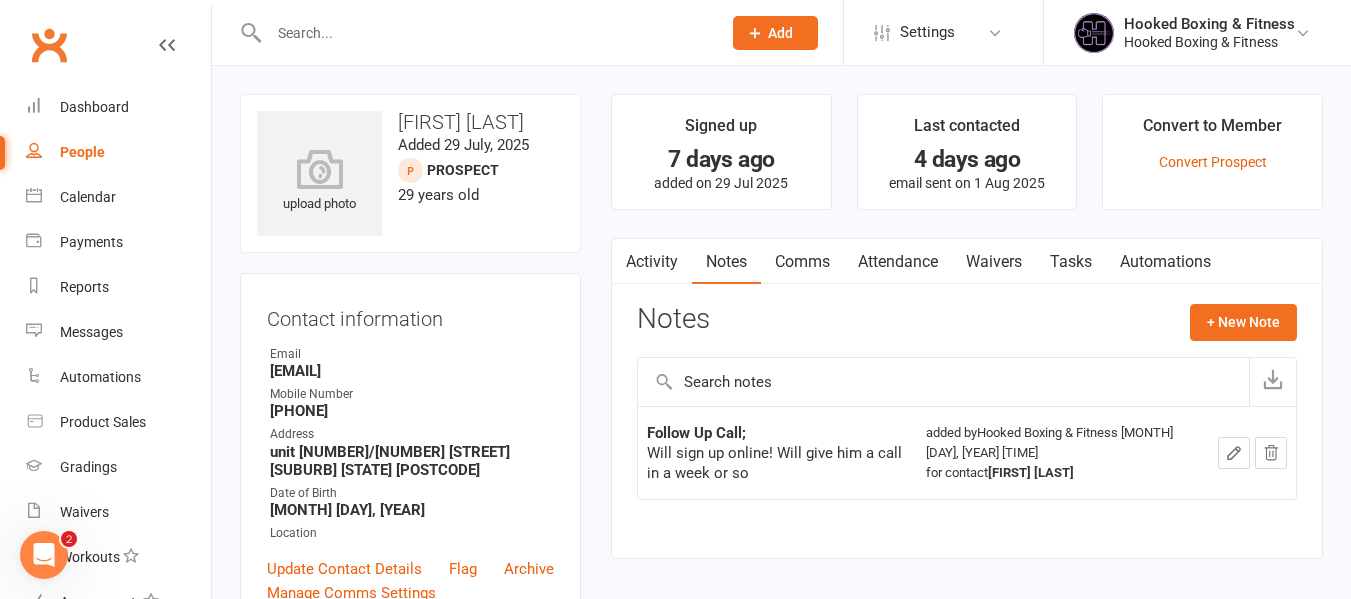 click on "Waivers" at bounding box center (994, 262) 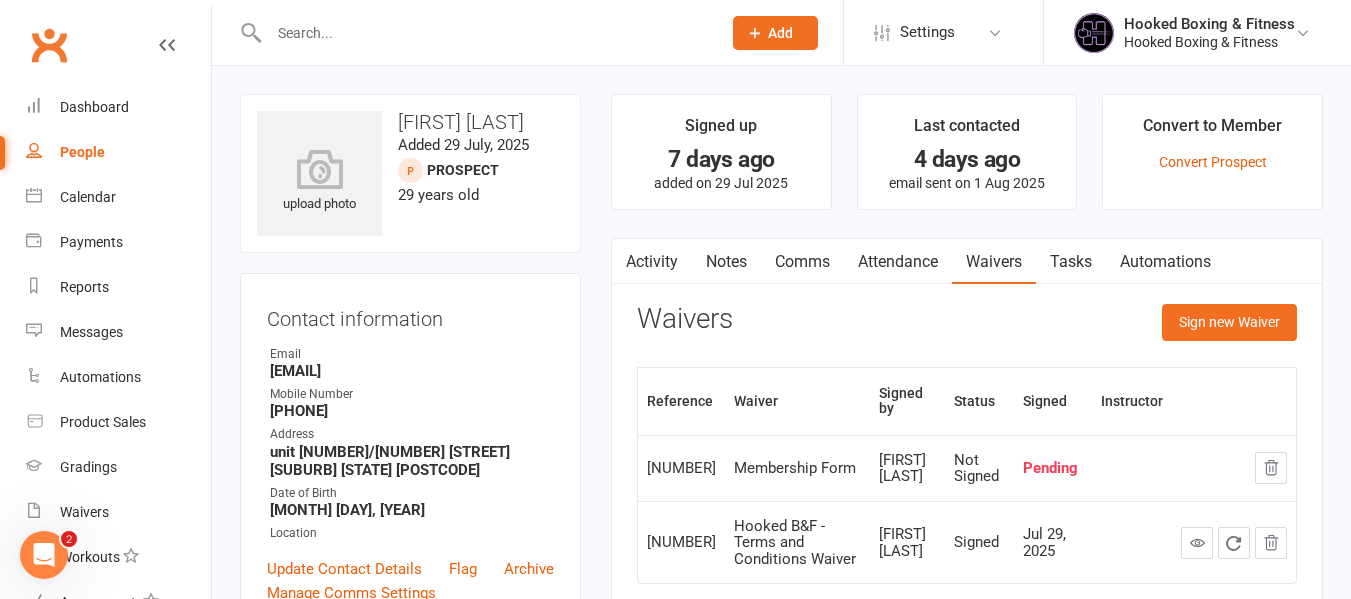 scroll, scrollTop: 100, scrollLeft: 0, axis: vertical 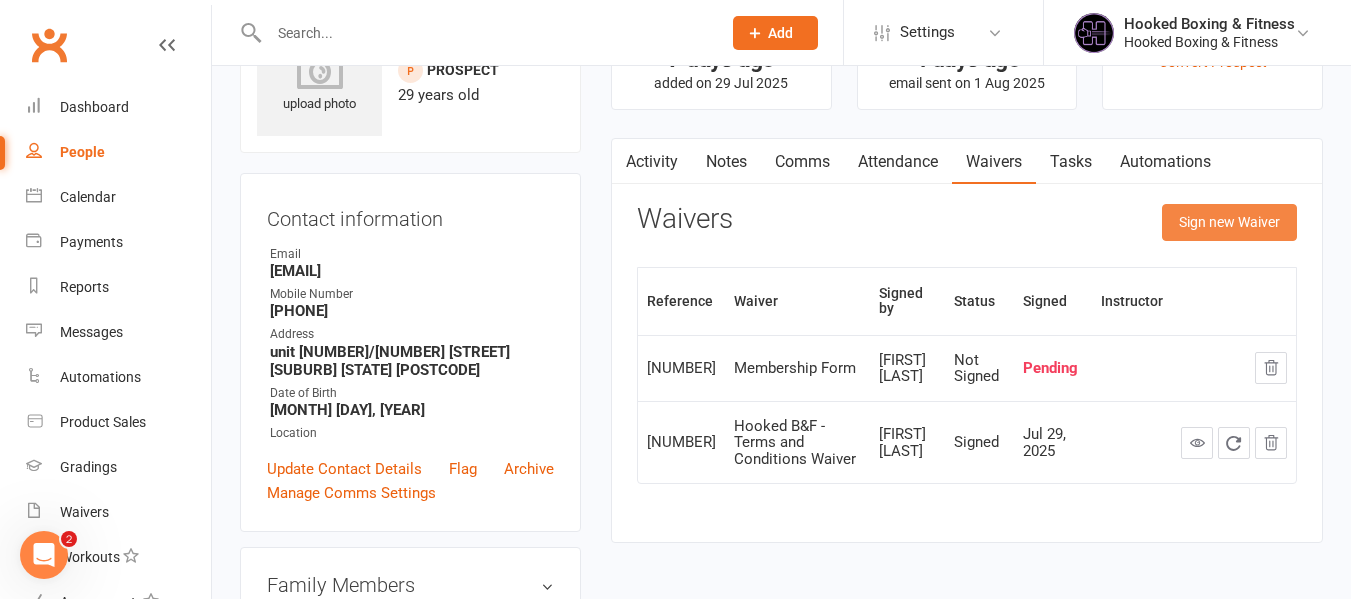 click on "Sign new Waiver" at bounding box center [1229, 222] 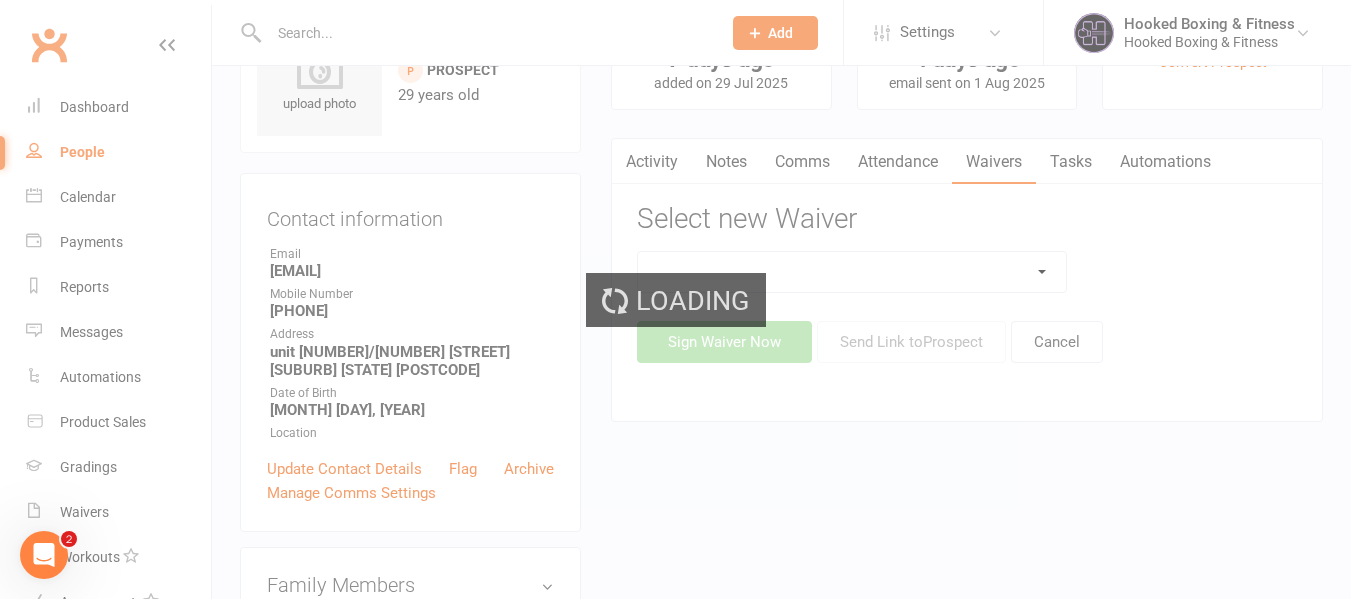 click on "Loading" at bounding box center [675, 299] 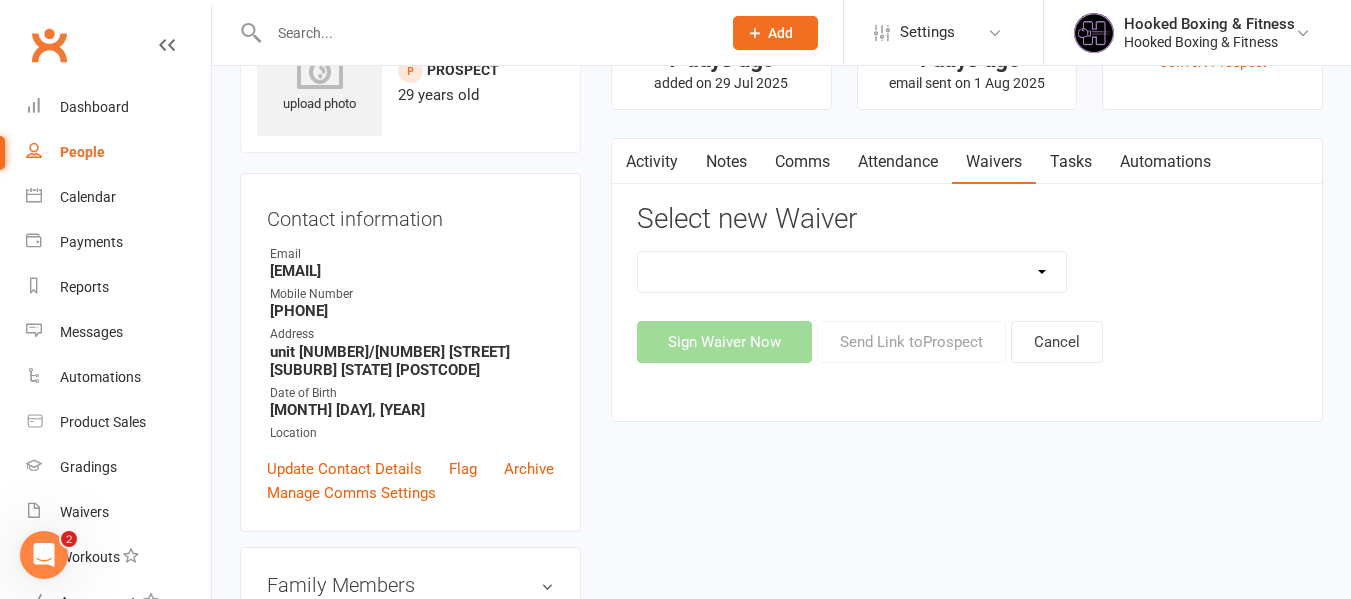 drag, startPoint x: 917, startPoint y: 258, endPoint x: 909, endPoint y: 266, distance: 11.313708 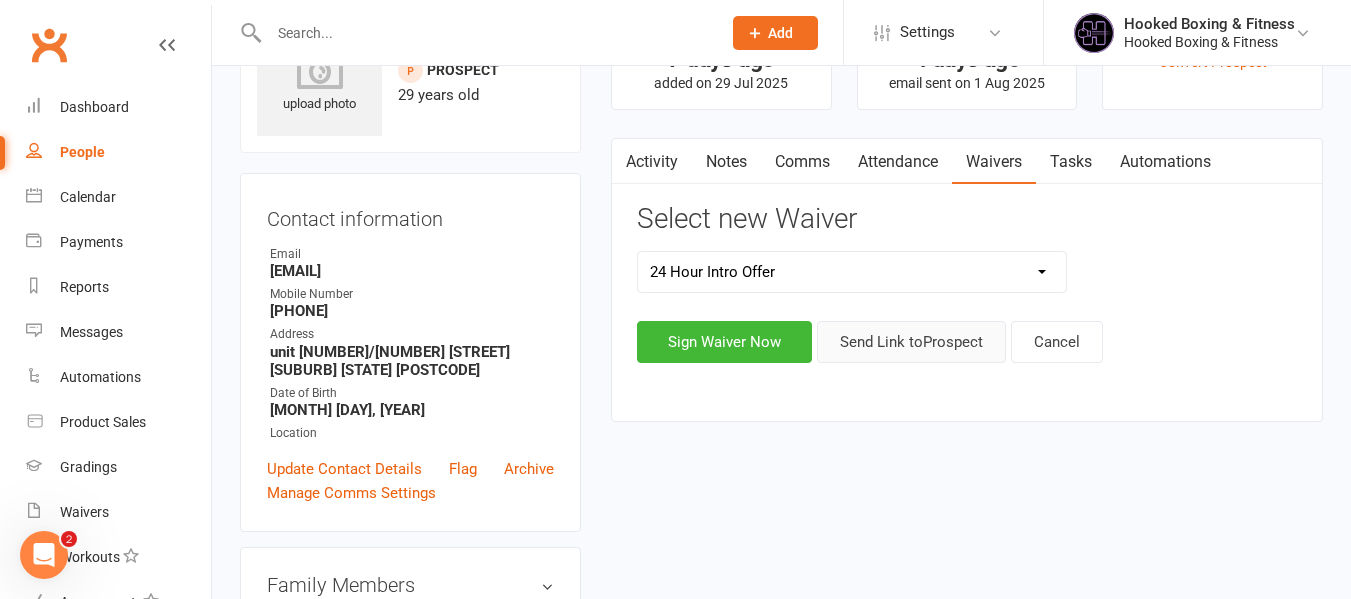 click on "Send Link to  Prospect" at bounding box center [911, 342] 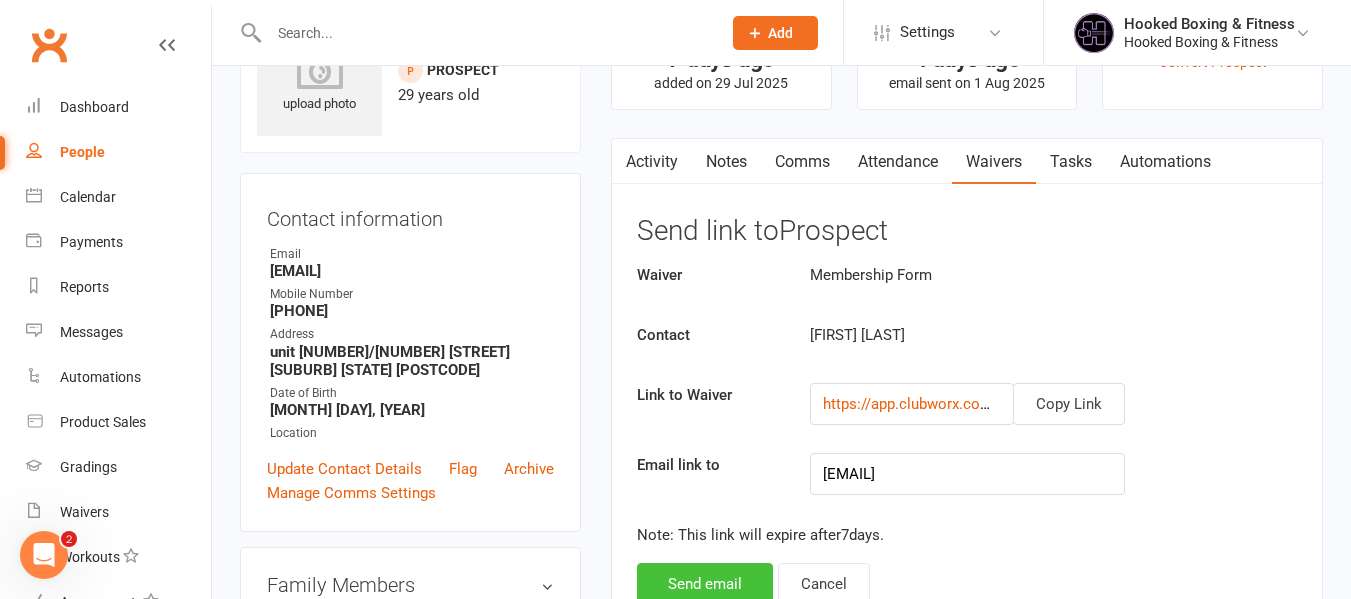 click on "Send email" at bounding box center [705, 584] 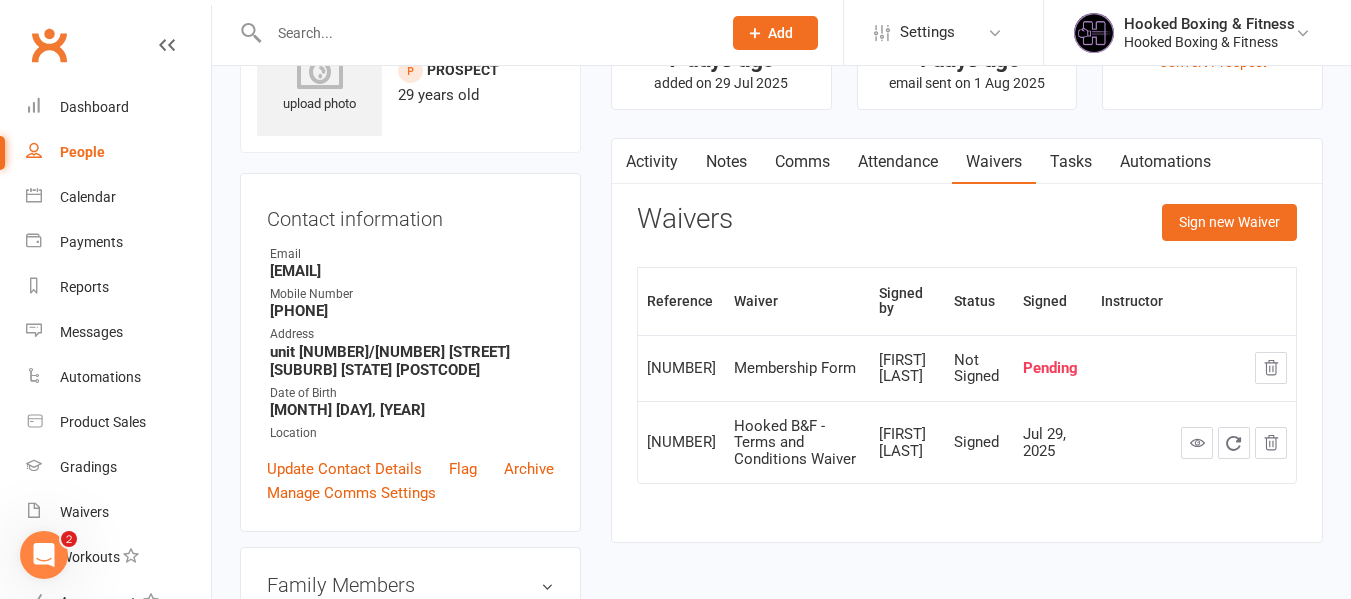 scroll, scrollTop: 0, scrollLeft: 0, axis: both 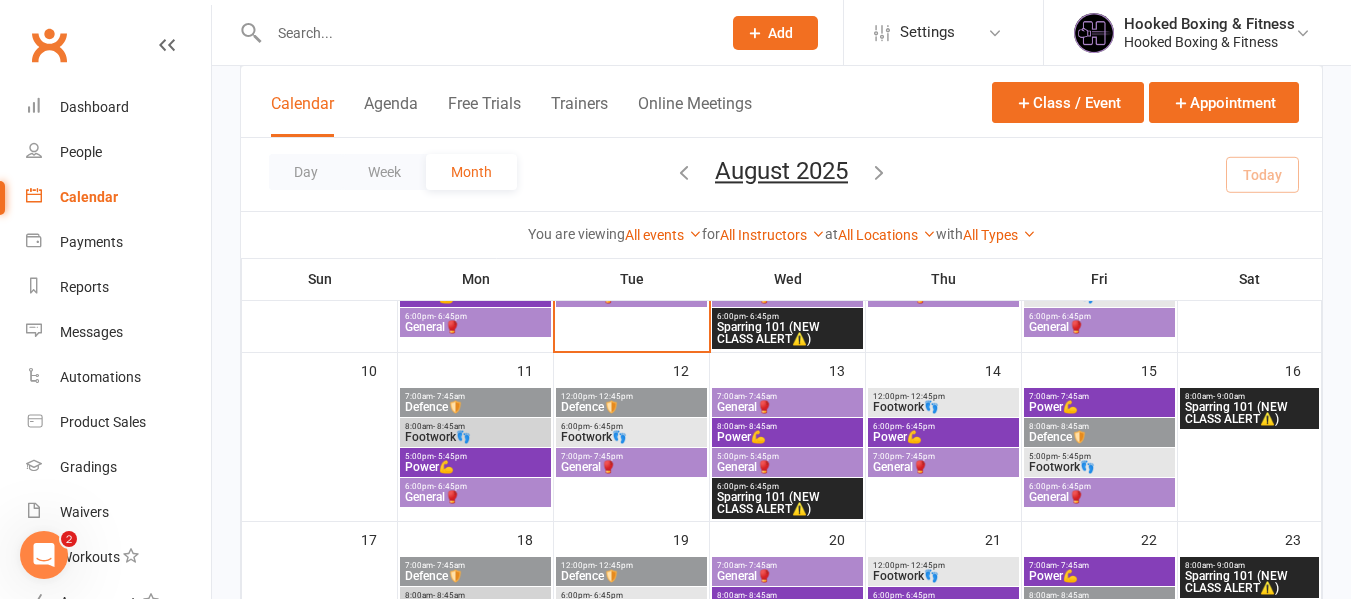 click at bounding box center (473, 32) 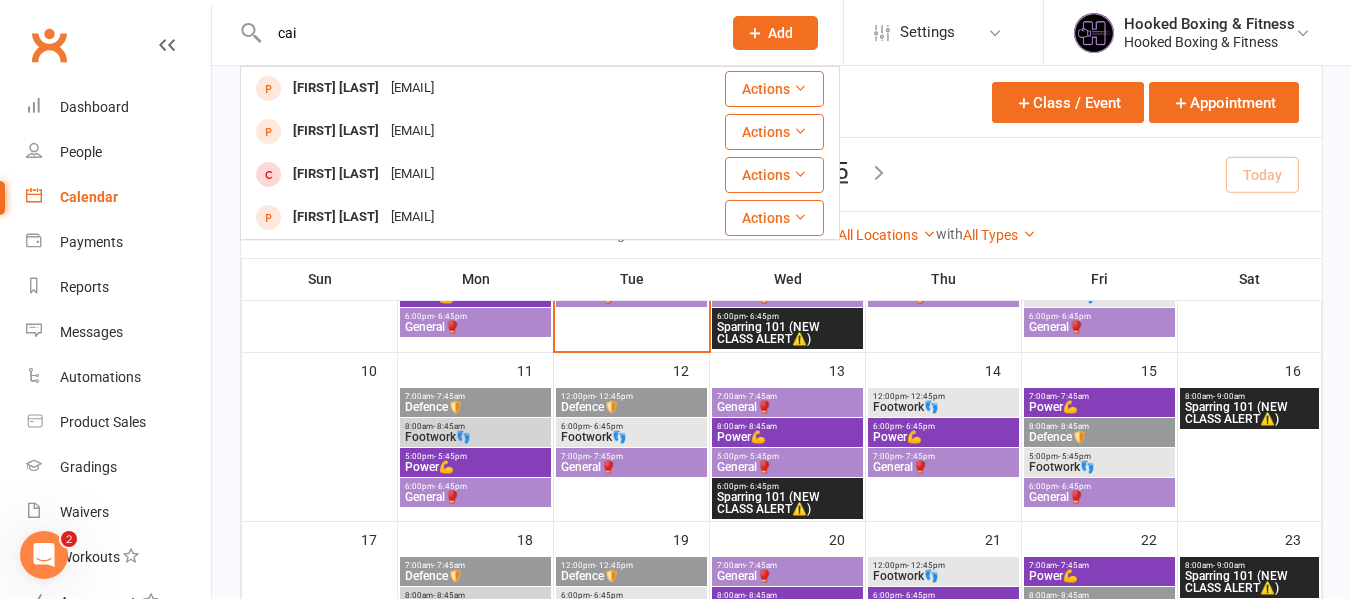 type on "cai" 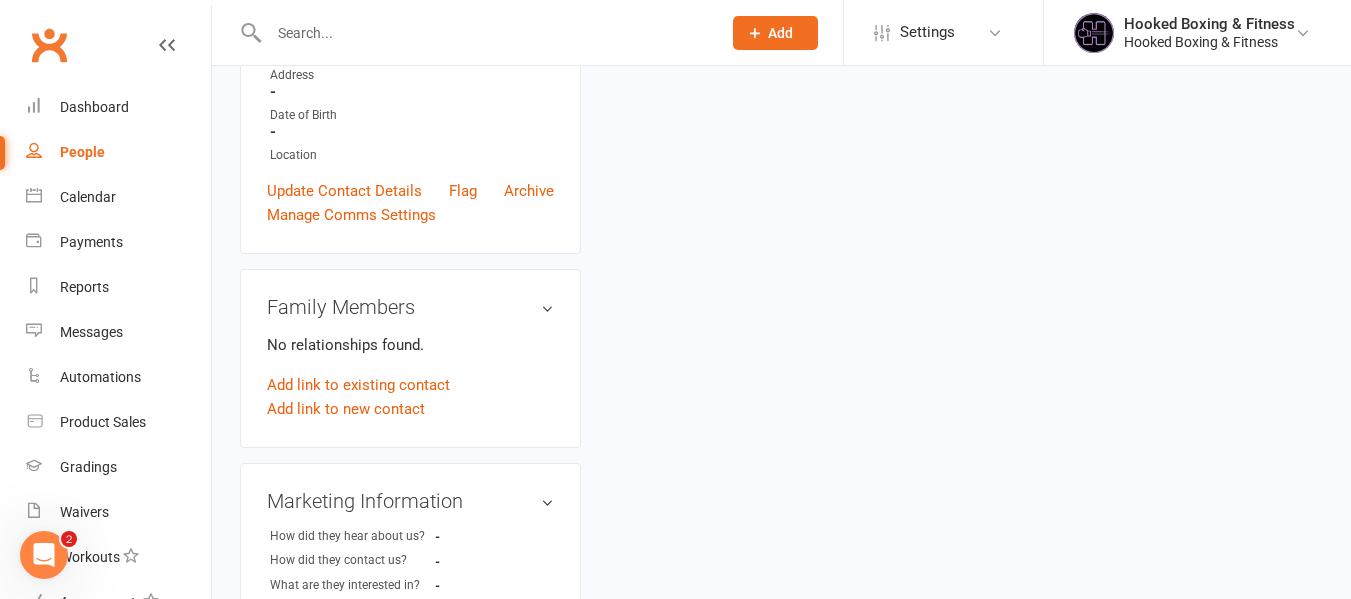 scroll, scrollTop: 0, scrollLeft: 0, axis: both 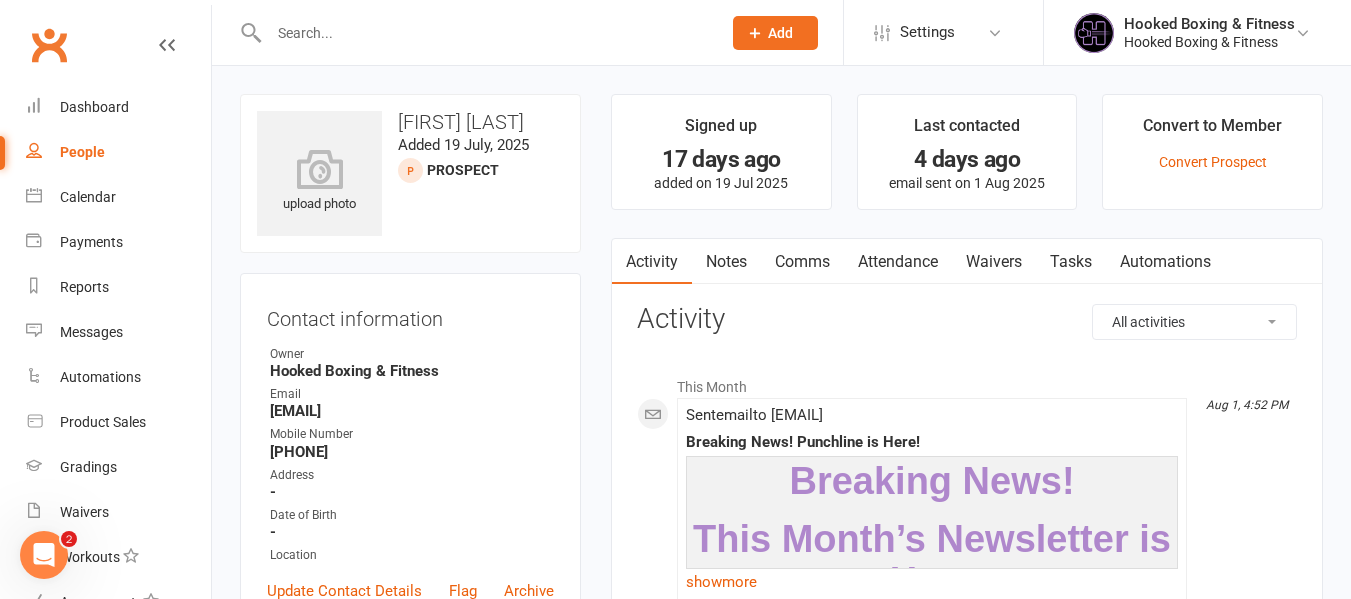 click on "Waivers" at bounding box center [994, 262] 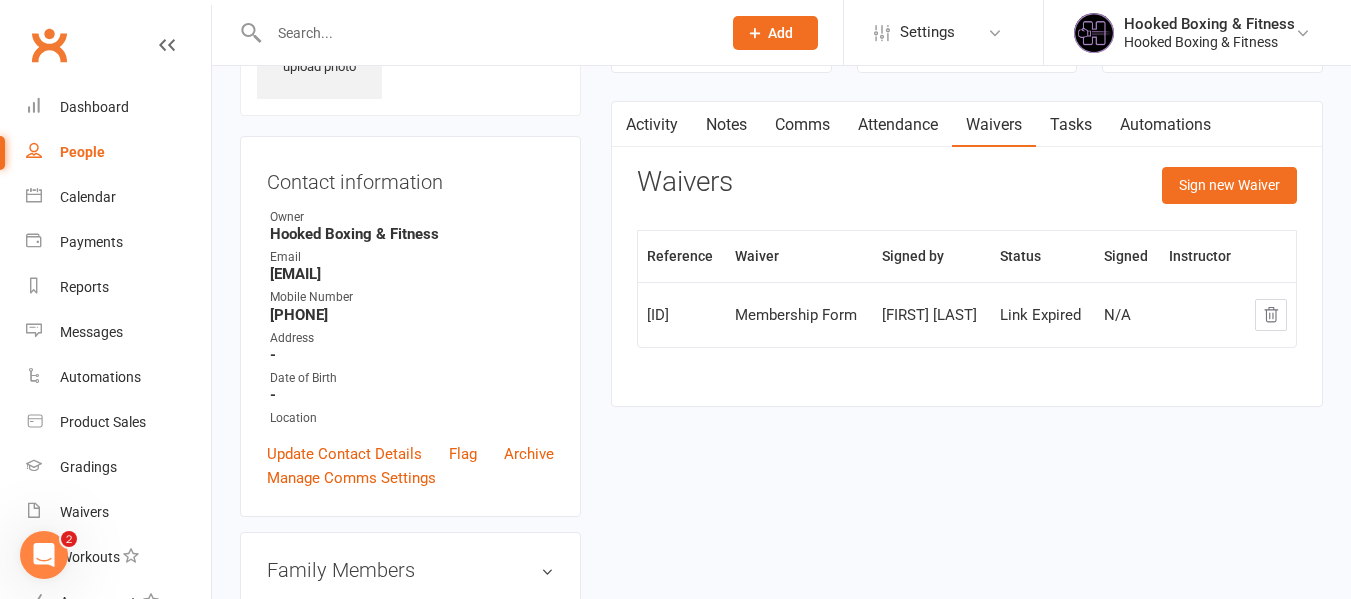 scroll, scrollTop: 0, scrollLeft: 0, axis: both 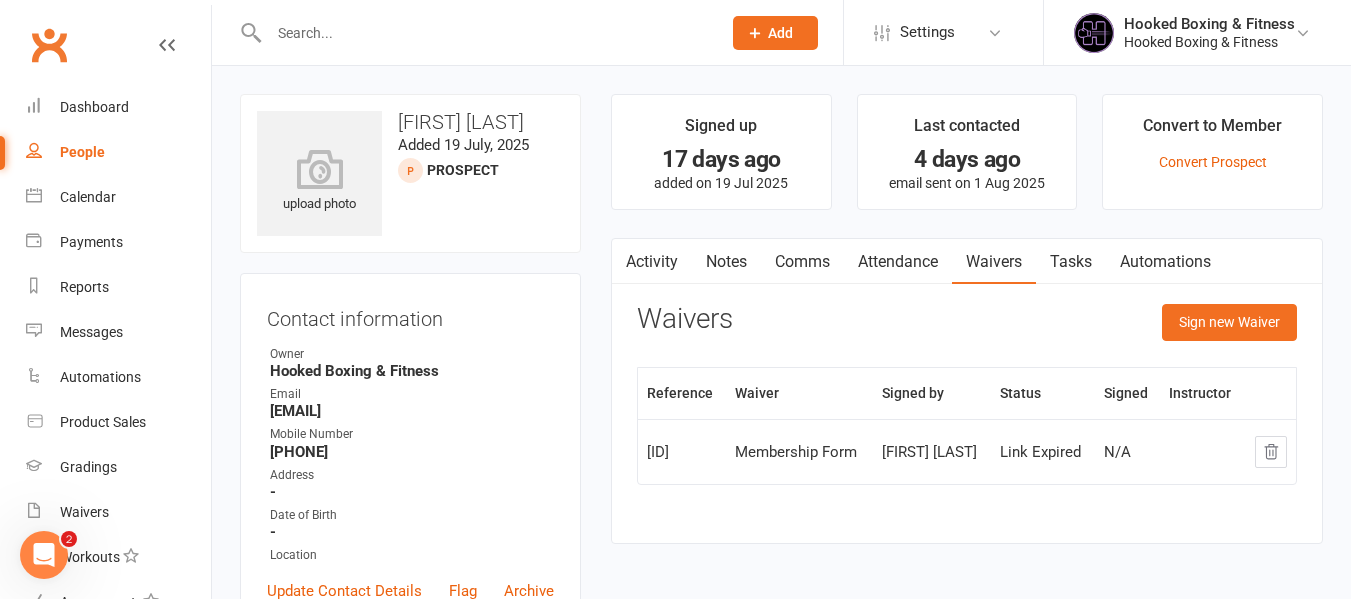 click at bounding box center [485, 33] 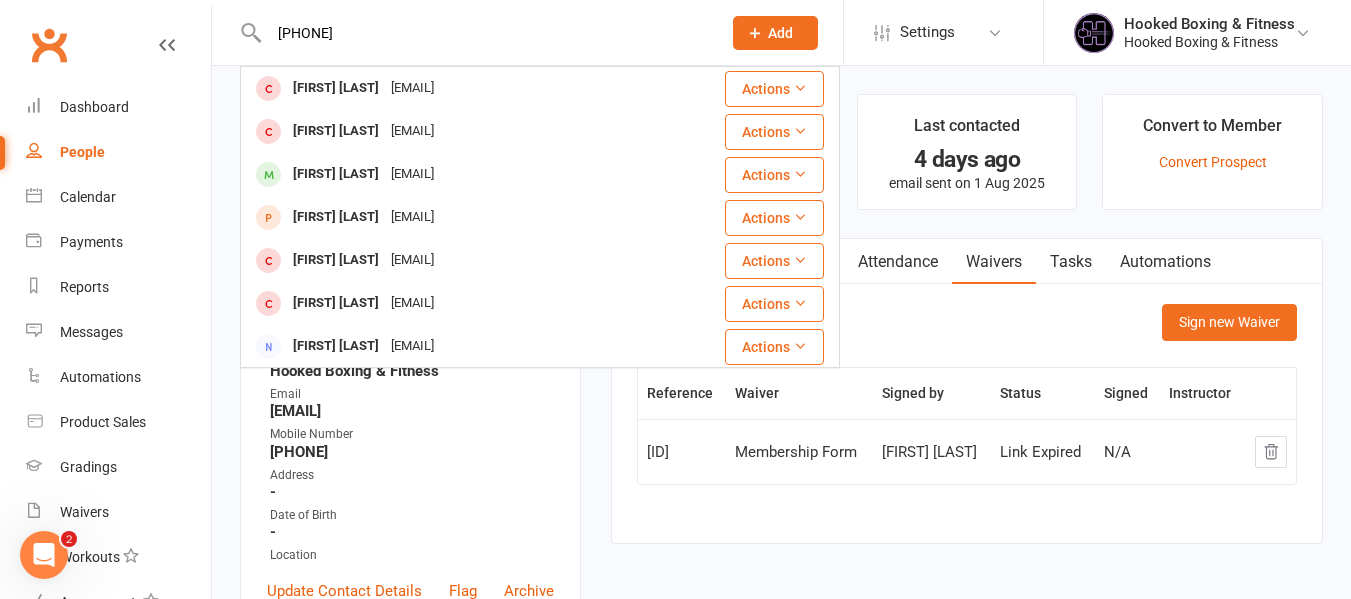 type on "[PHONE]" 